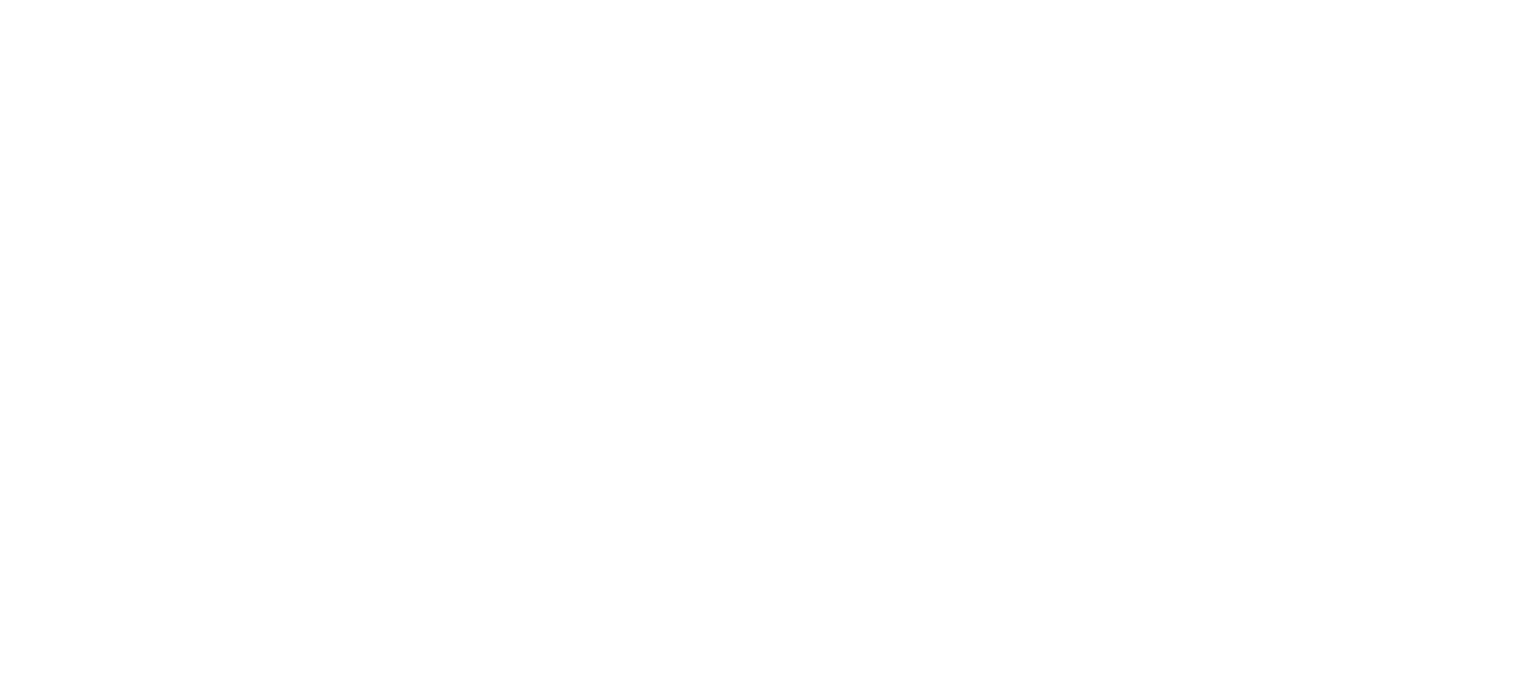 scroll, scrollTop: 0, scrollLeft: 0, axis: both 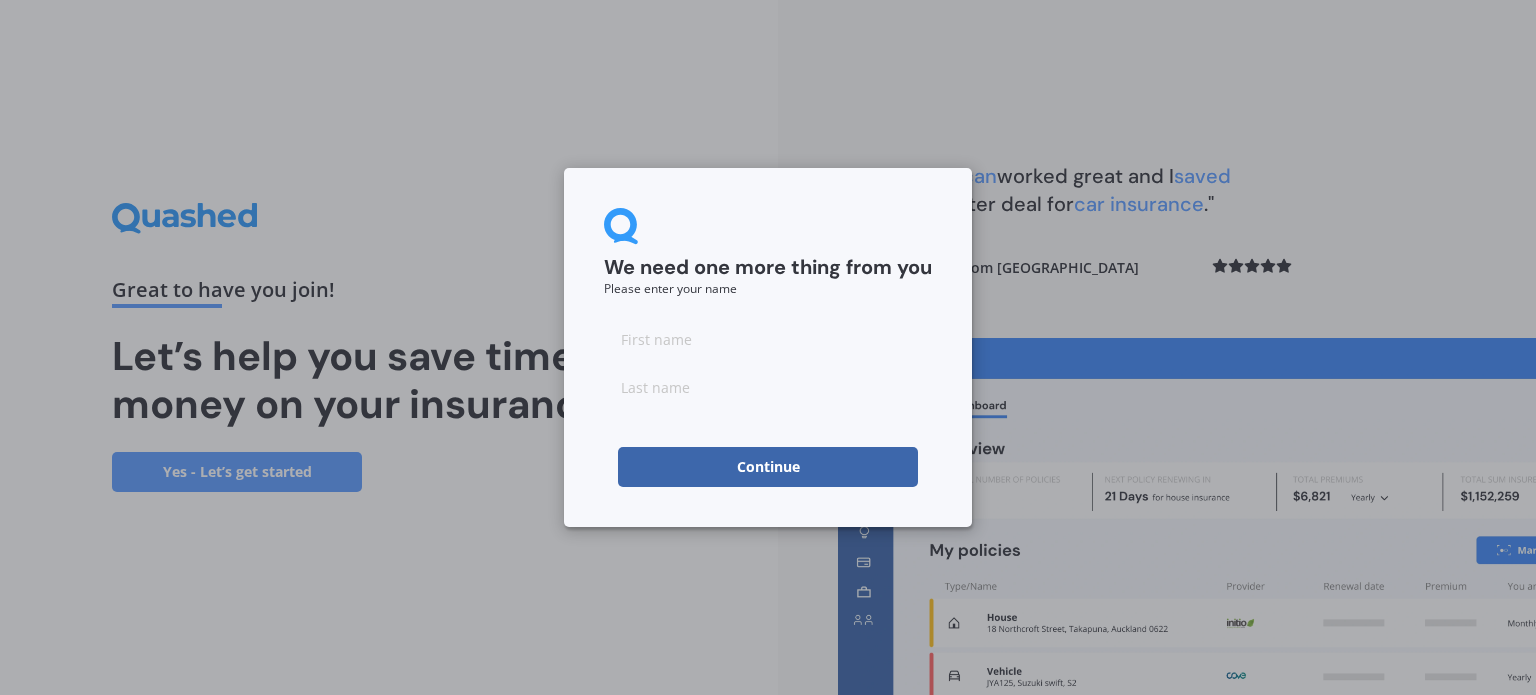 click on "Continue" at bounding box center [768, 467] 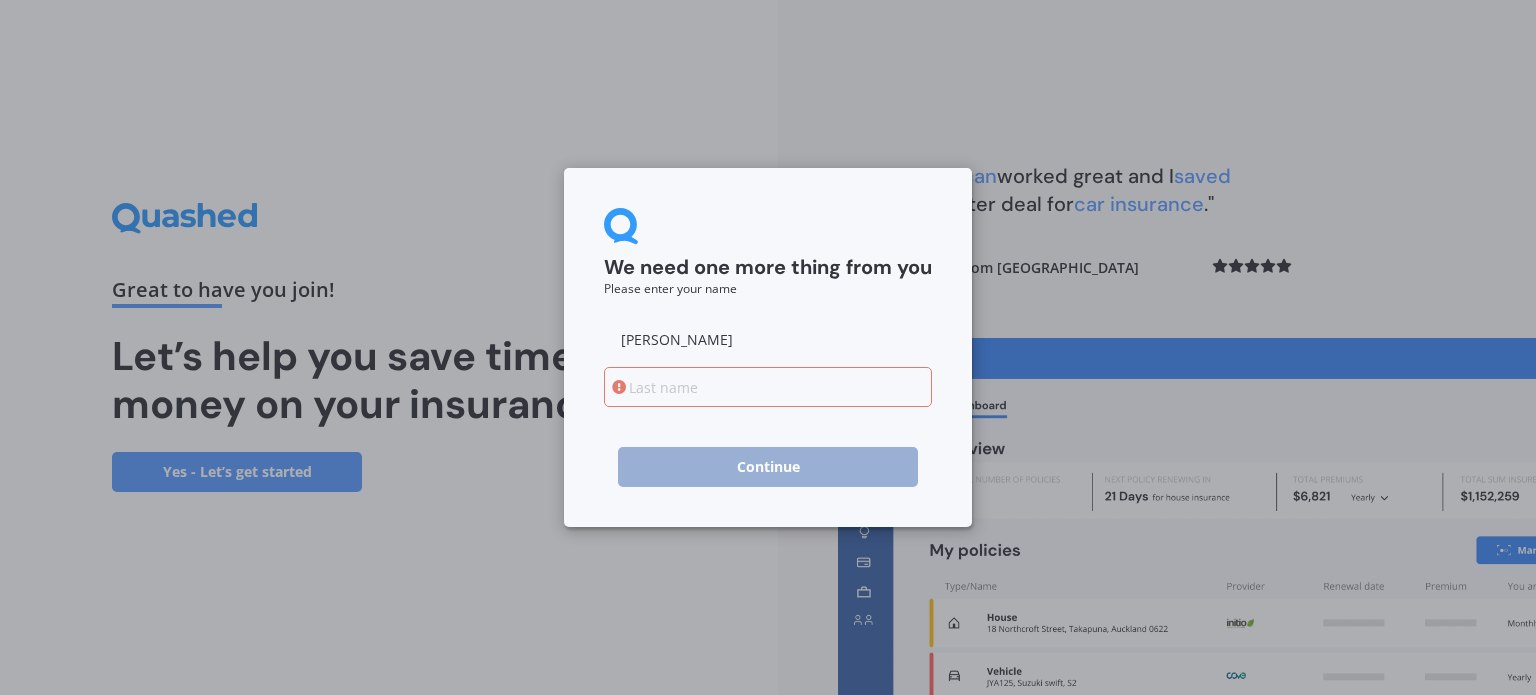 type on "[PERSON_NAME]" 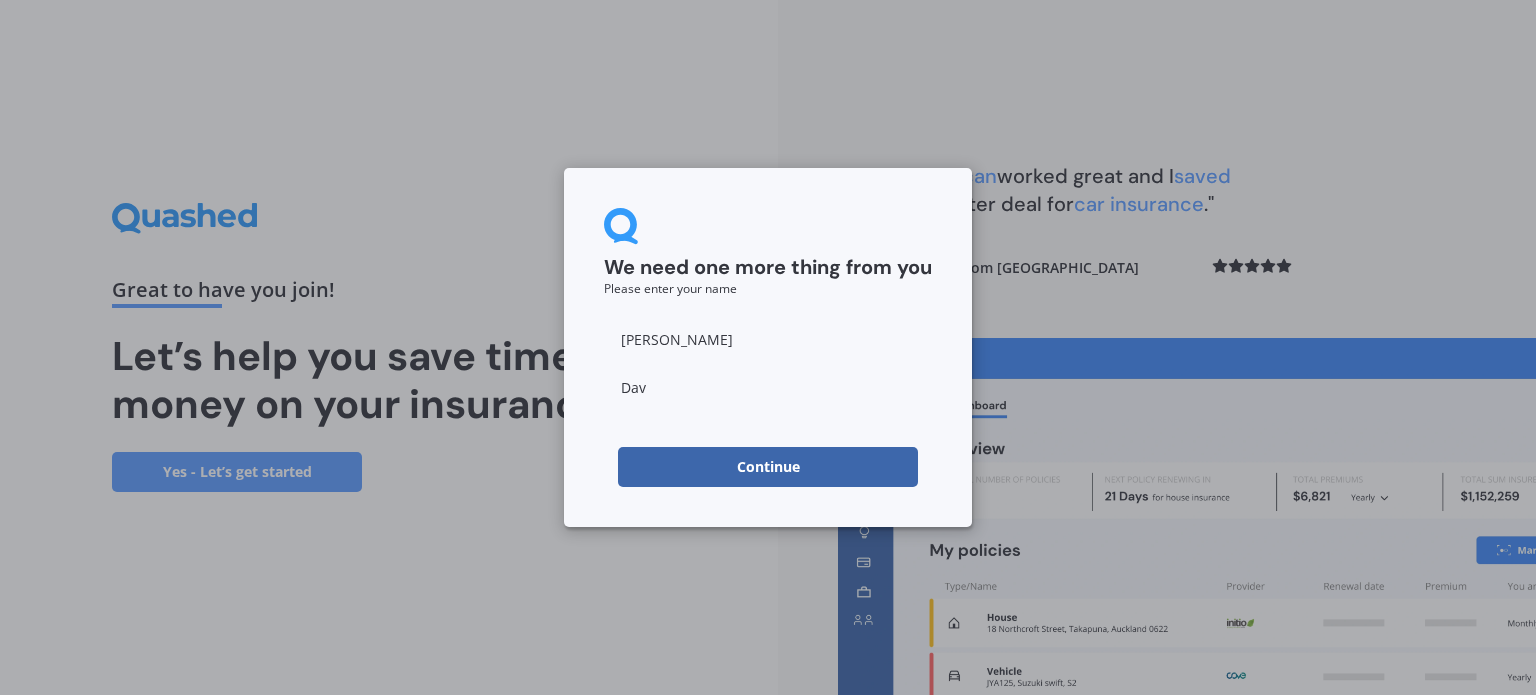 type on "[PERSON_NAME]" 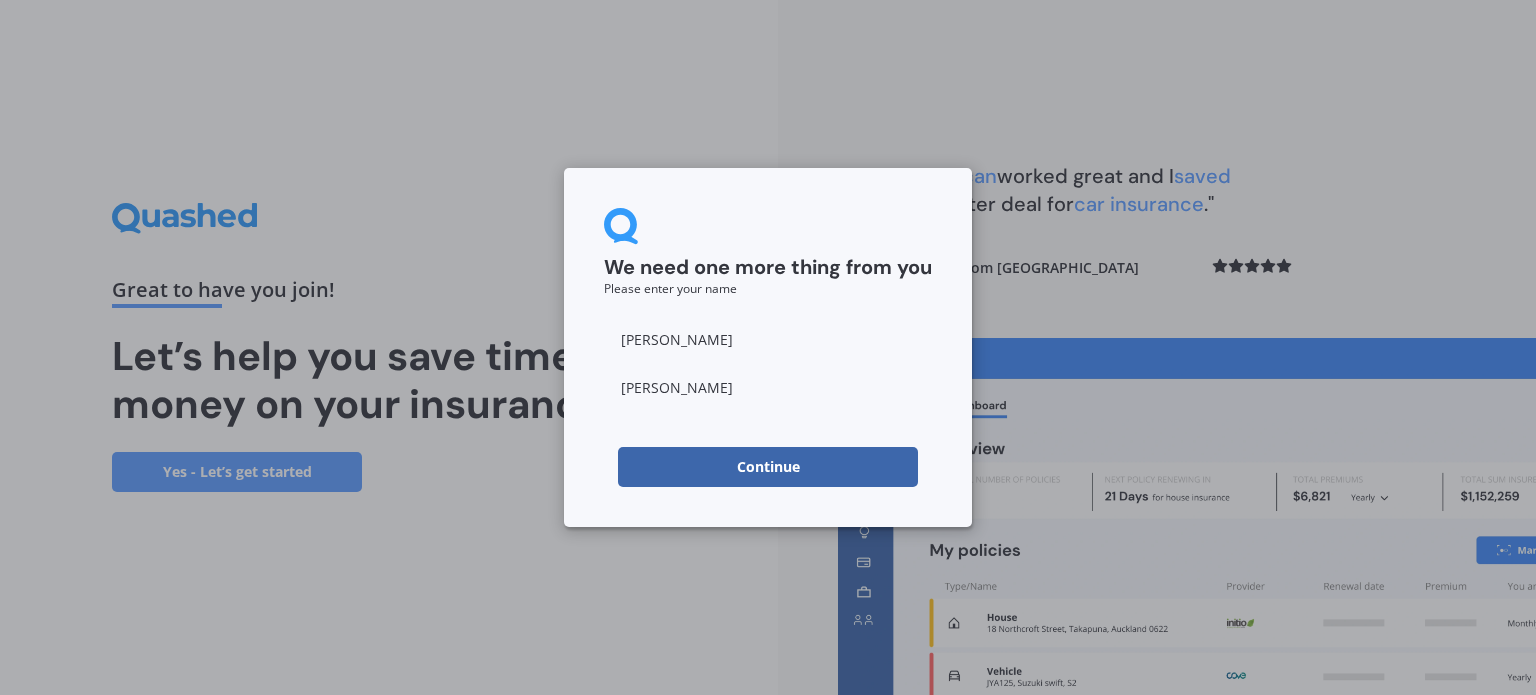 click on "Continue" at bounding box center [768, 467] 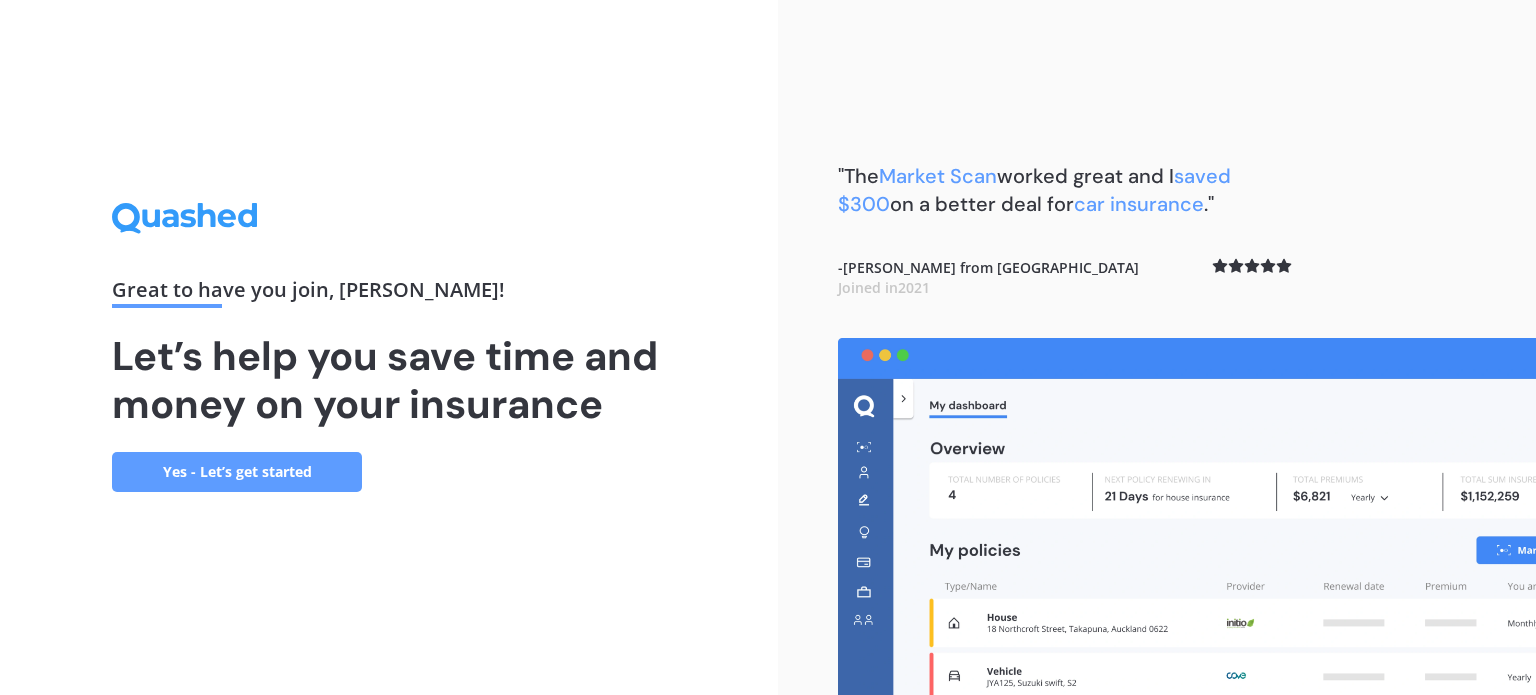 click on "Yes - Let’s get started" at bounding box center [237, 472] 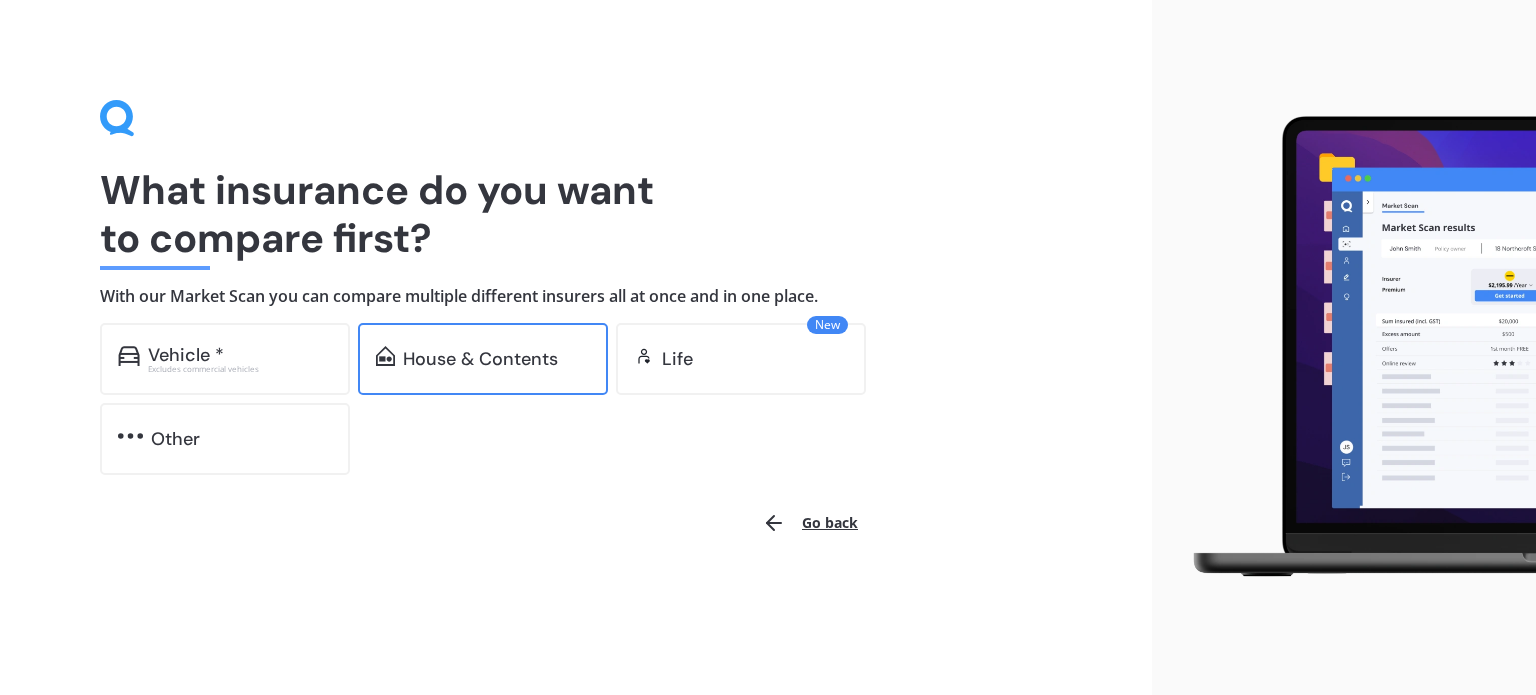 click on "House & Contents" at bounding box center [483, 359] 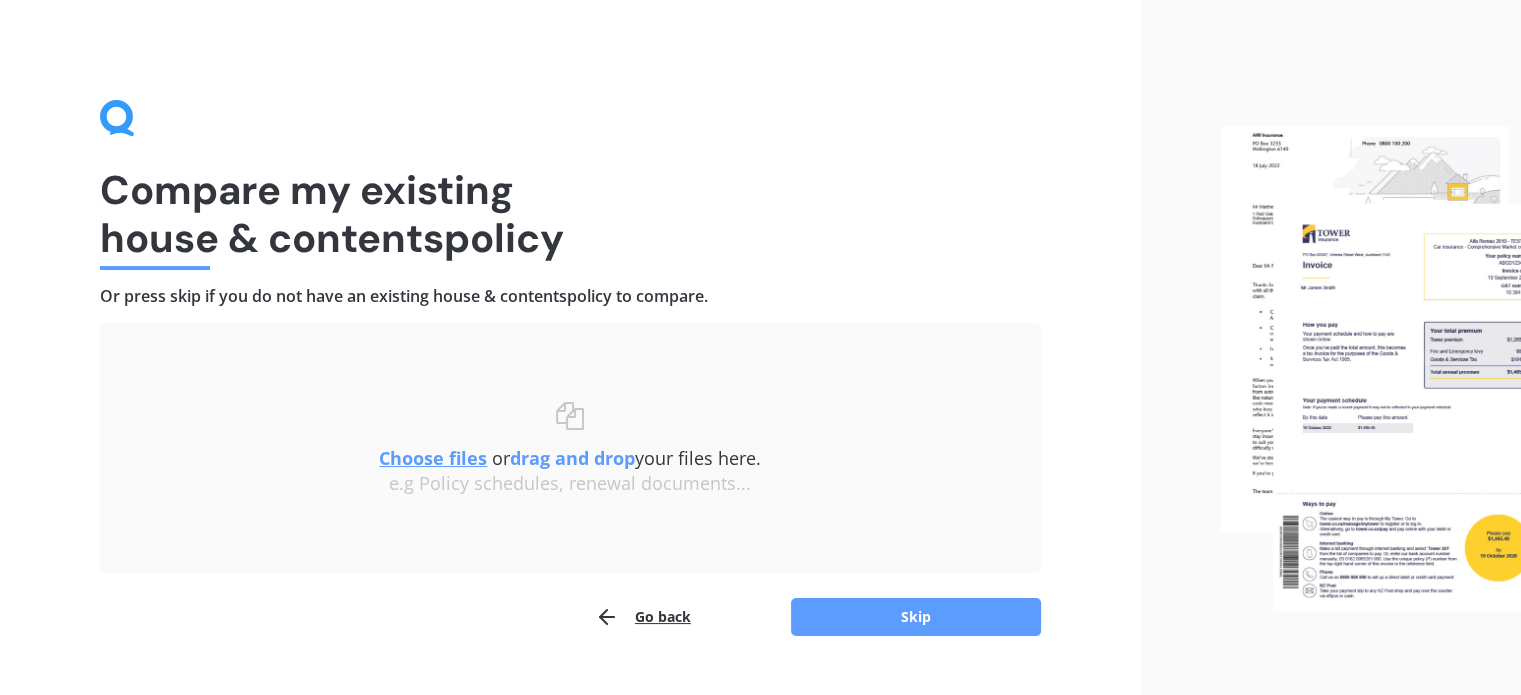 click on "Choose files" at bounding box center [433, 458] 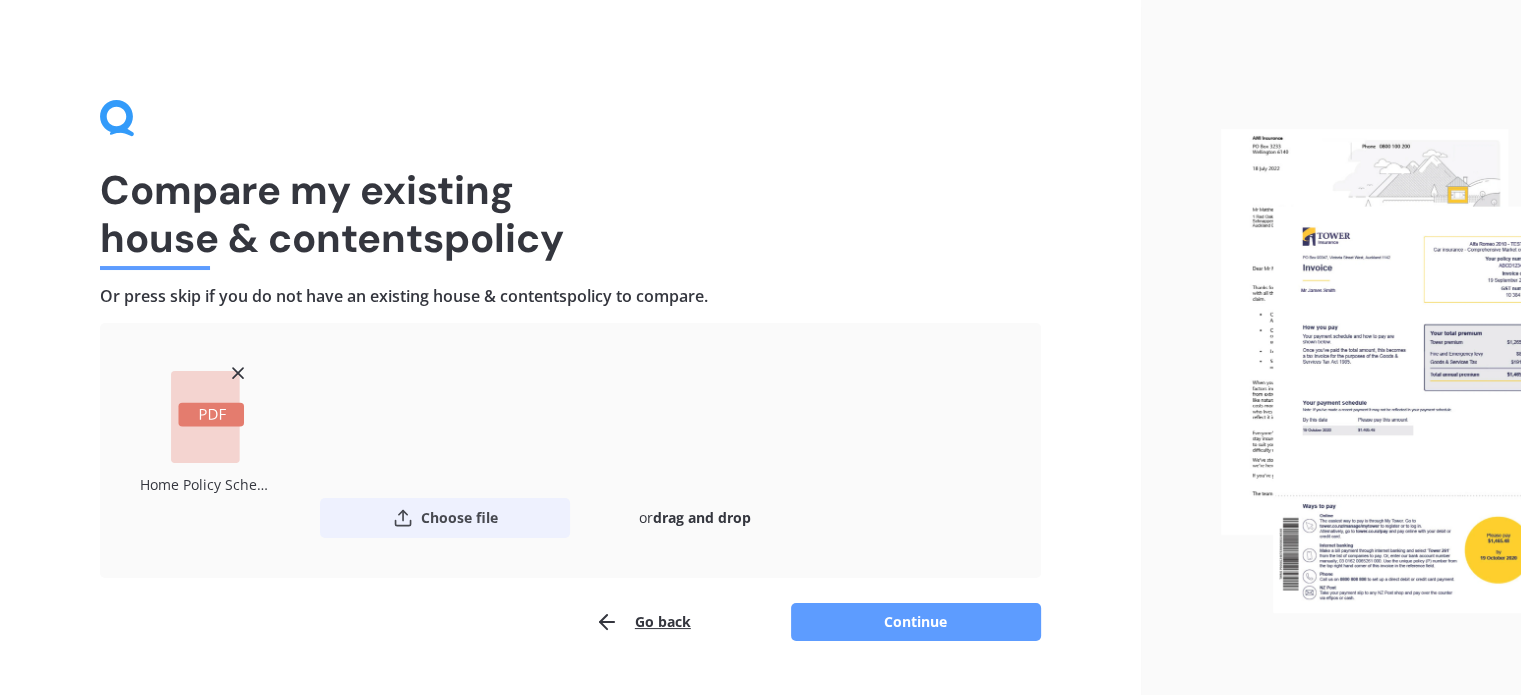 click on "Choose file" at bounding box center [445, 518] 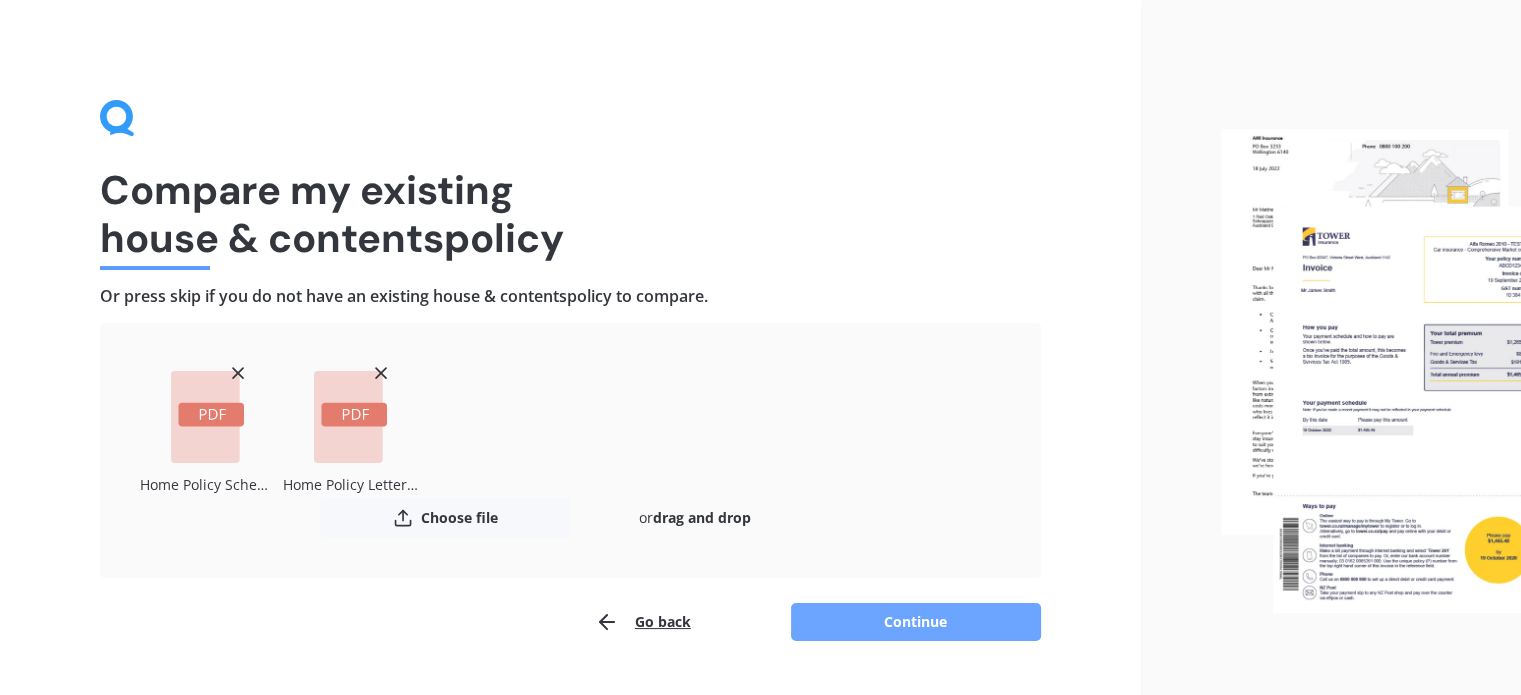 click on "Continue" at bounding box center (916, 622) 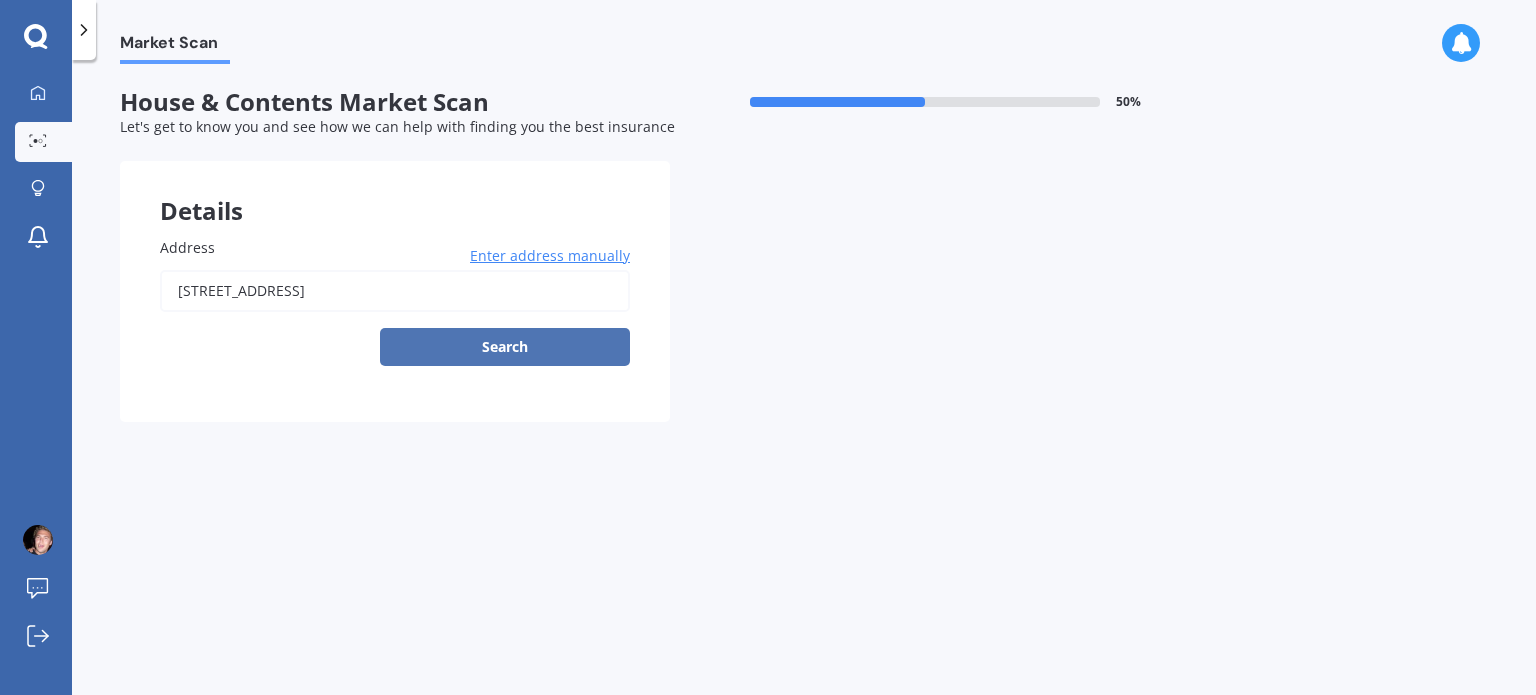 click on "Search" at bounding box center [505, 347] 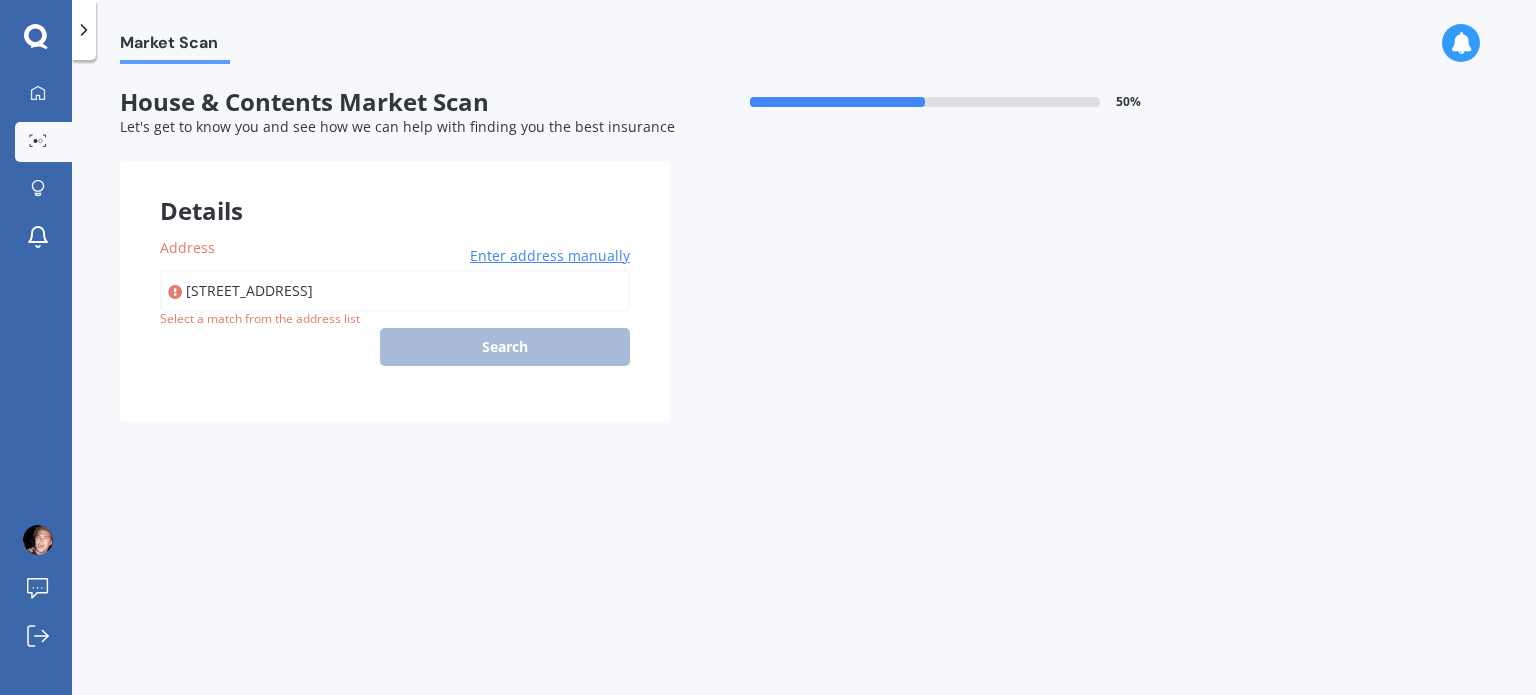 click on "[STREET_ADDRESS]" at bounding box center (395, 291) 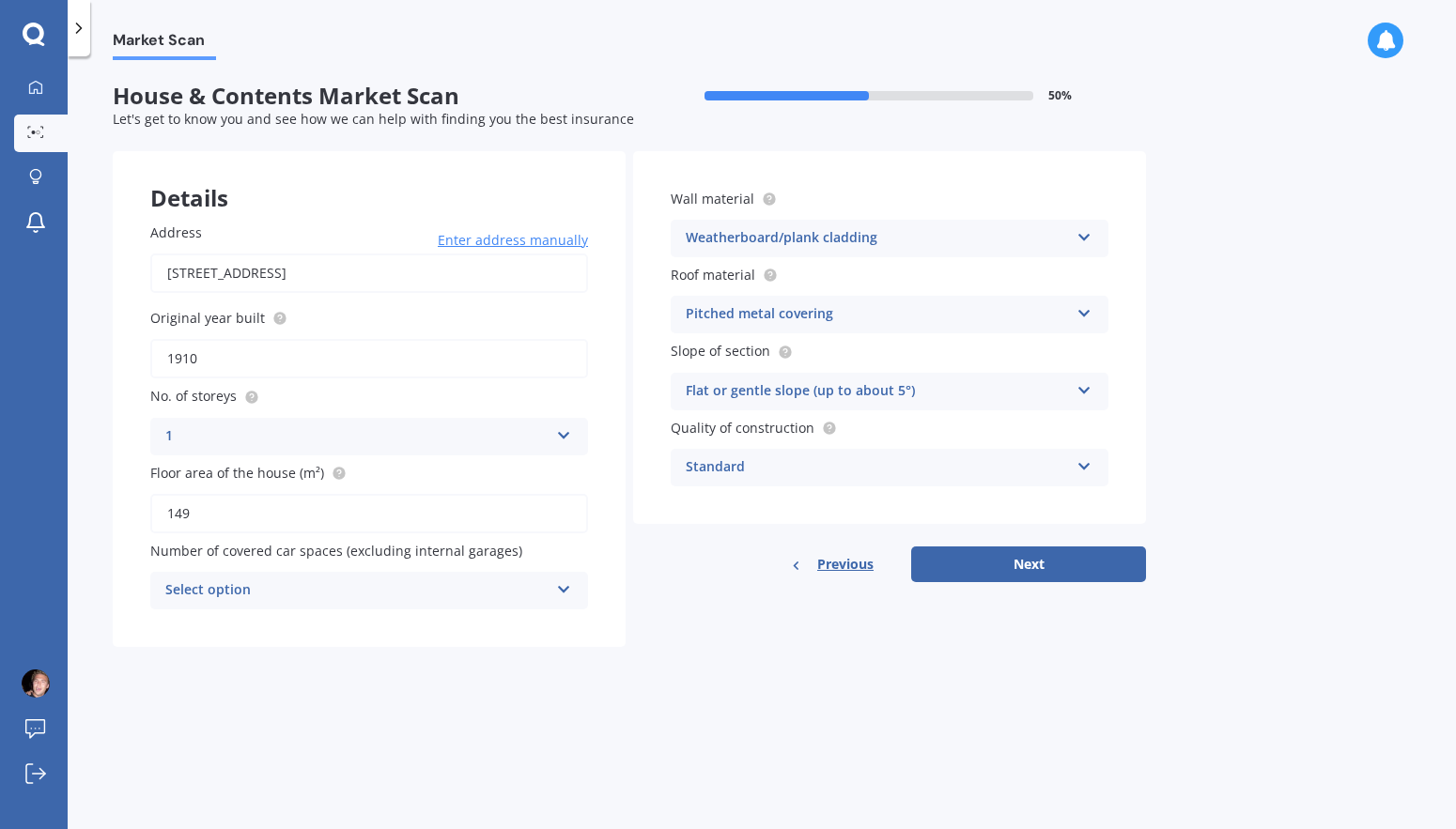 click on "Select option" at bounding box center [357, 591] 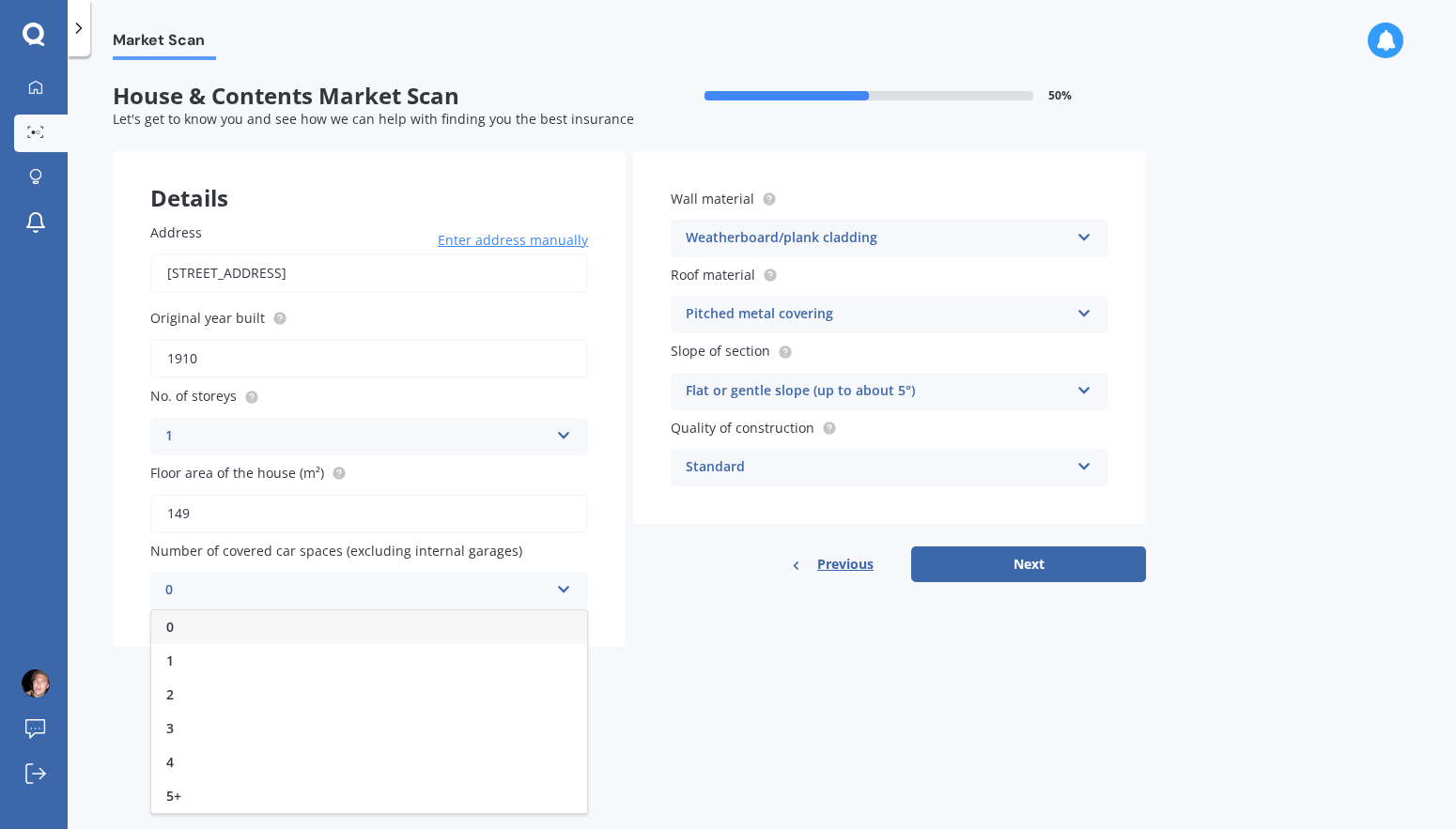 click on "0" at bounding box center [369, 627] 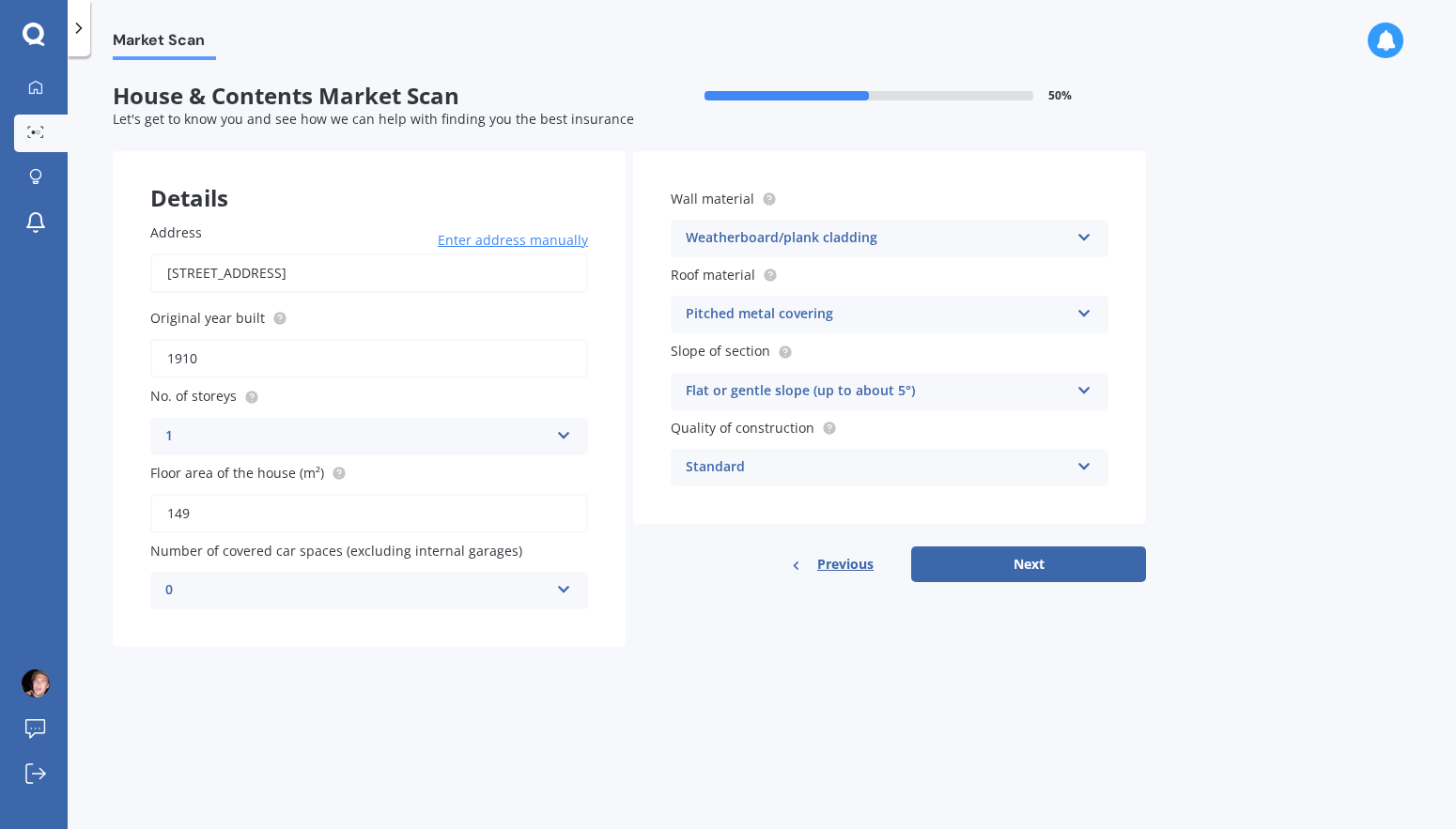 click on "Weatherboard/plank cladding" at bounding box center (877, 238) 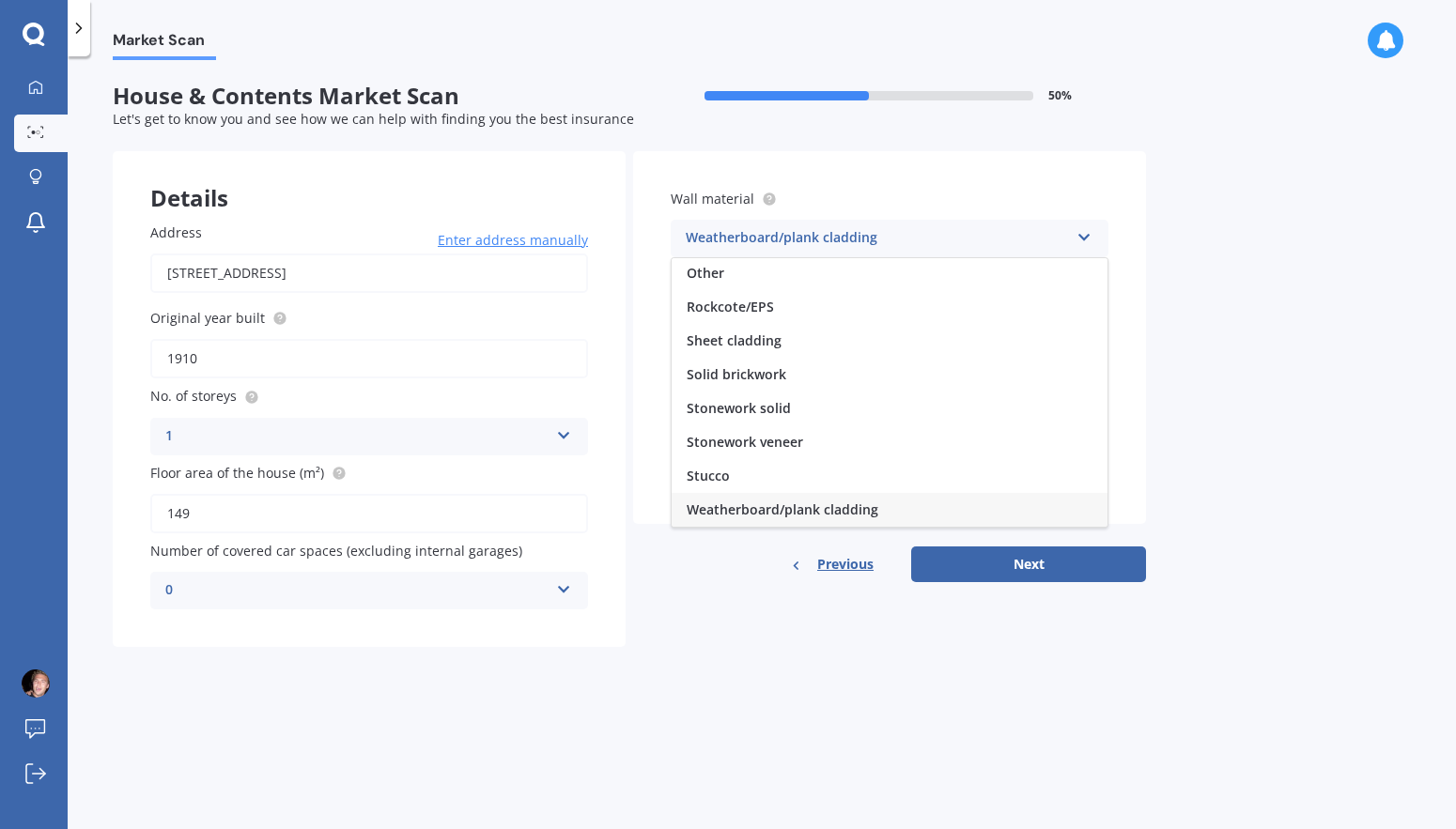 click on "Market Scan House & Contents Market Scan 50 % Let's get to know you and see how we can help with finding you the best insurance Details Address [STREET_ADDRESS] Enter address manually Search Original year built 1910 No. of storeys 1 1 2 3 4 5+ Floor area of the house (m²) 149 Number of covered car spaces (excluding internal garages) 0 0 1 2 3 4 5+ Wall material Weatherboard/plank cladding Artificial weatherboard/plank cladding Blockwork Brick veneer Double brick Mud brick Other Rockcote/EPS Sheet cladding Solid brickwork Stonework solid Stonework veneer Stucco Weatherboard/plank cladding Roof material Pitched metal covering Flat fibre cement Flat membrane Flat metal covering Pitched concrete tiles Pitched fibre cement covering Pitched metal covering Pitched slate Pitched terracotta tiles Pitched timber shingles Other Slope of section Flat or gentle slope (up to about 5°) Flat or gentle slope (up to about 5°) Moderate slope (about 15°) Severe slope (35° or more) Standard" at bounding box center [762, 446] 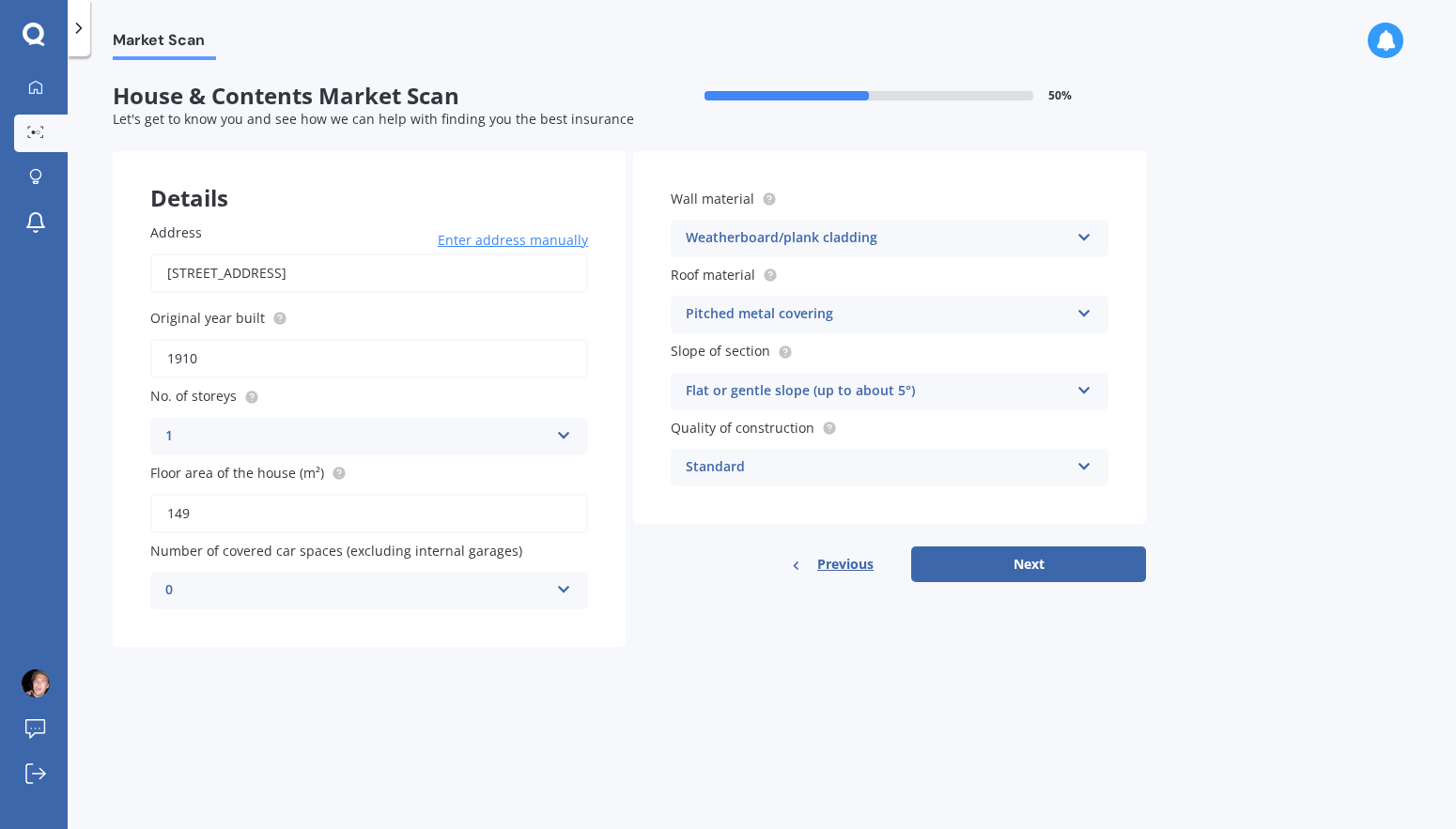 click on "Standard" at bounding box center [877, 468] 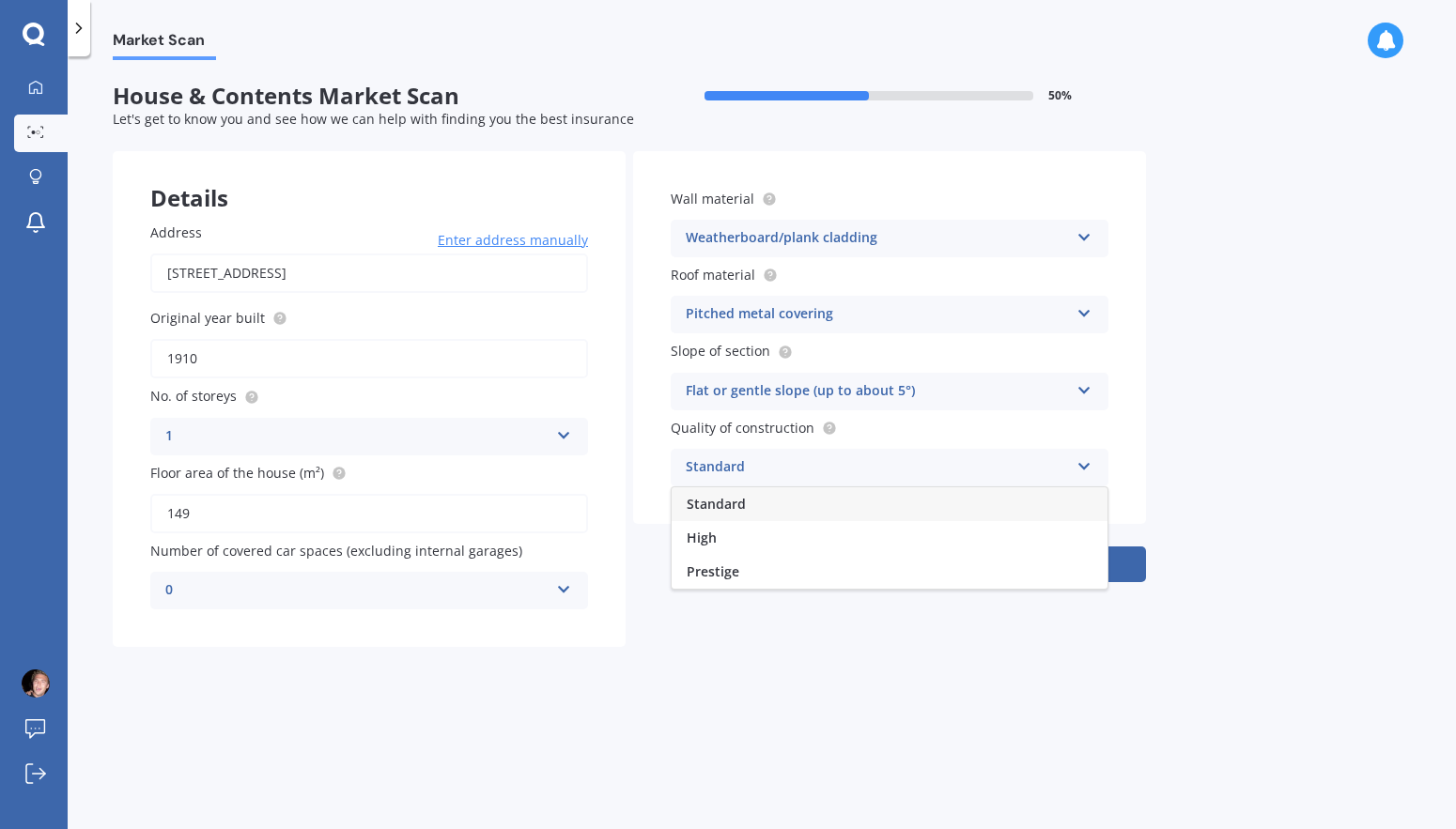 click on "Standard" at bounding box center (890, 504) 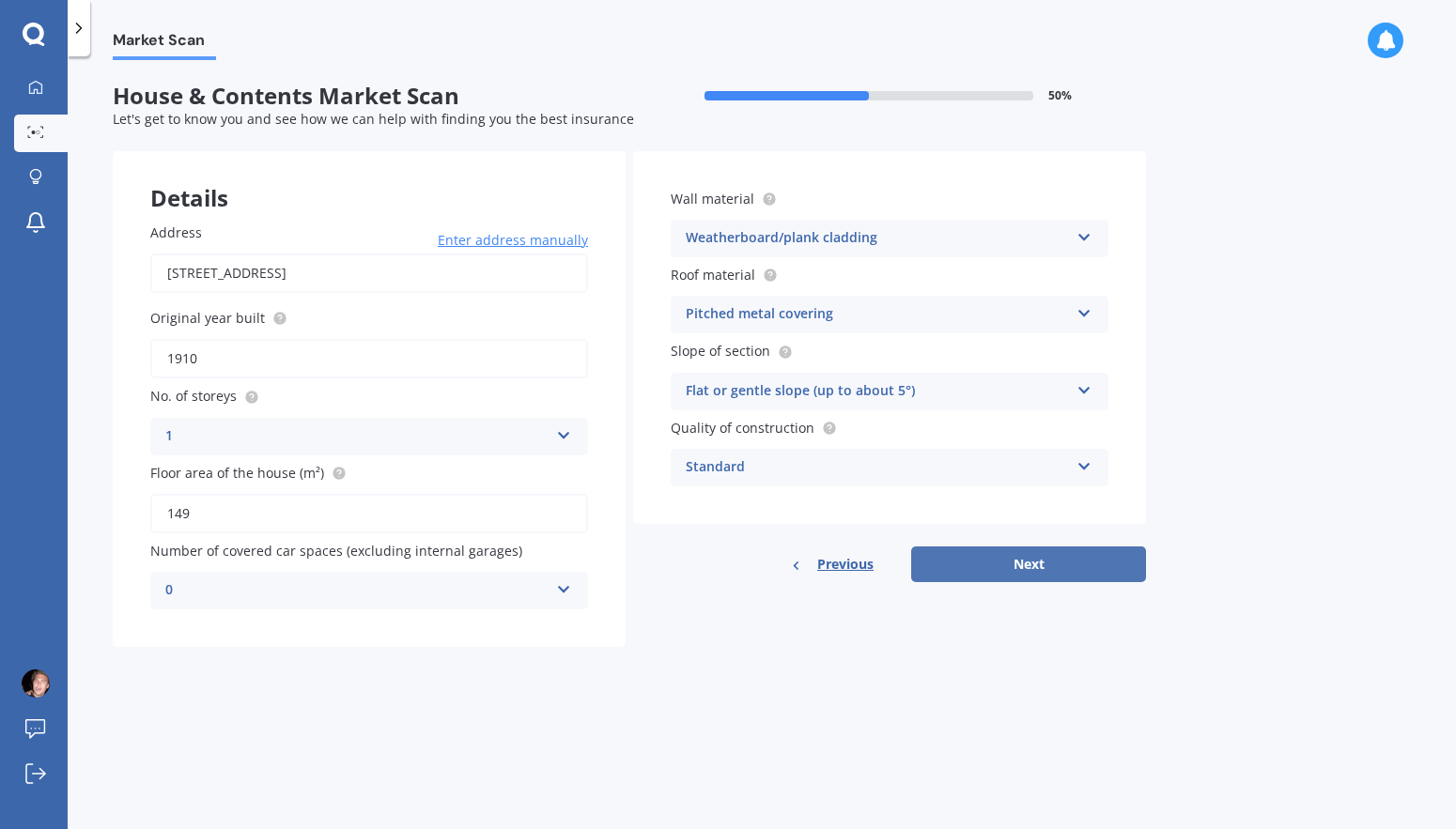 click on "Next" at bounding box center [1029, 564] 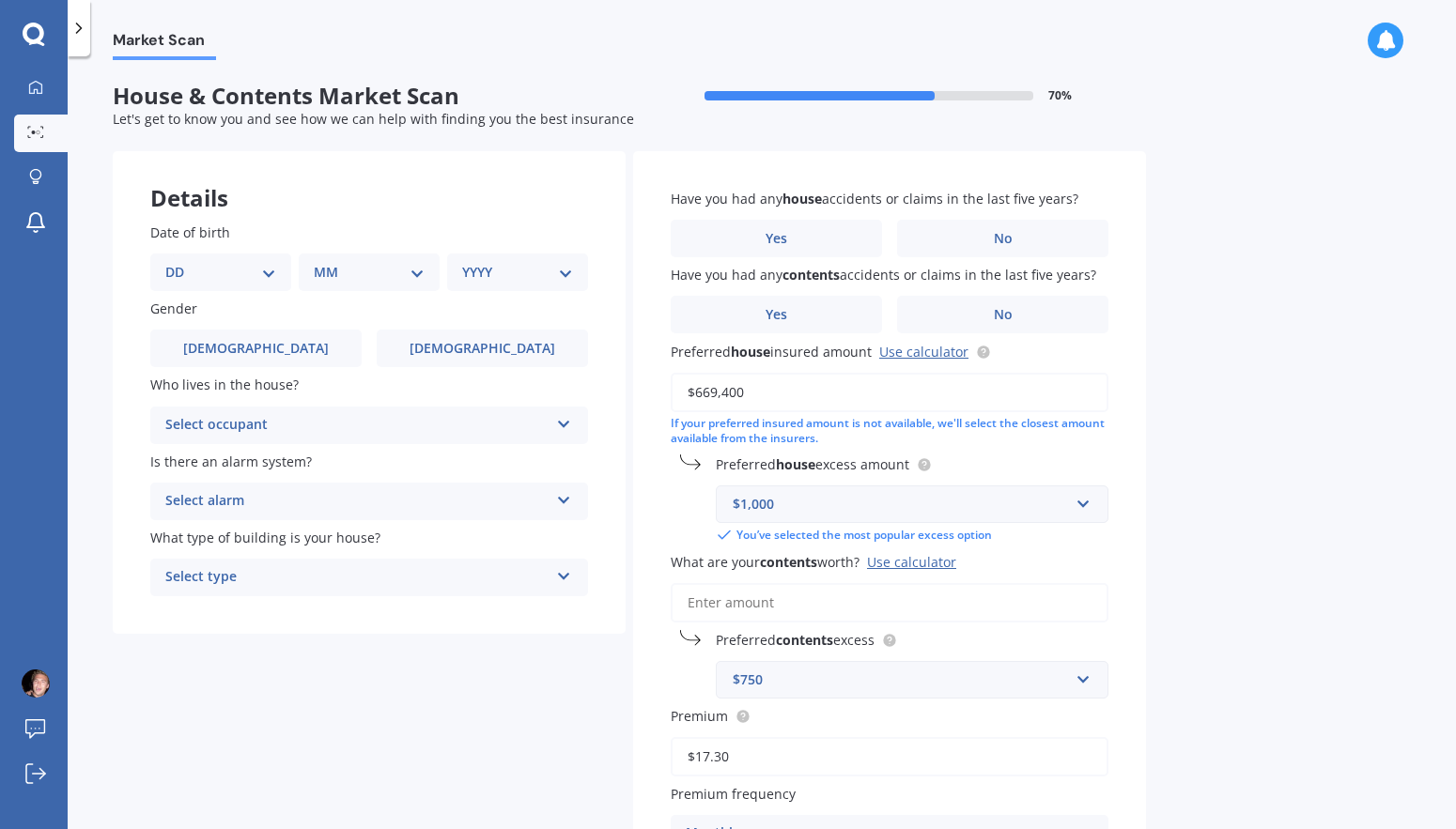 click on "DD 01 02 03 04 05 06 07 08 09 10 11 12 13 14 15 16 17 18 19 20 21 22 23 24 25 26 27 28 29 30 31" at bounding box center [221, 272] 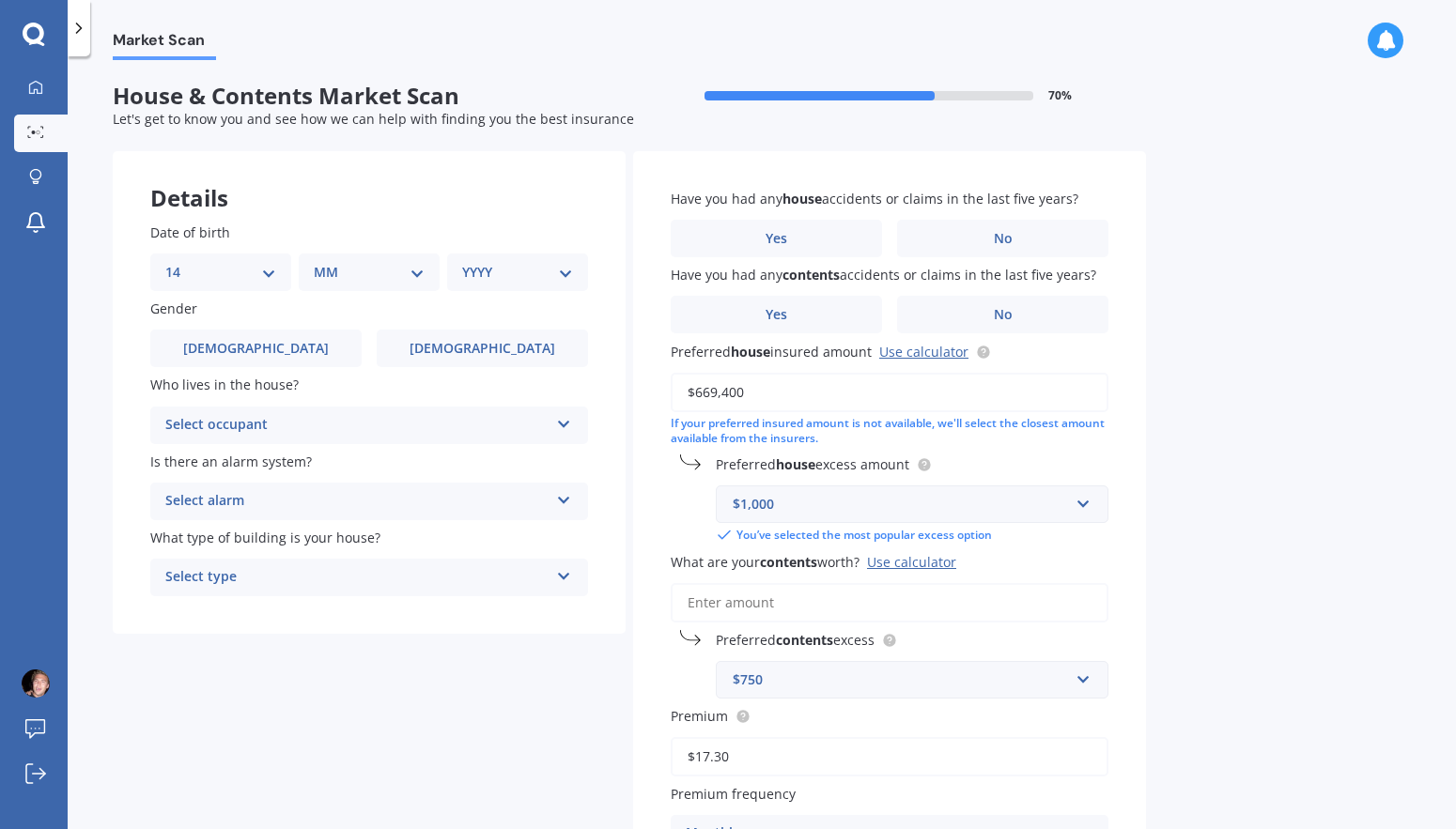 click on "DD 01 02 03 04 05 06 07 08 09 10 11 12 13 14 15 16 17 18 19 20 21 22 23 24 25 26 27 28 29 30 31" at bounding box center [221, 272] 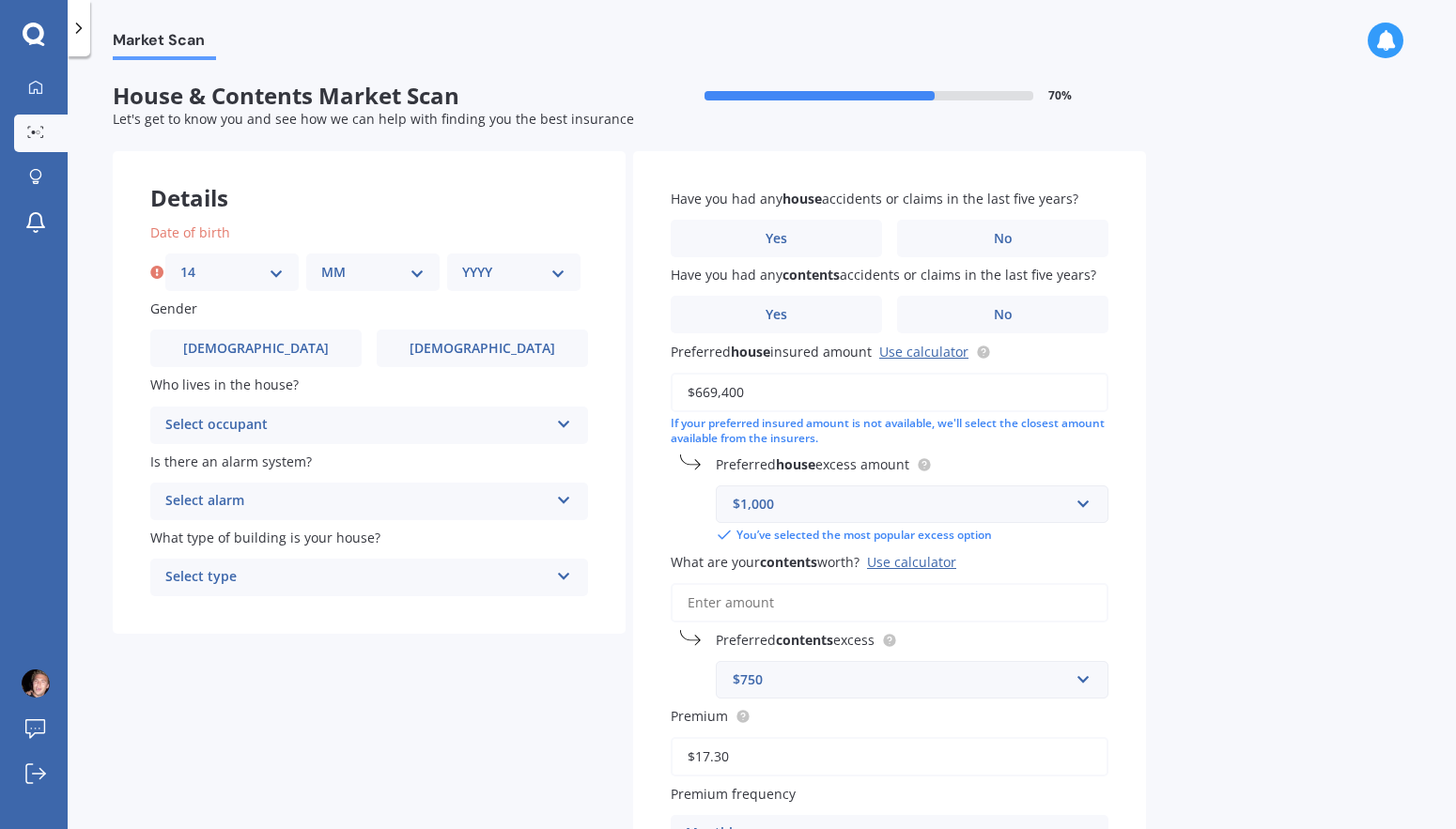 click on "MM 01 02 03 04 05 06 07 08 09 10 11 12" at bounding box center [373, 272] 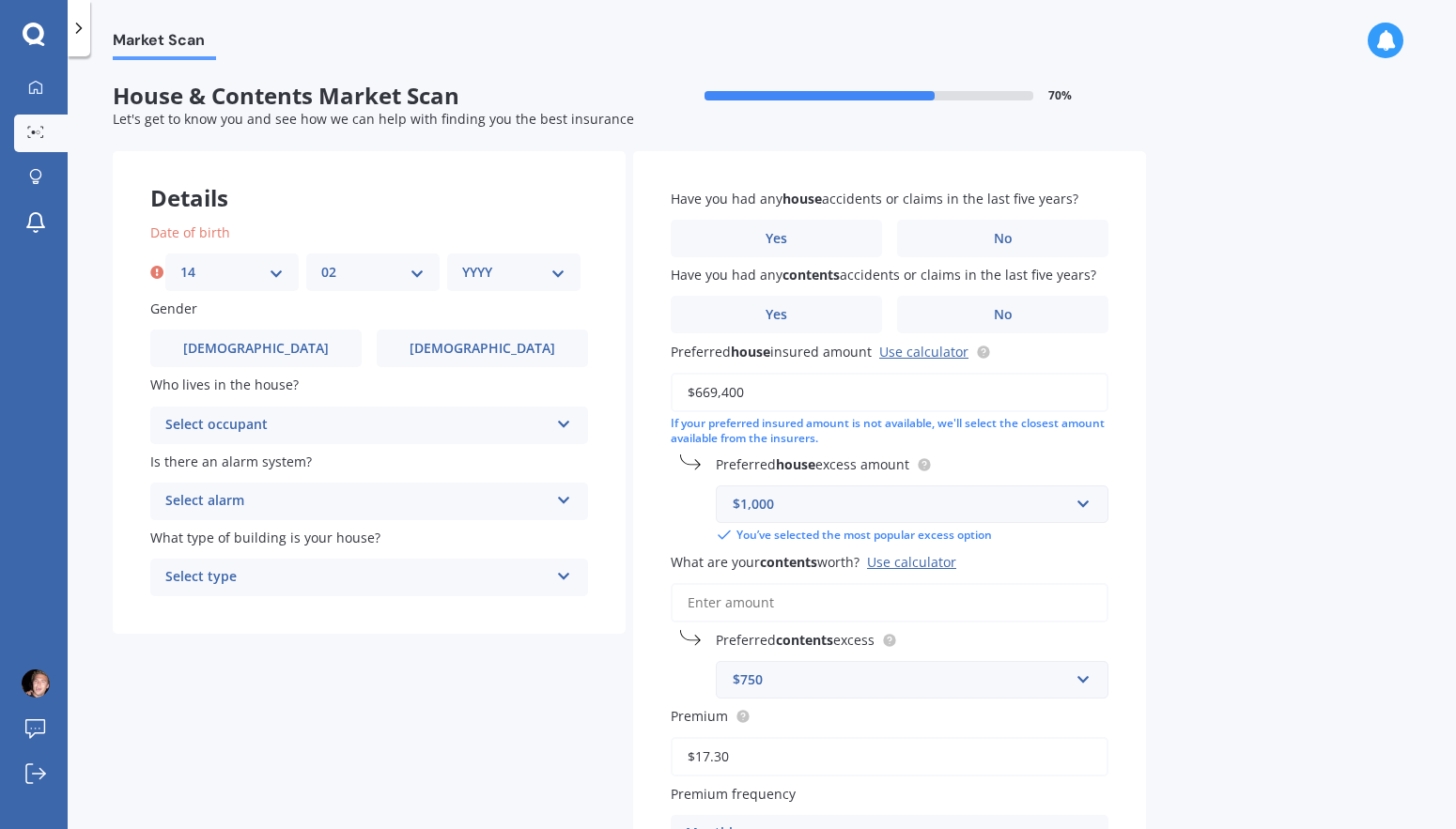 click on "MM 01 02 03 04 05 06 07 08 09 10 11 12" at bounding box center [373, 272] 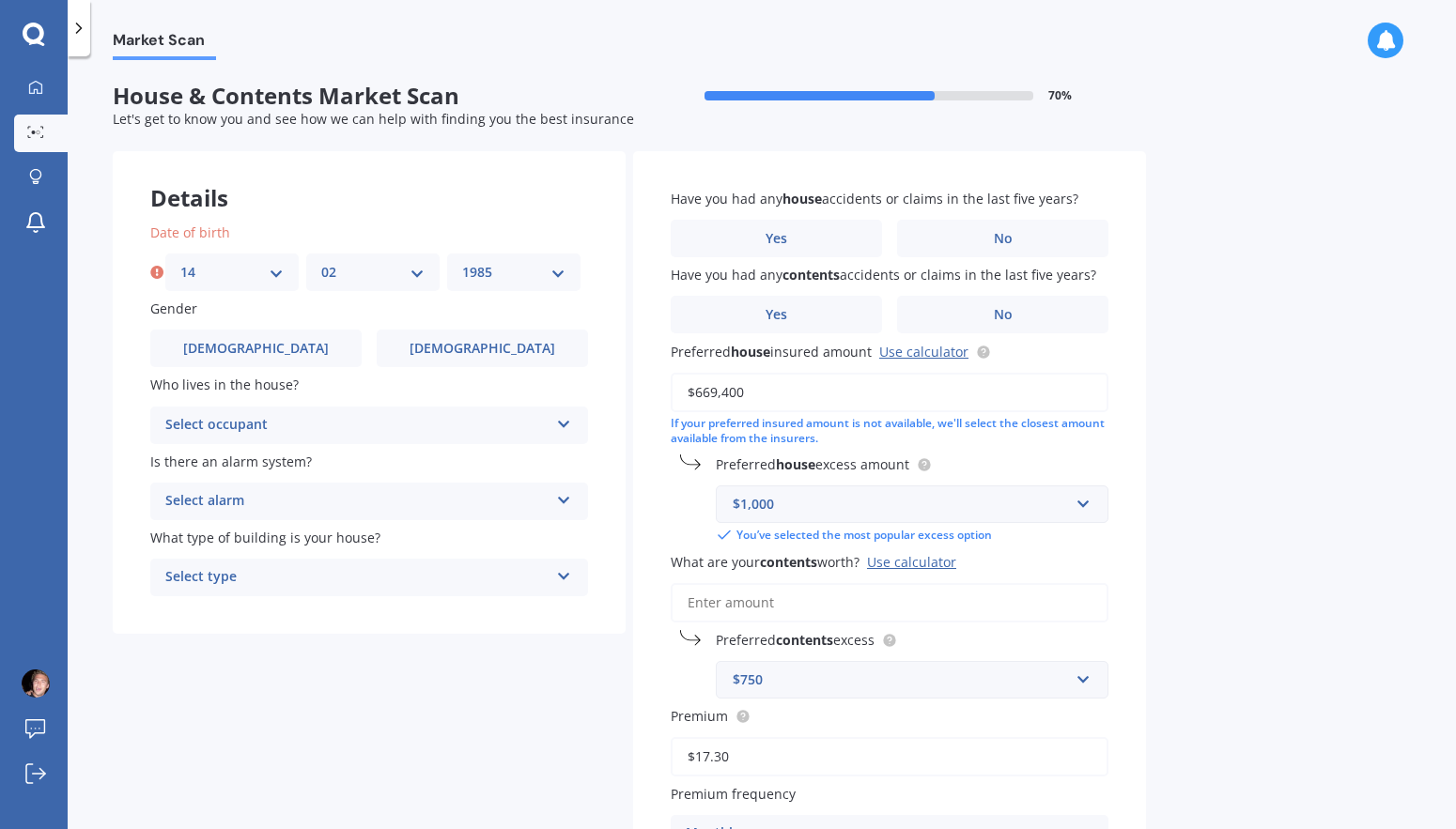 click on "YYYY 2009 2008 2007 2006 2005 2004 2003 2002 2001 2000 1999 1998 1997 1996 1995 1994 1993 1992 1991 1990 1989 1988 1987 1986 1985 1984 1983 1982 1981 1980 1979 1978 1977 1976 1975 1974 1973 1972 1971 1970 1969 1968 1967 1966 1965 1964 1963 1962 1961 1960 1959 1958 1957 1956 1955 1954 1953 1952 1951 1950 1949 1948 1947 1946 1945 1944 1943 1942 1941 1940 1939 1938 1937 1936 1935 1934 1933 1932 1931 1930 1929 1928 1927 1926 1925 1924 1923 1922 1921 1920 1919 1918 1917 1916 1915 1914 1913 1912 1911 1910" at bounding box center (514, 272) 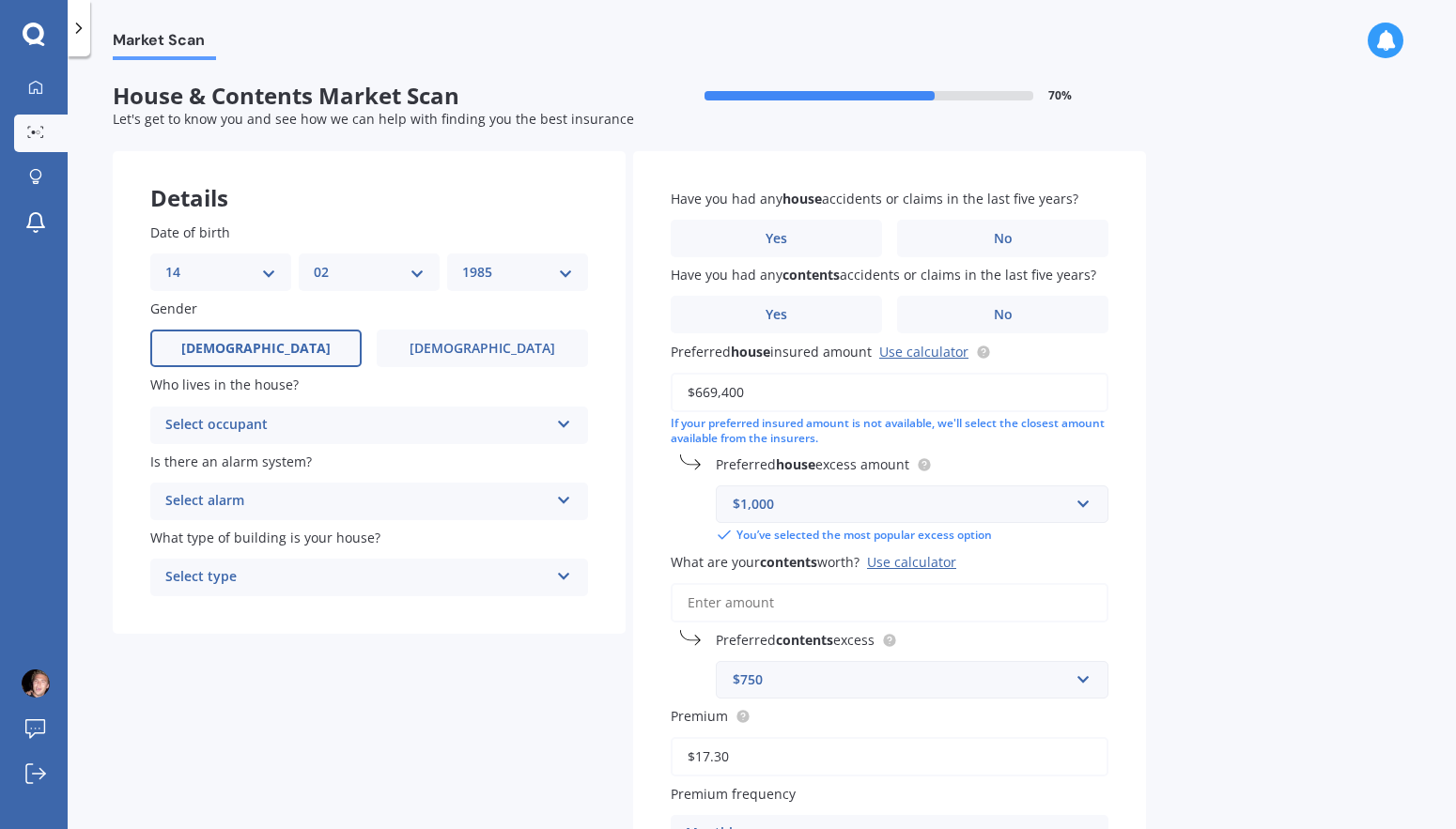 click on "[DEMOGRAPHIC_DATA]" at bounding box center (256, 348) 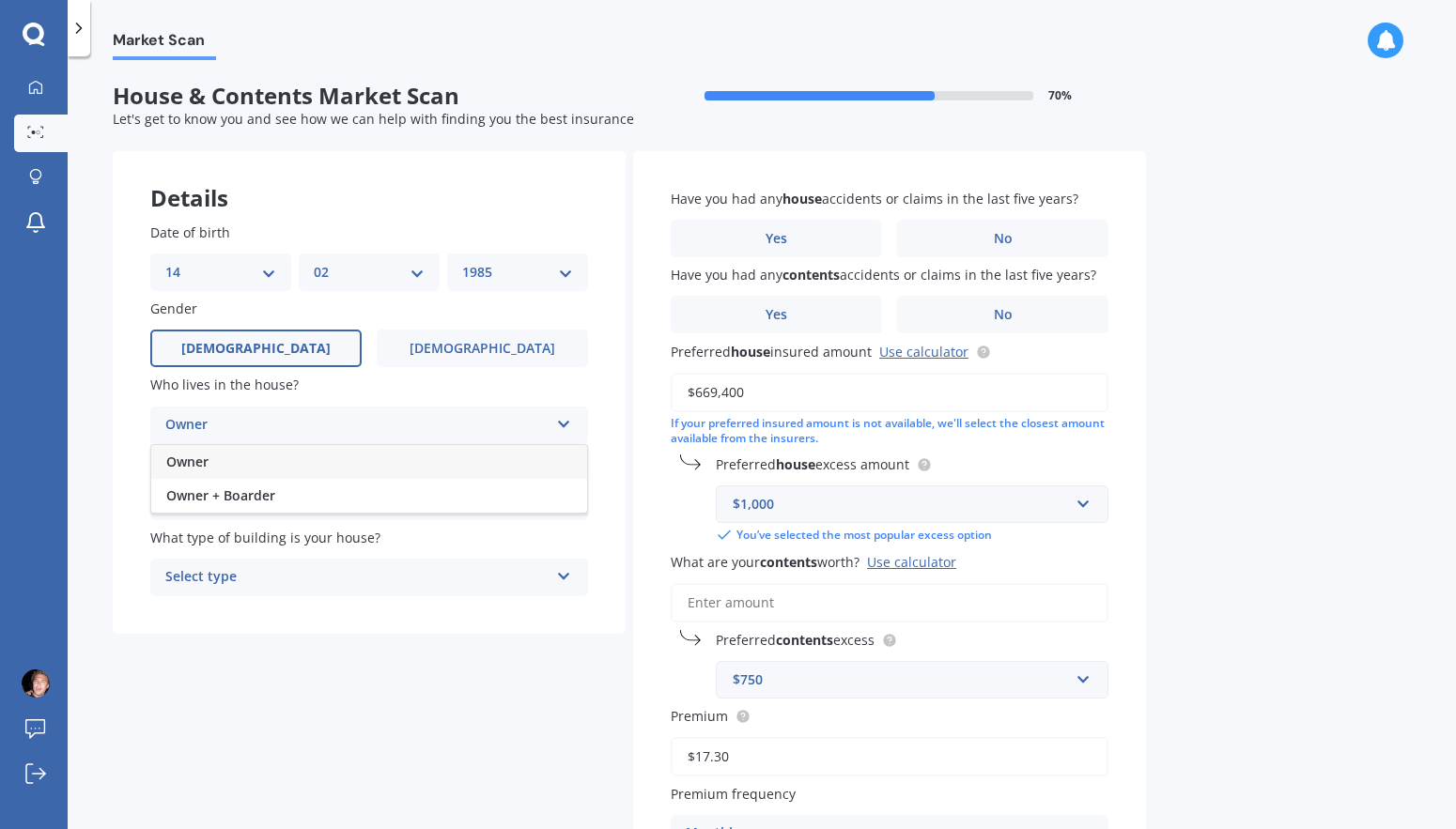click on "Owner" at bounding box center [369, 462] 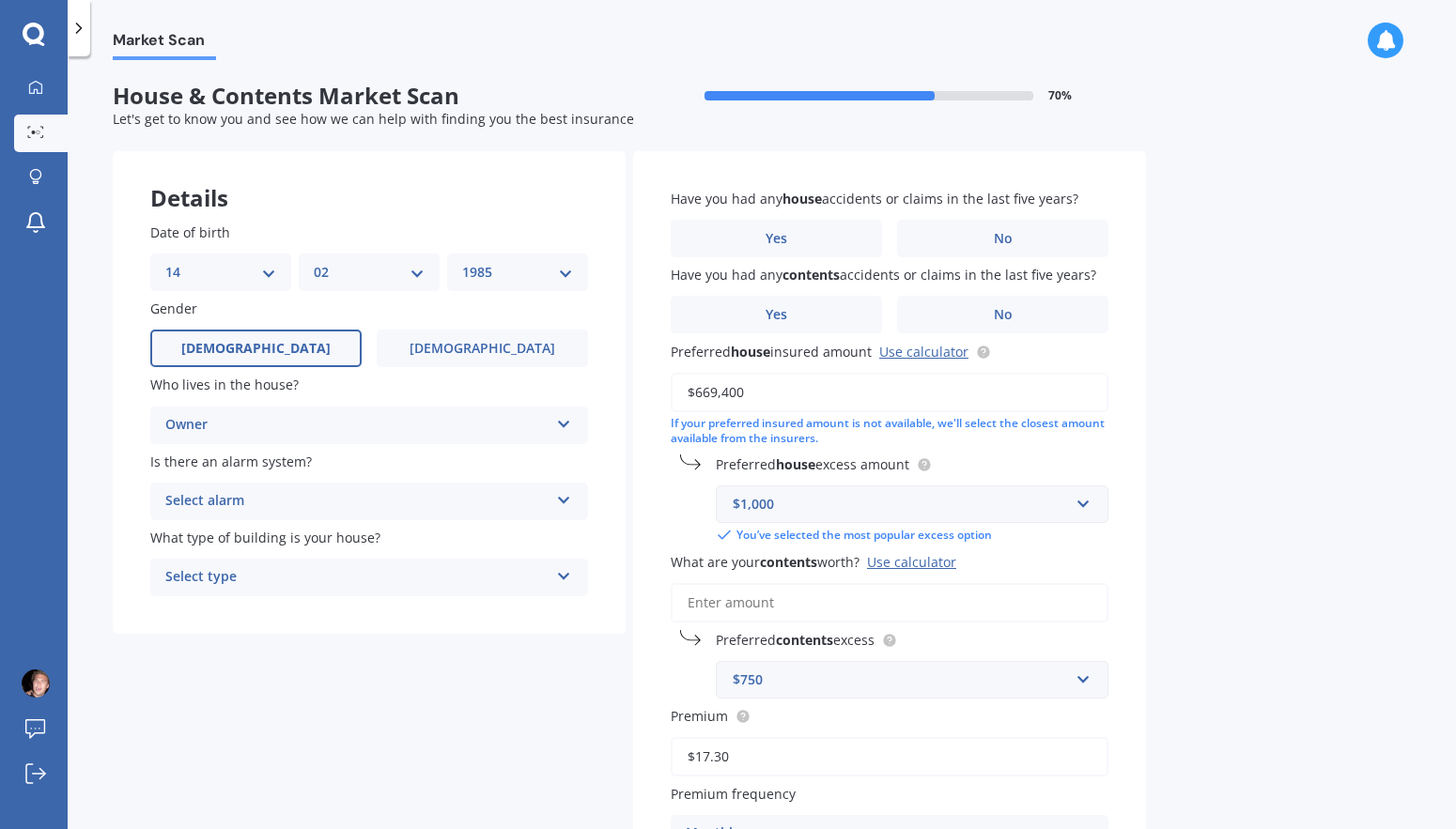 click on "Select alarm" at bounding box center [357, 501] 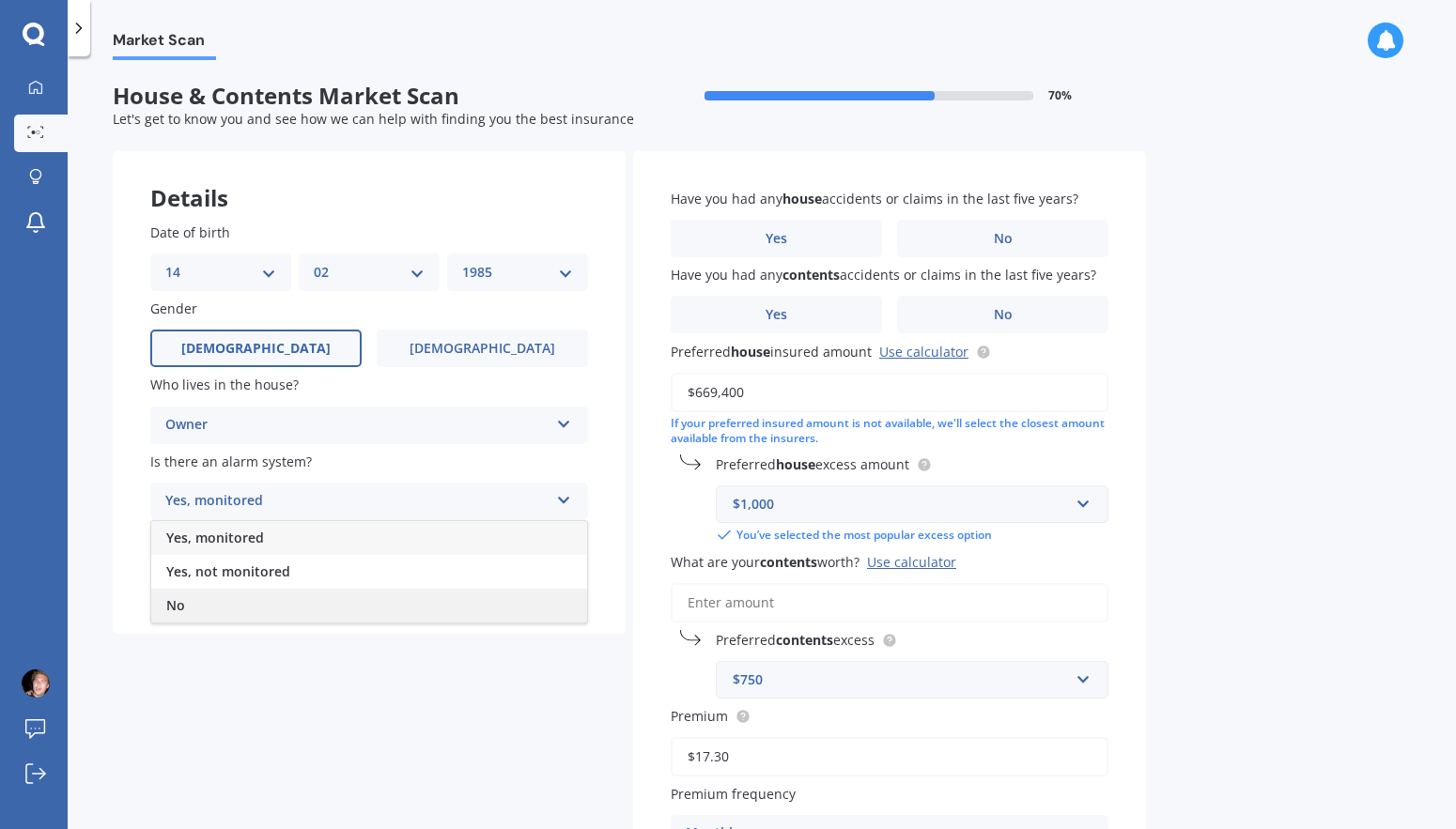 click on "No" at bounding box center [369, 606] 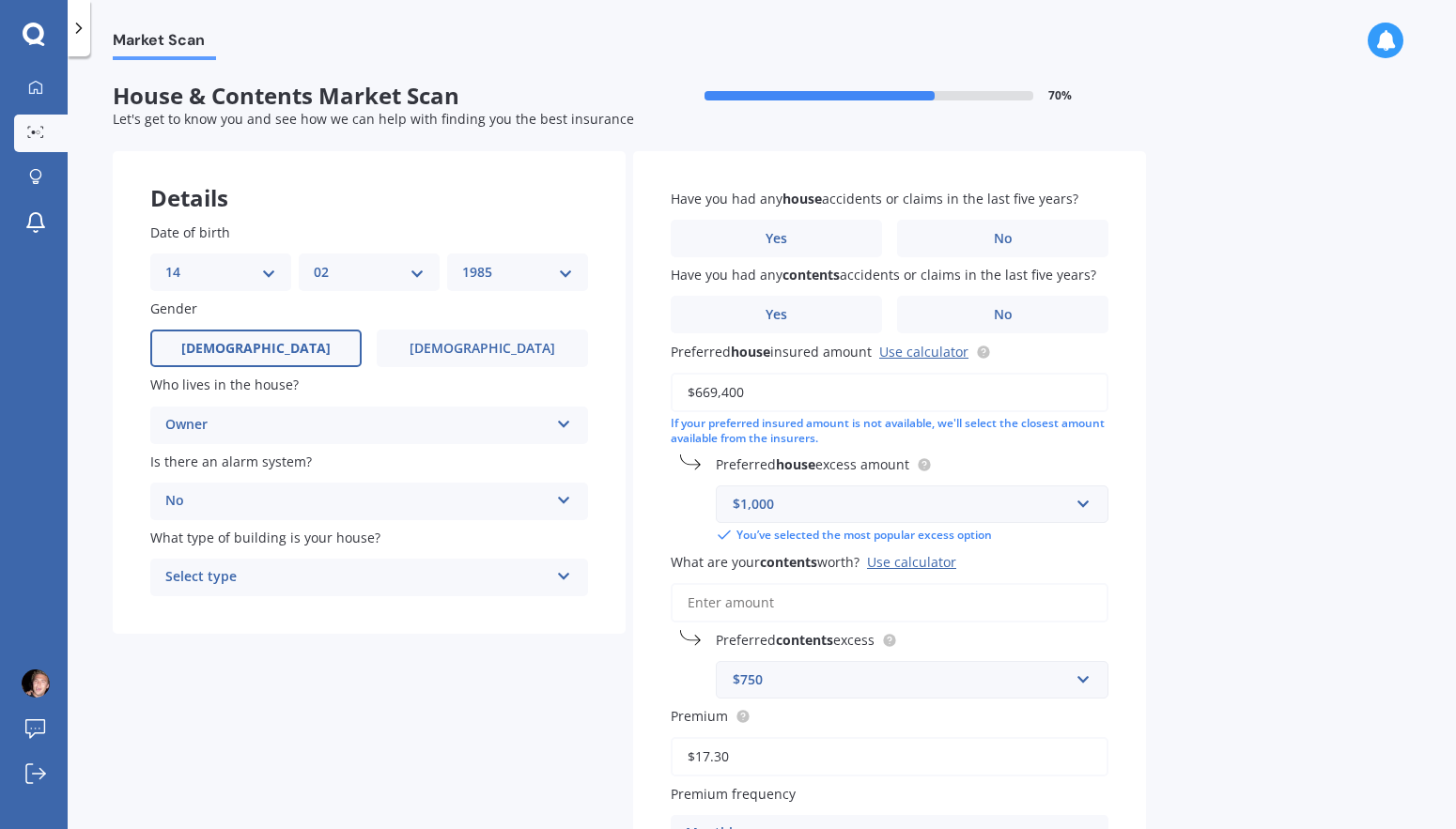 click on "Select type" at bounding box center [357, 577] 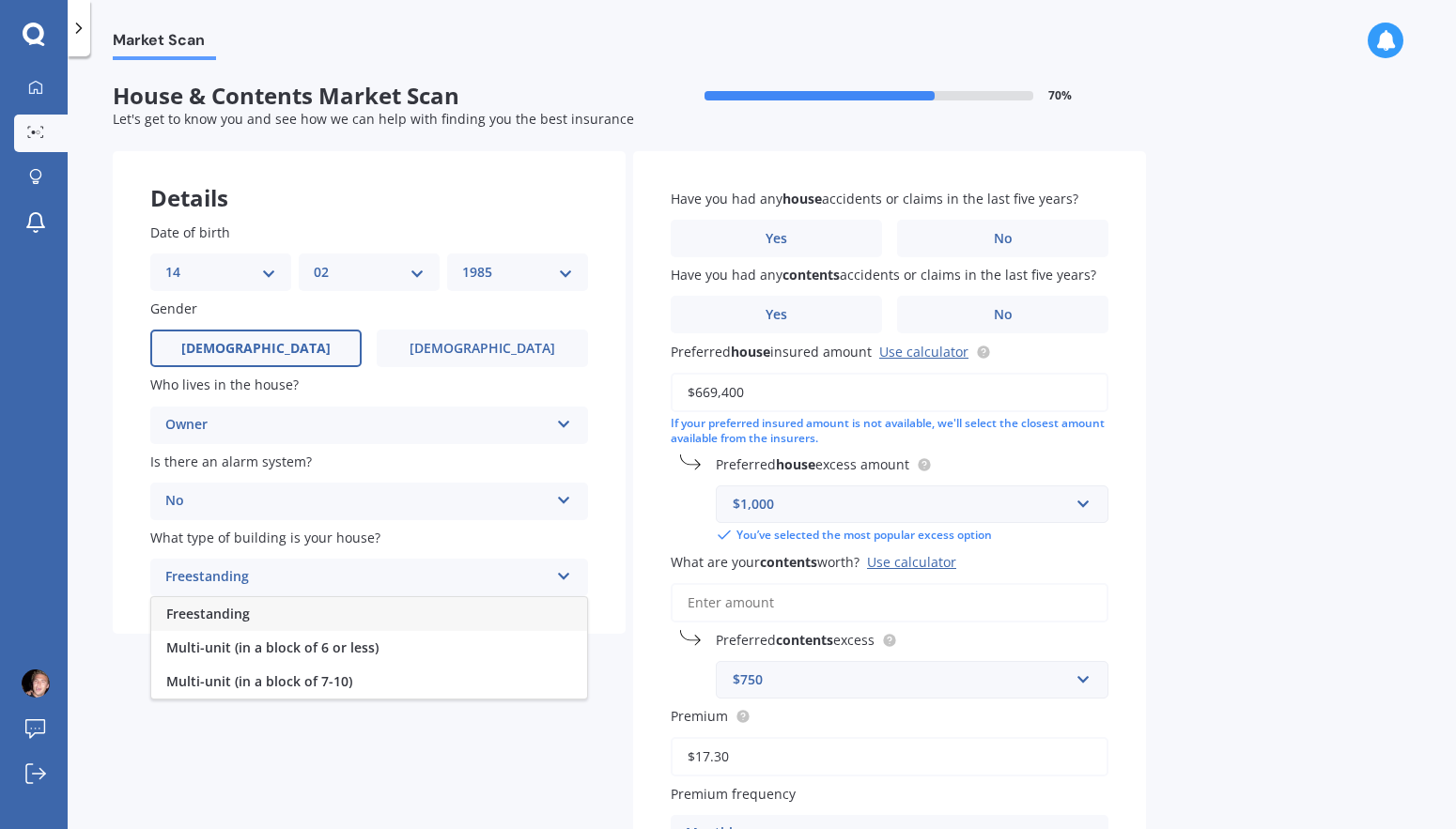 click on "Freestanding" at bounding box center (369, 614) 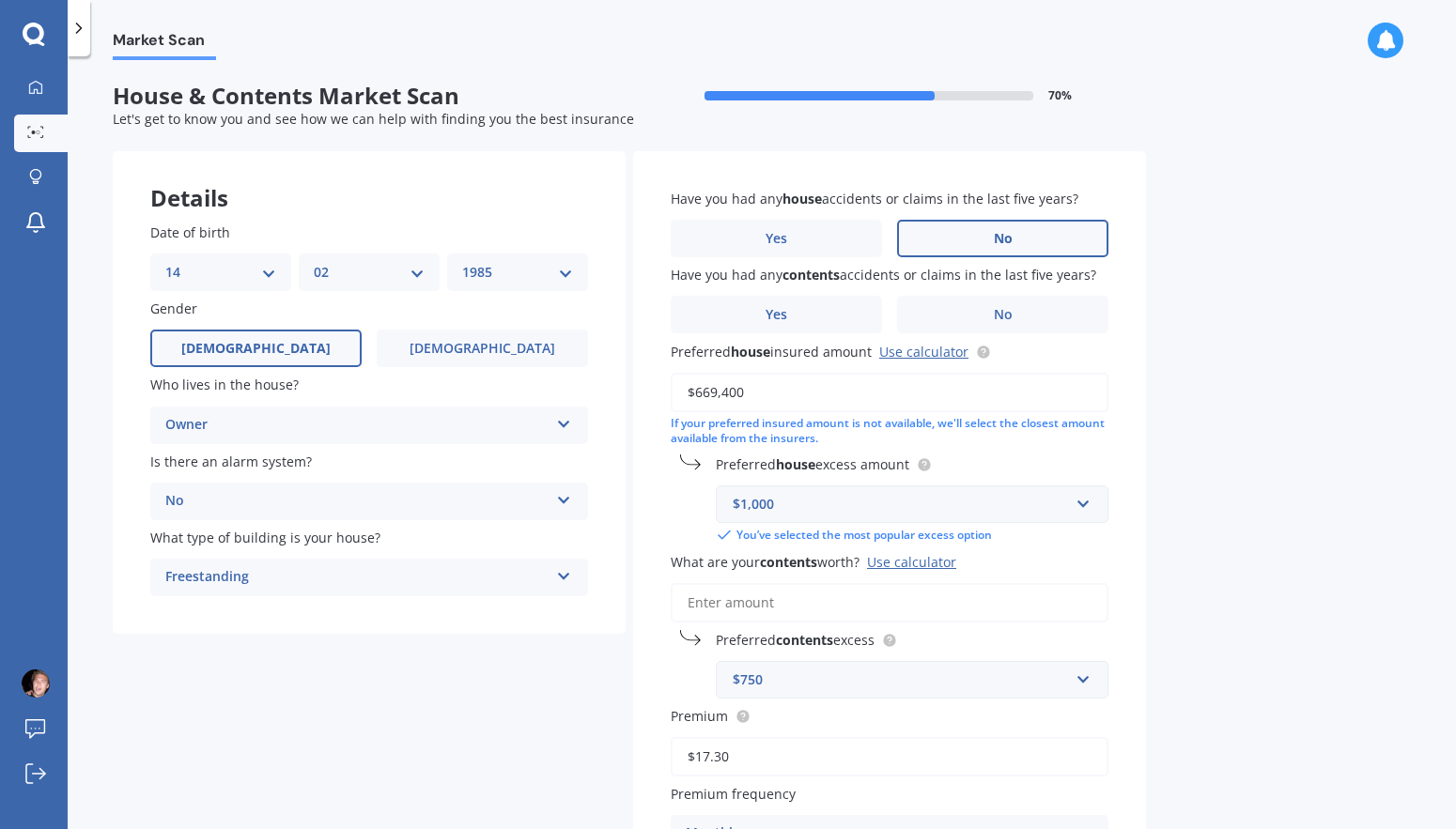 click on "No" at bounding box center (1002, 238) 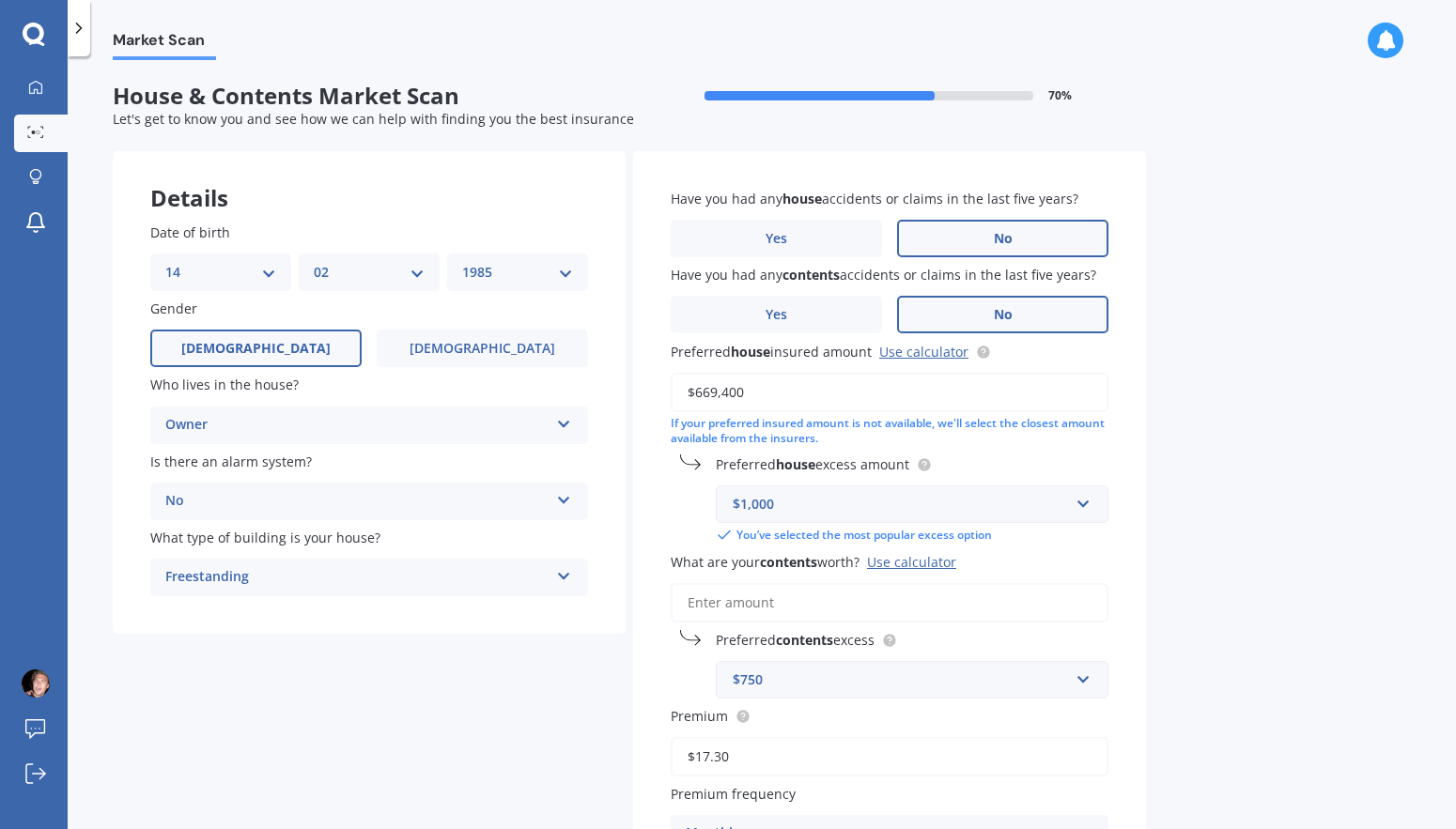 click on "No" at bounding box center (1002, 315) 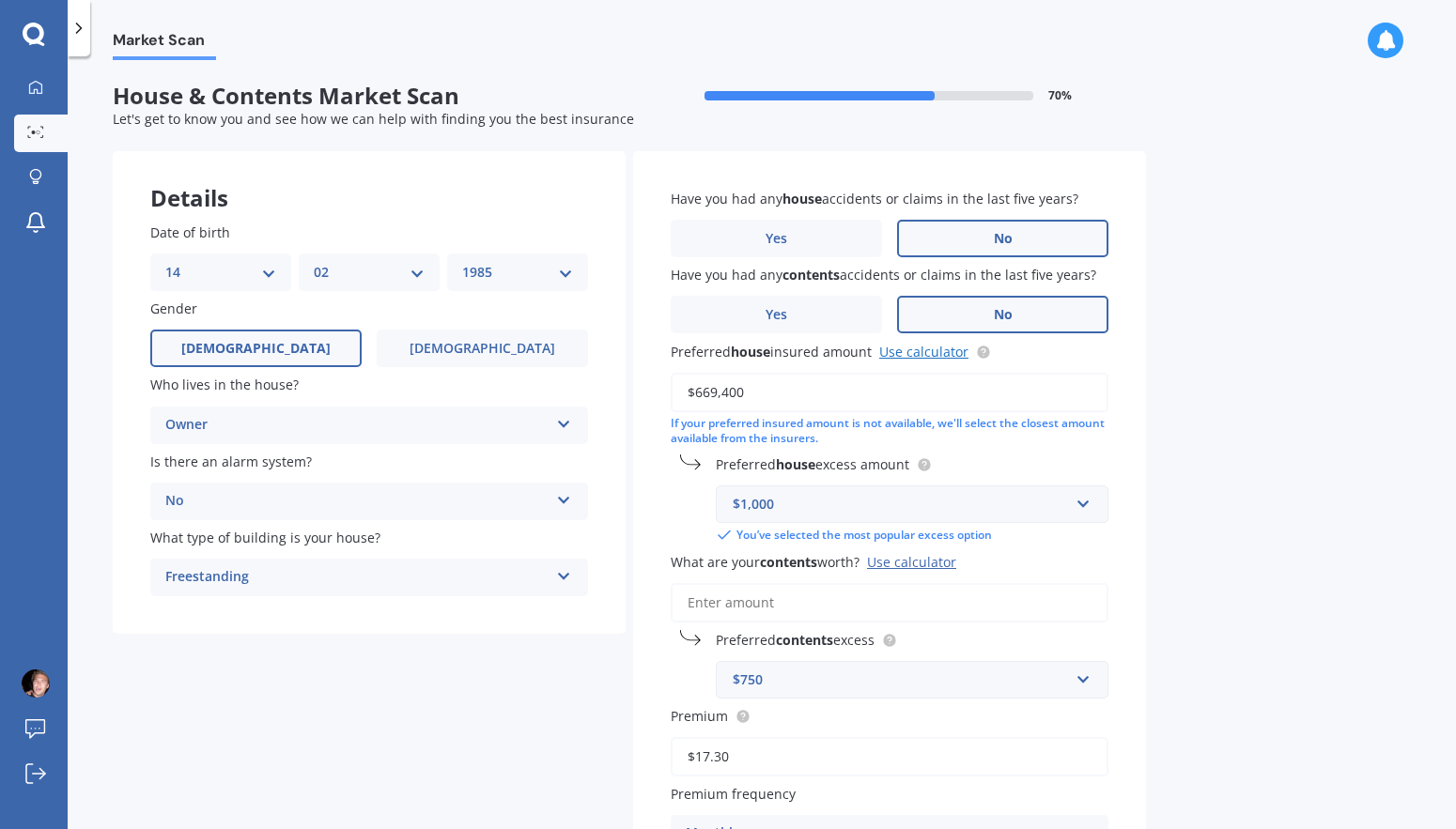 click on "Use calculator" at bounding box center (923, 351) 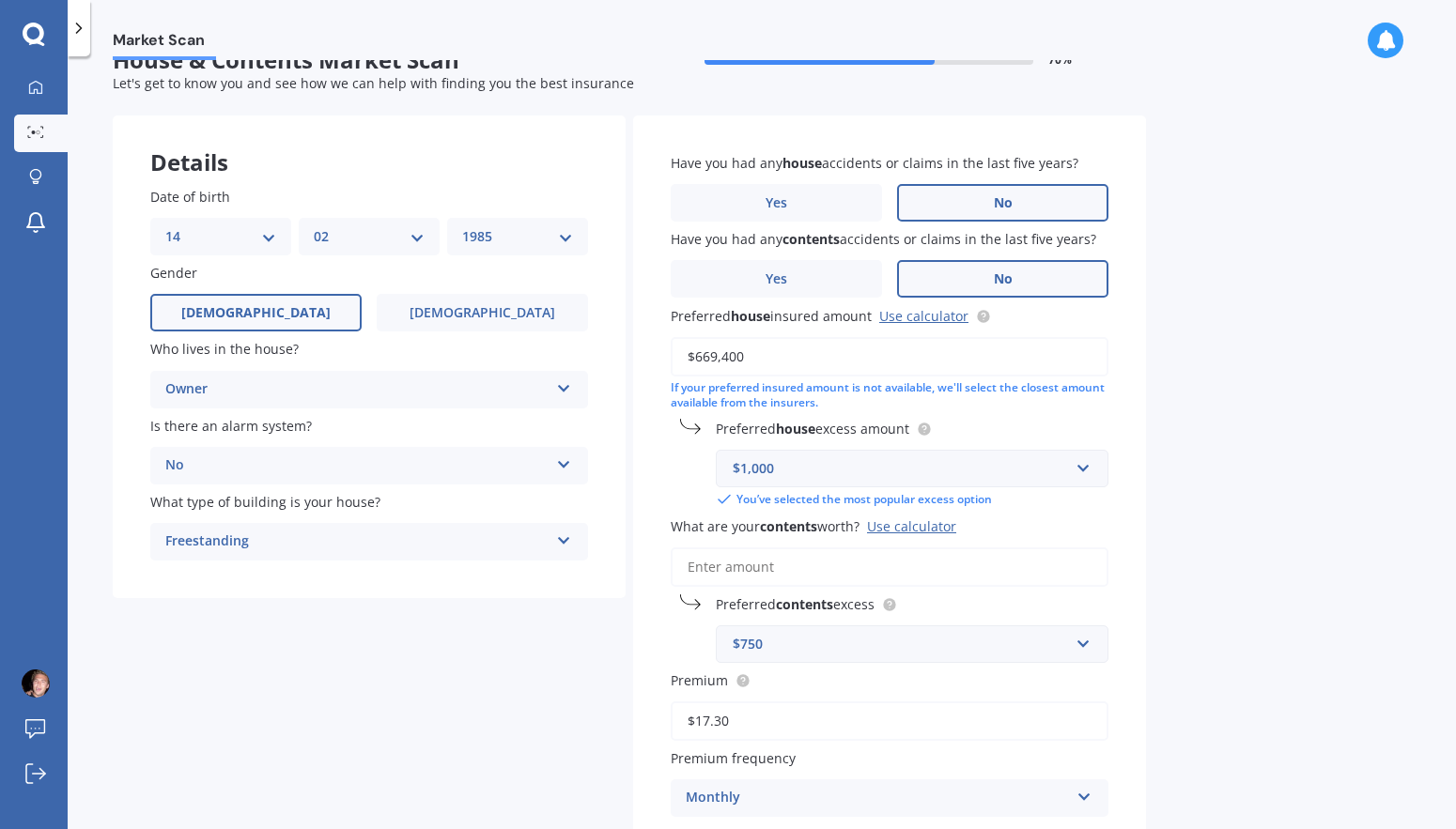 scroll, scrollTop: 0, scrollLeft: 0, axis: both 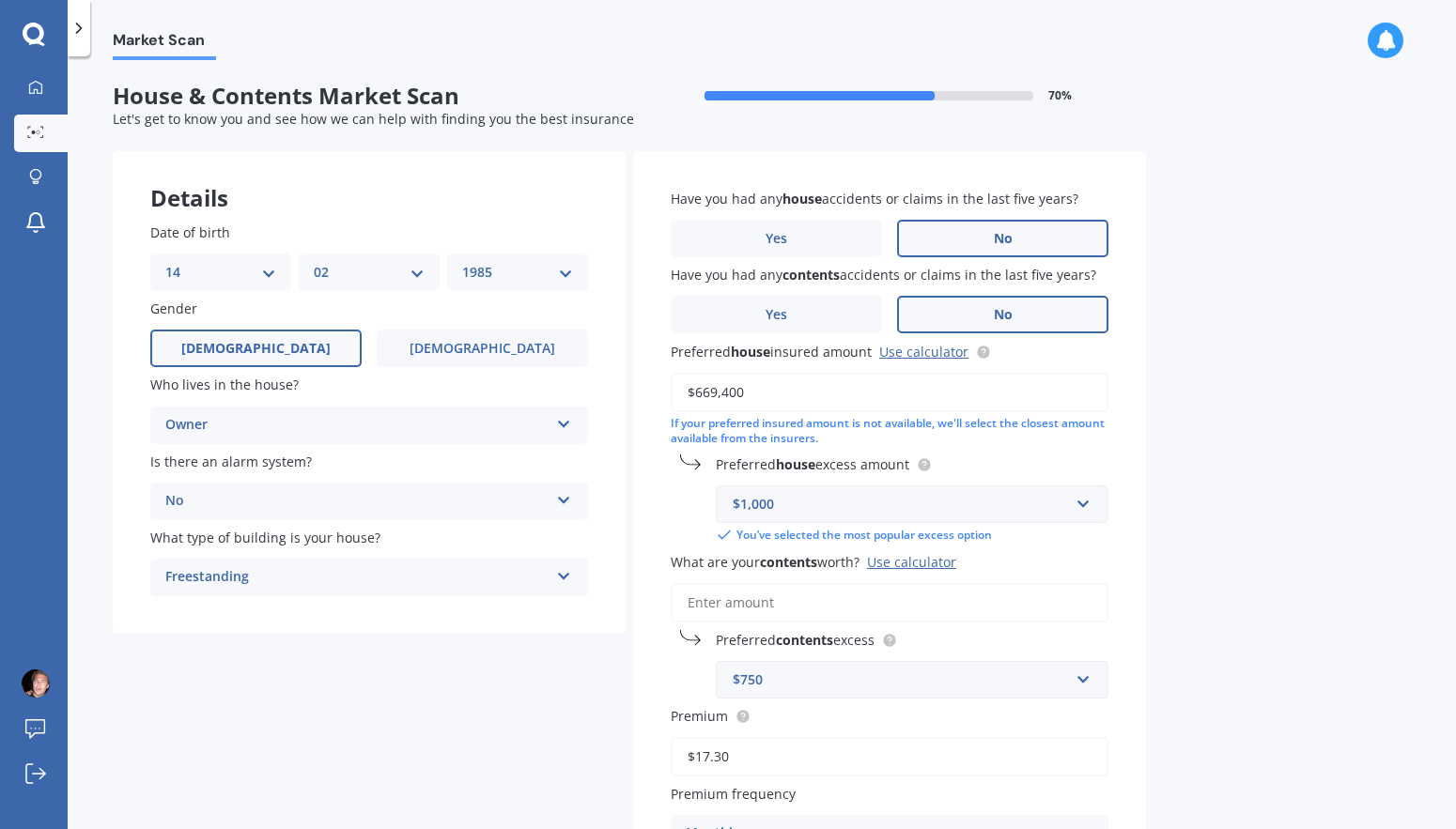 drag, startPoint x: 842, startPoint y: 386, endPoint x: 615, endPoint y: 411, distance: 228.3725 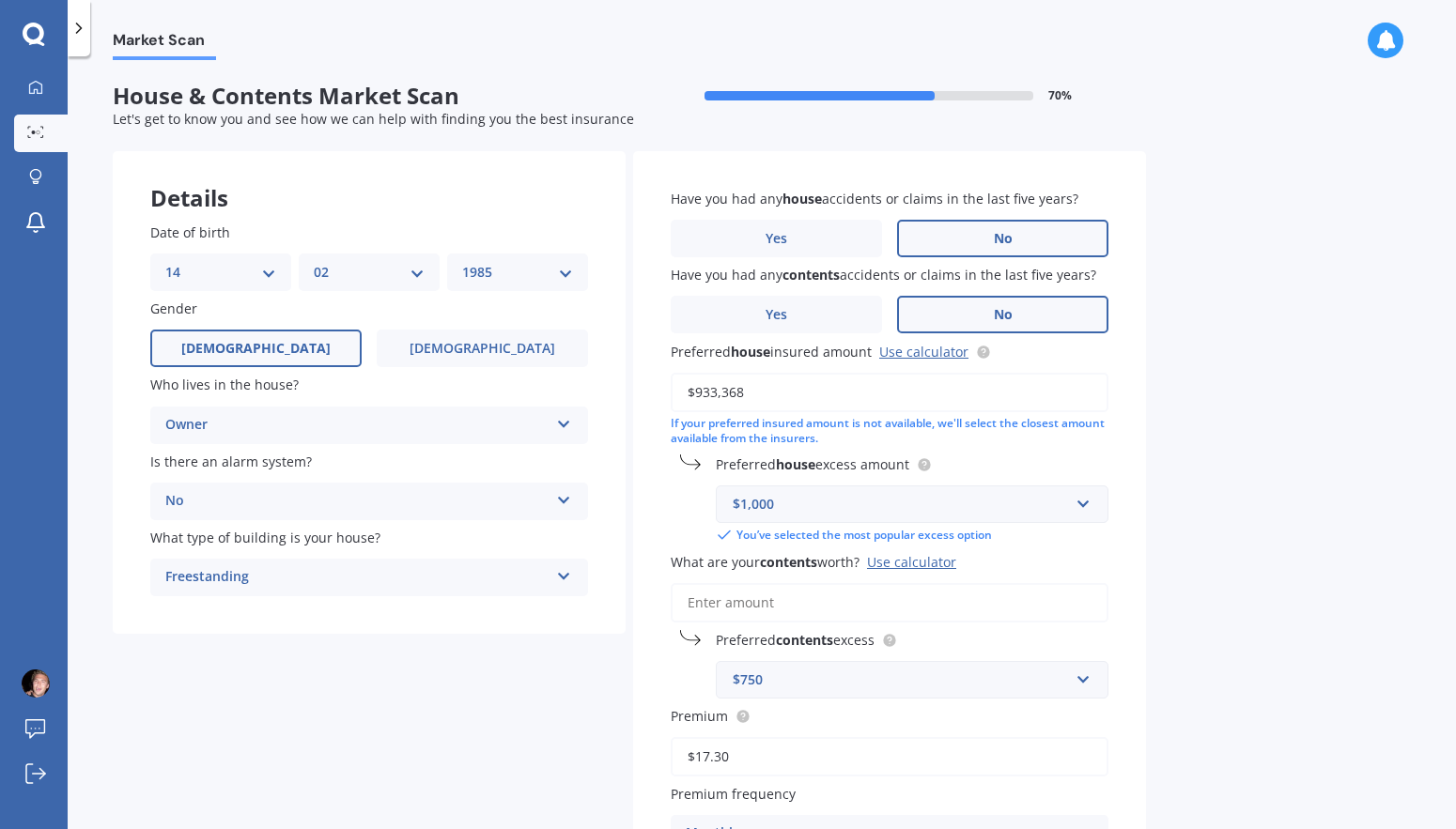 type on "$933,368" 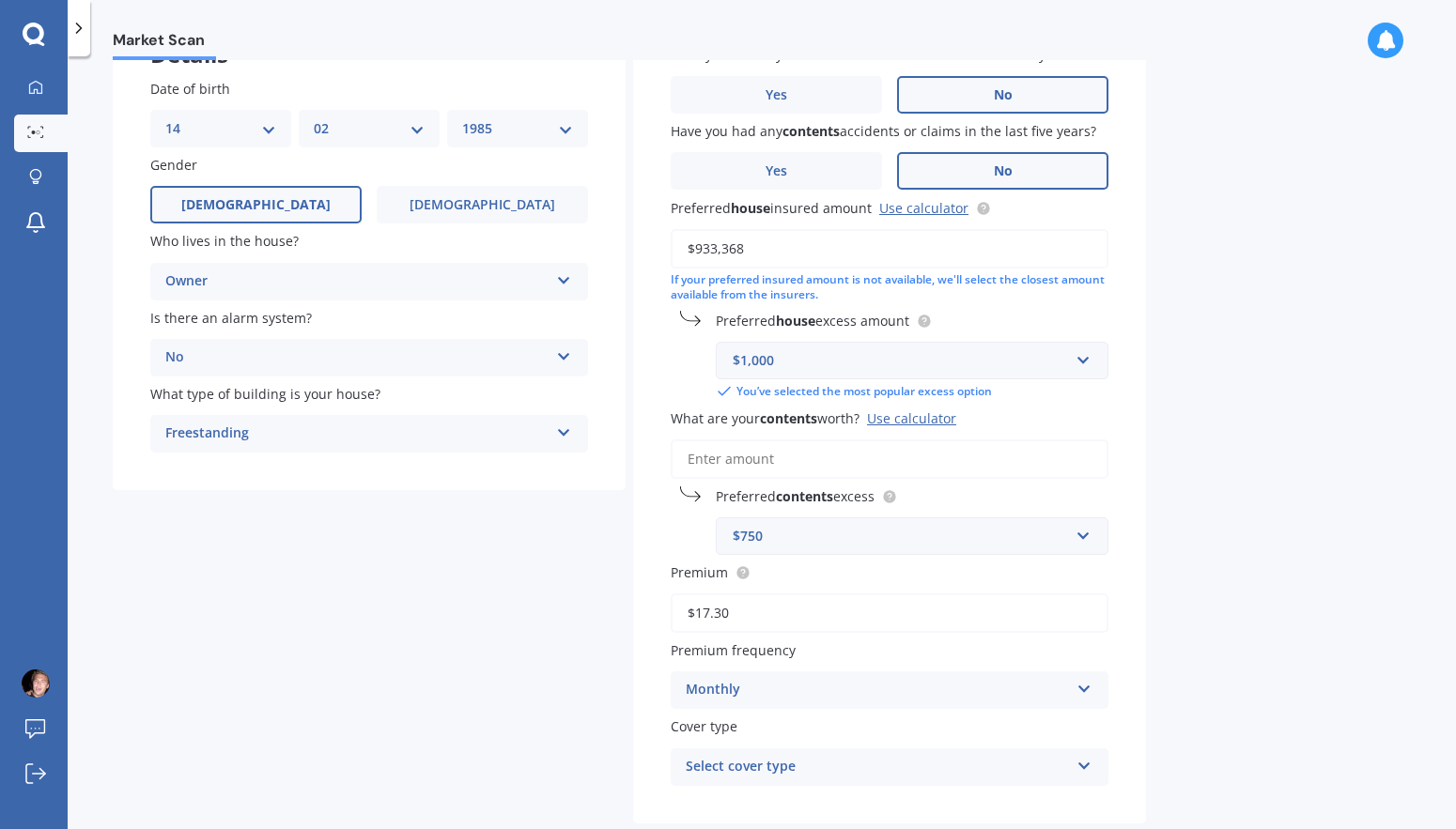 scroll, scrollTop: 245, scrollLeft: 0, axis: vertical 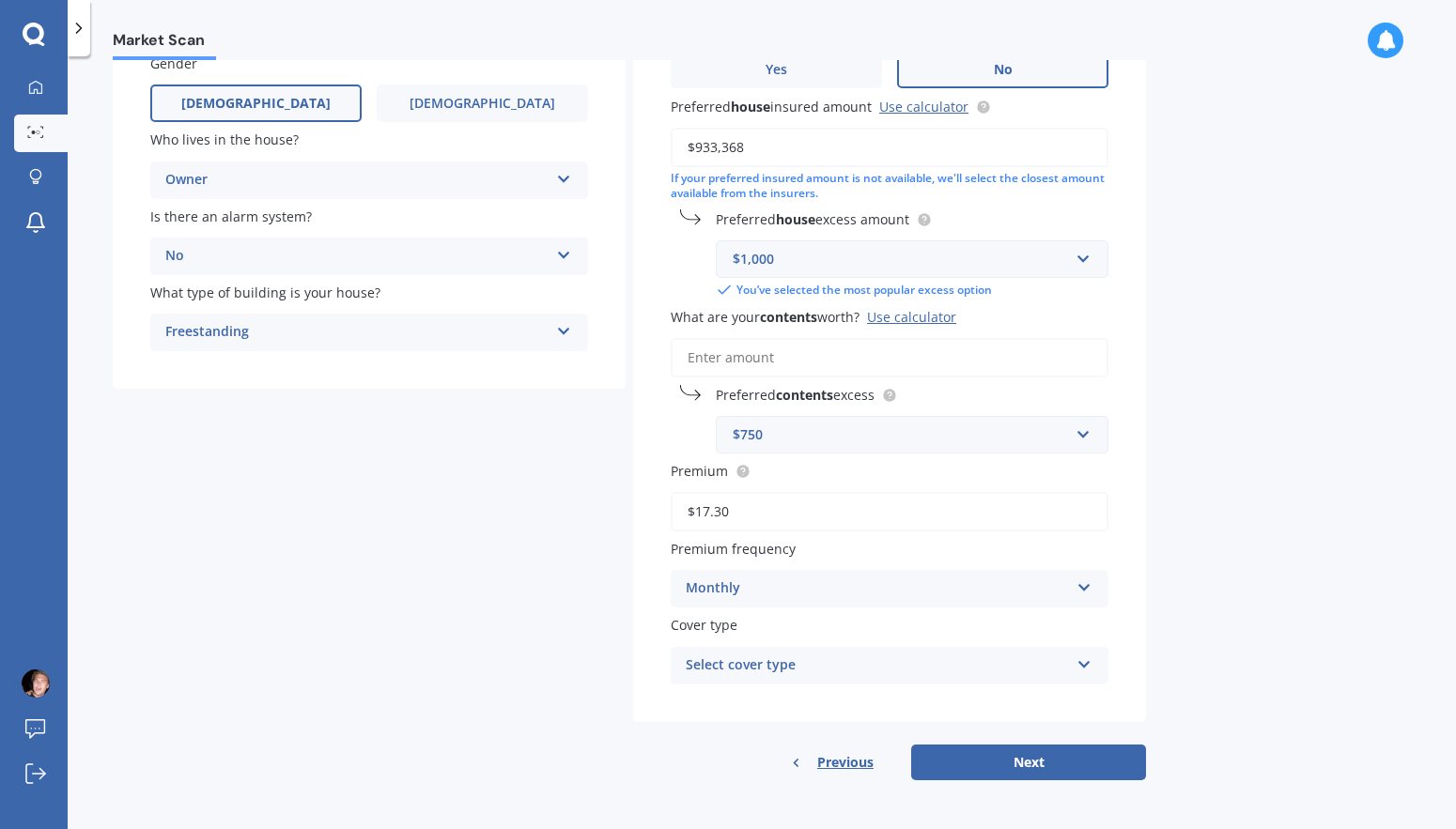 click on "What are your  contents  worth? Use calculator" at bounding box center (890, 358) 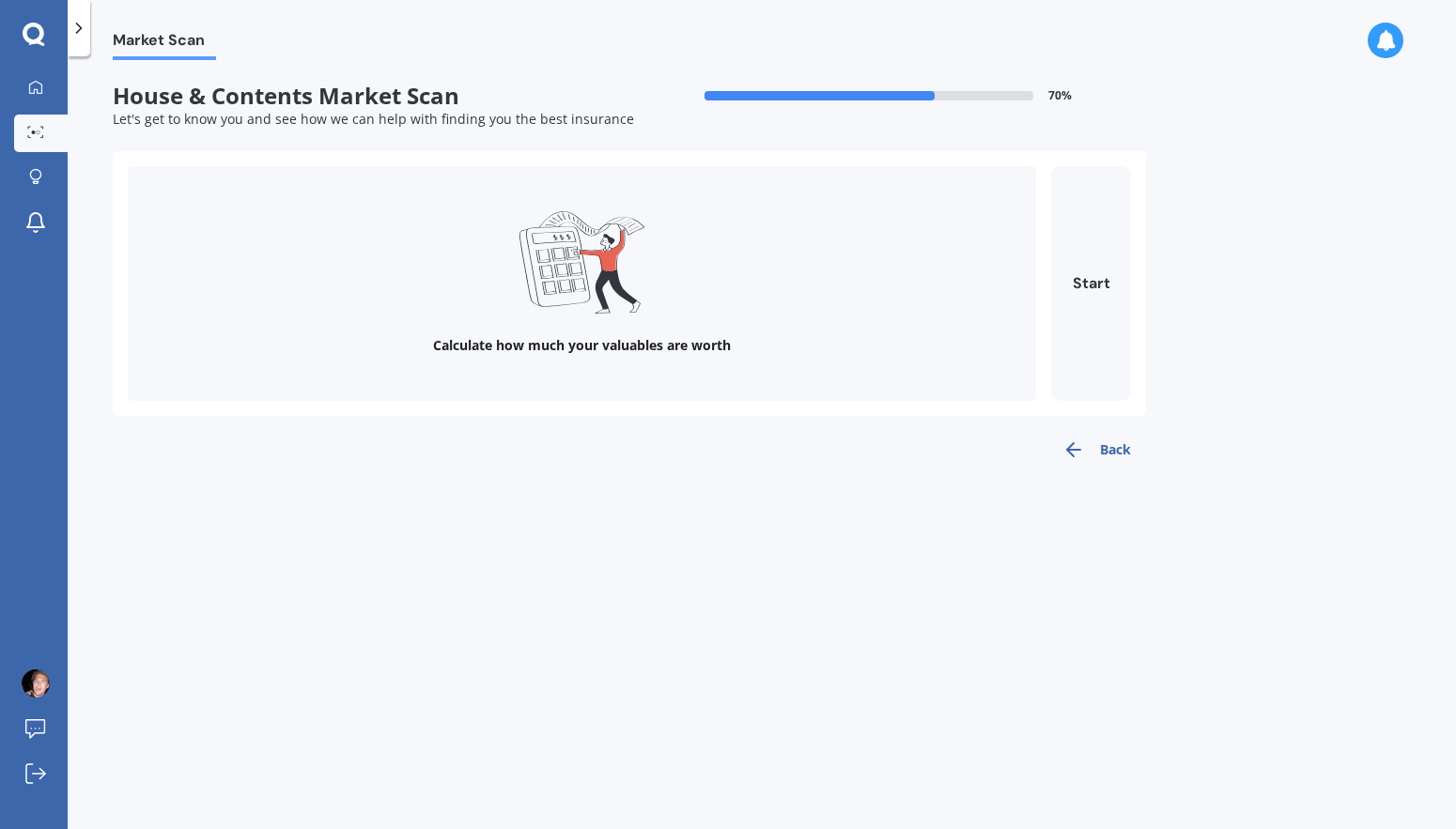 scroll, scrollTop: 0, scrollLeft: 0, axis: both 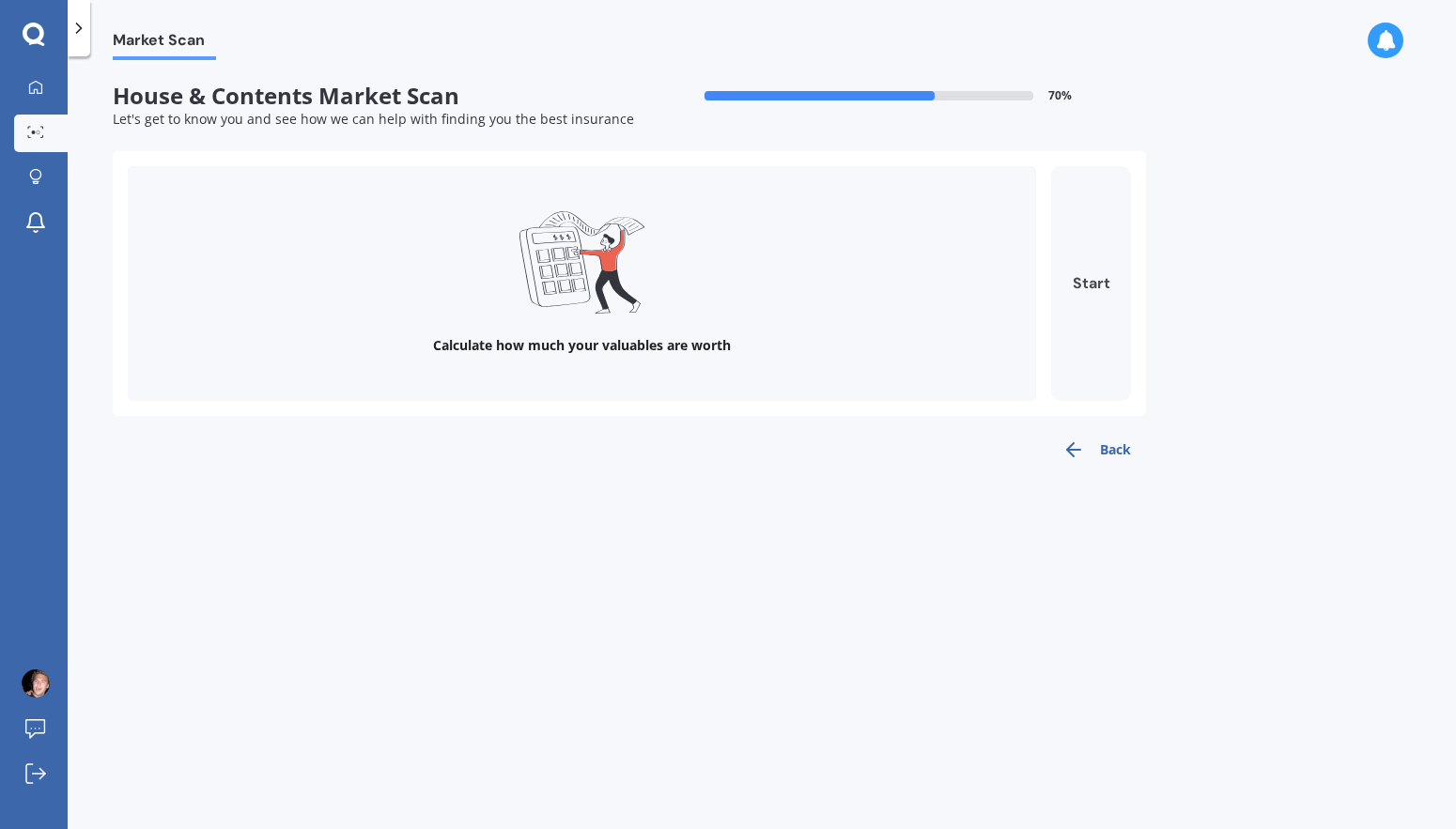 click on "Start" at bounding box center [1091, 284] 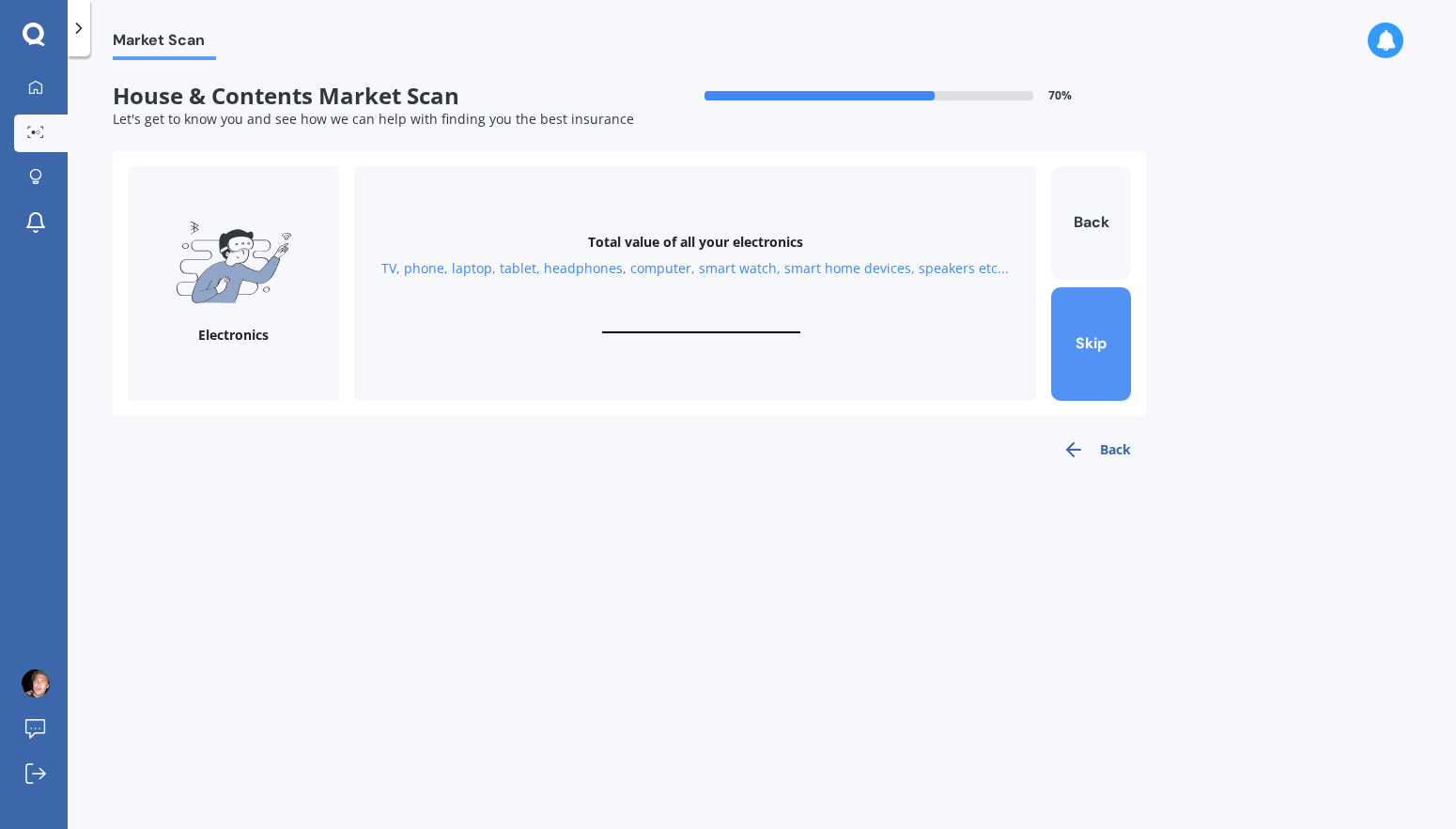 click on "Skip" at bounding box center [1091, 344] 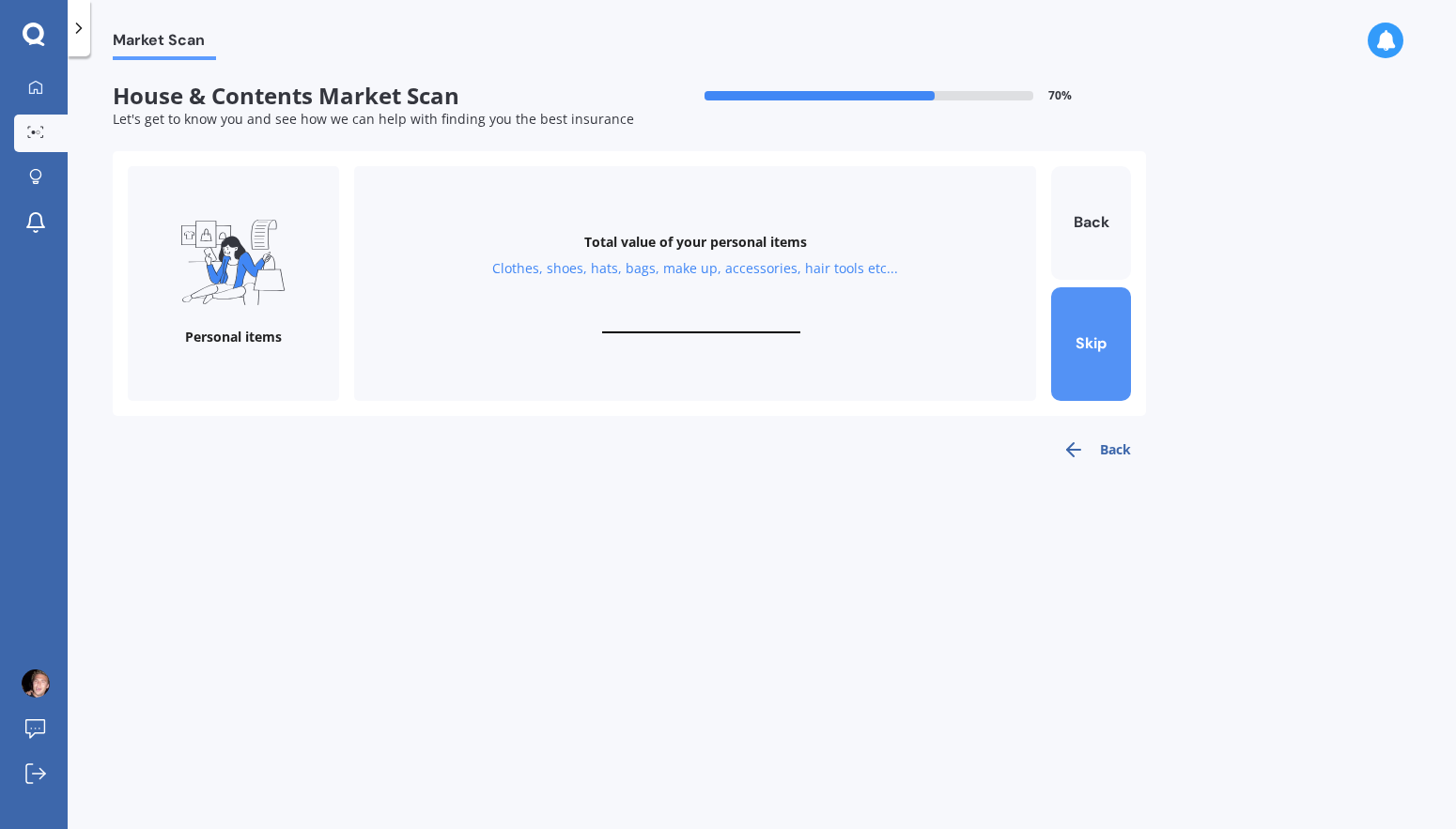 click on "Skip" at bounding box center [1091, 344] 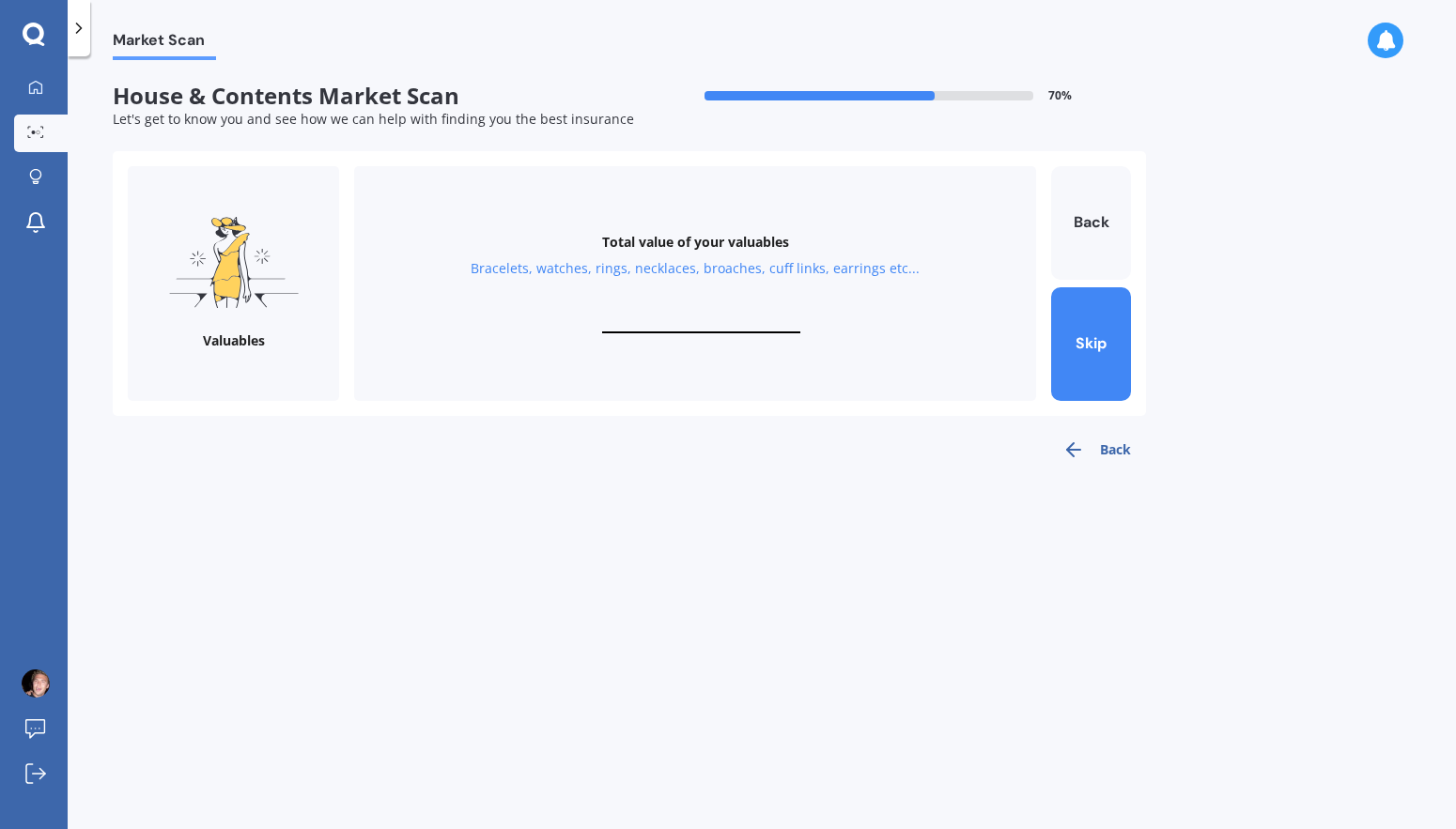 click on "Total value of your valuables Bracelets, watches, rings, necklaces, broaches, cuff links, earrings etc..." at bounding box center [695, 284] 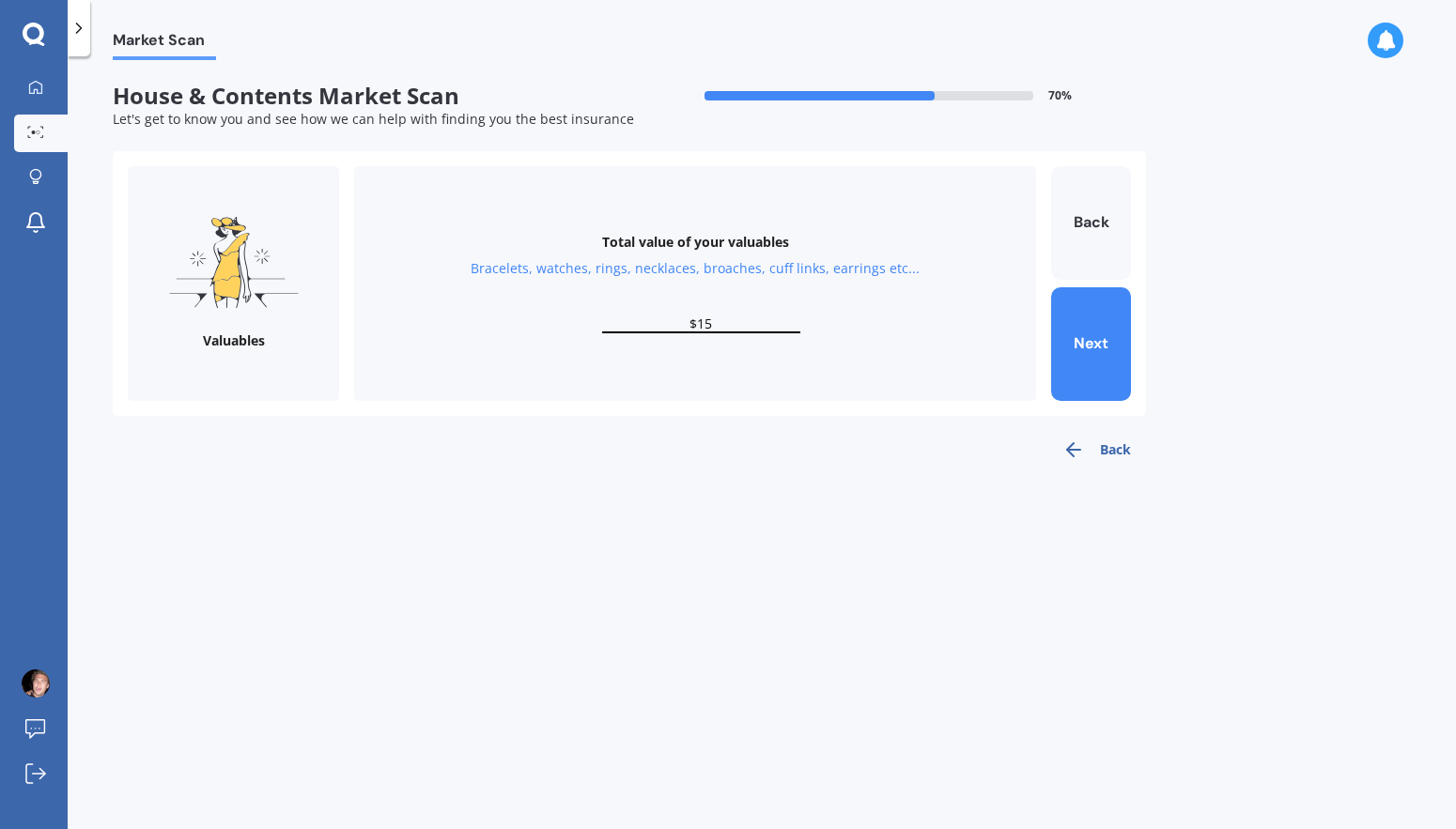 type on "$1" 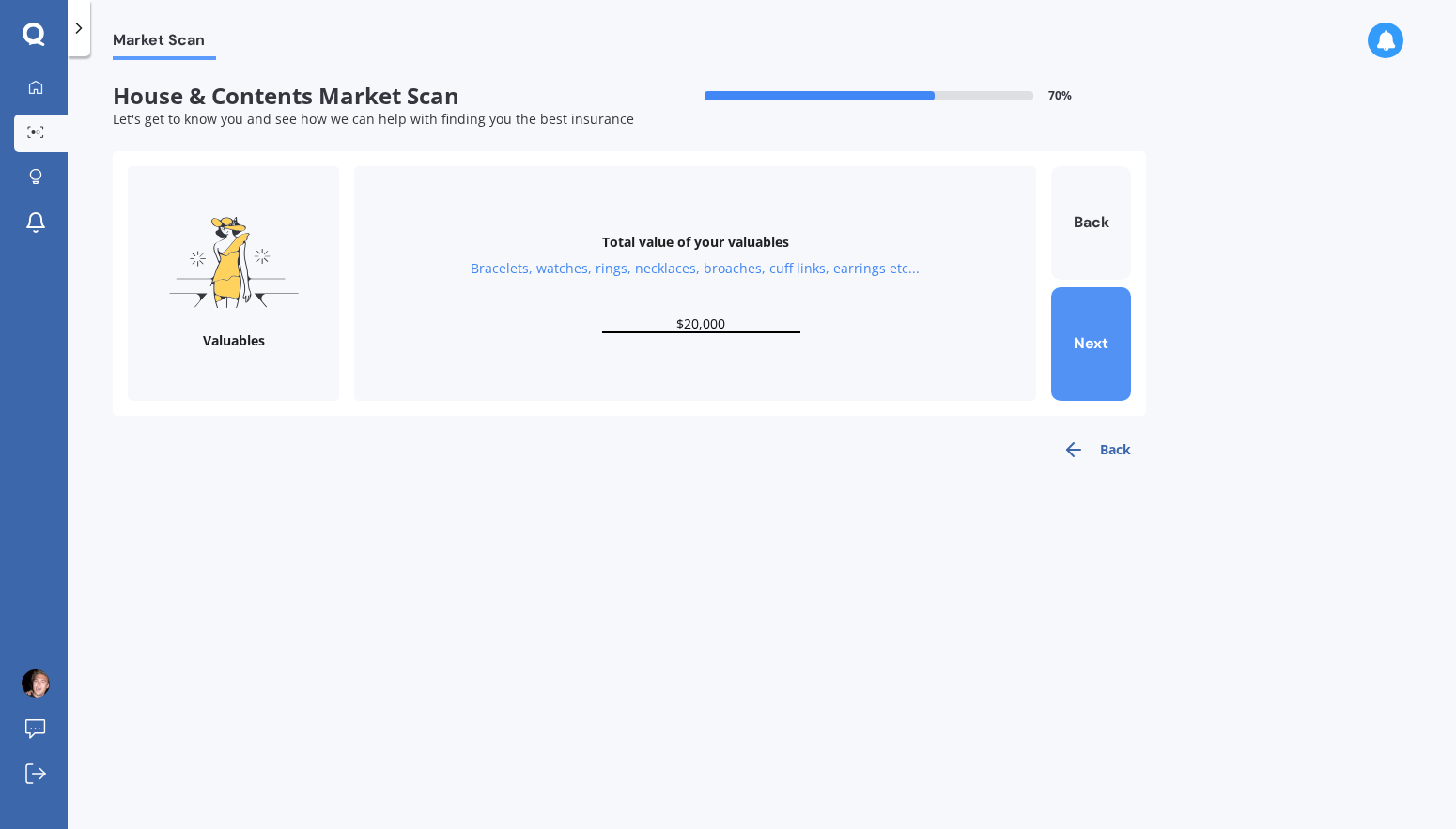 type on "$20,000" 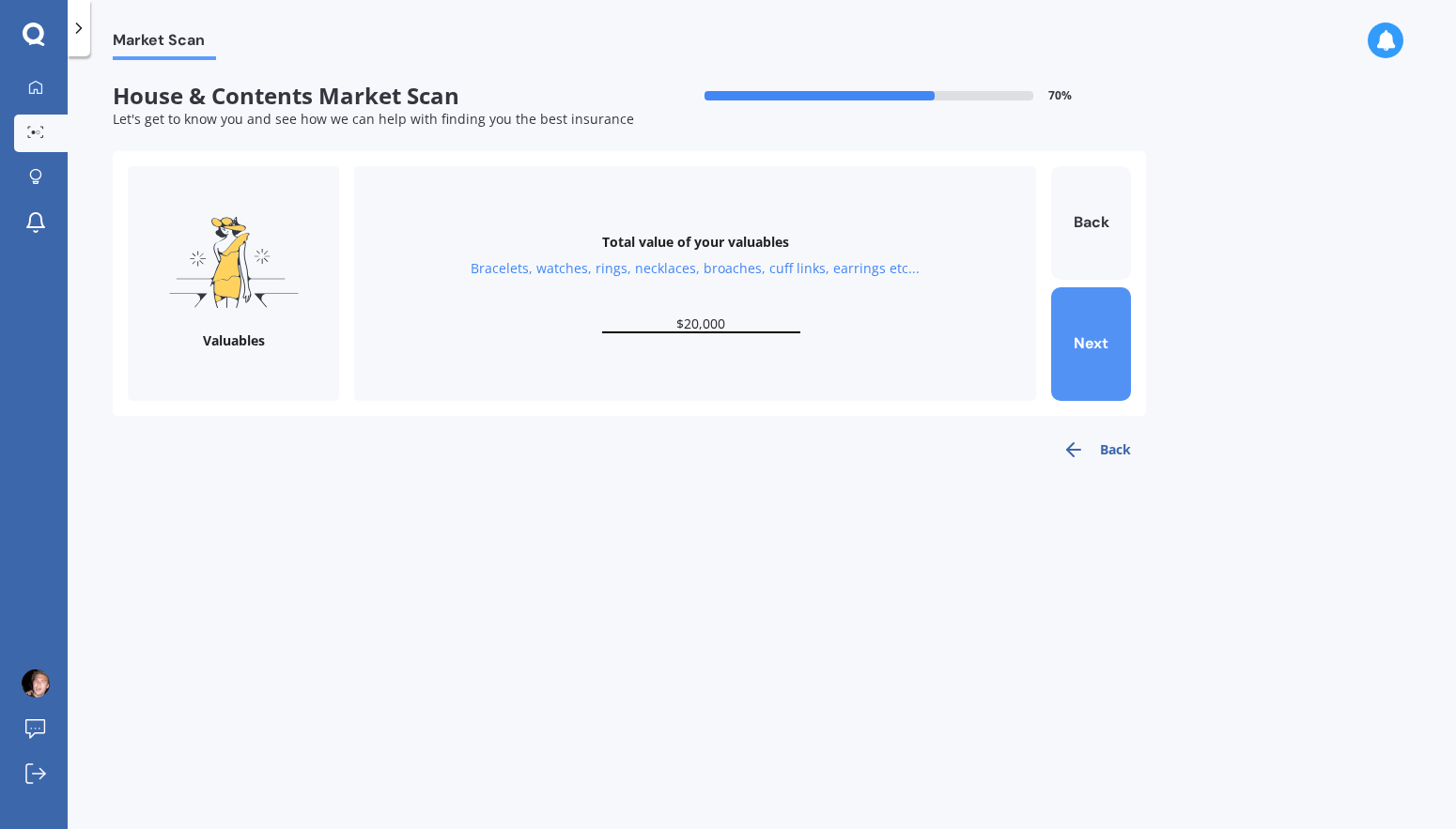 click on "Next" at bounding box center (1091, 344) 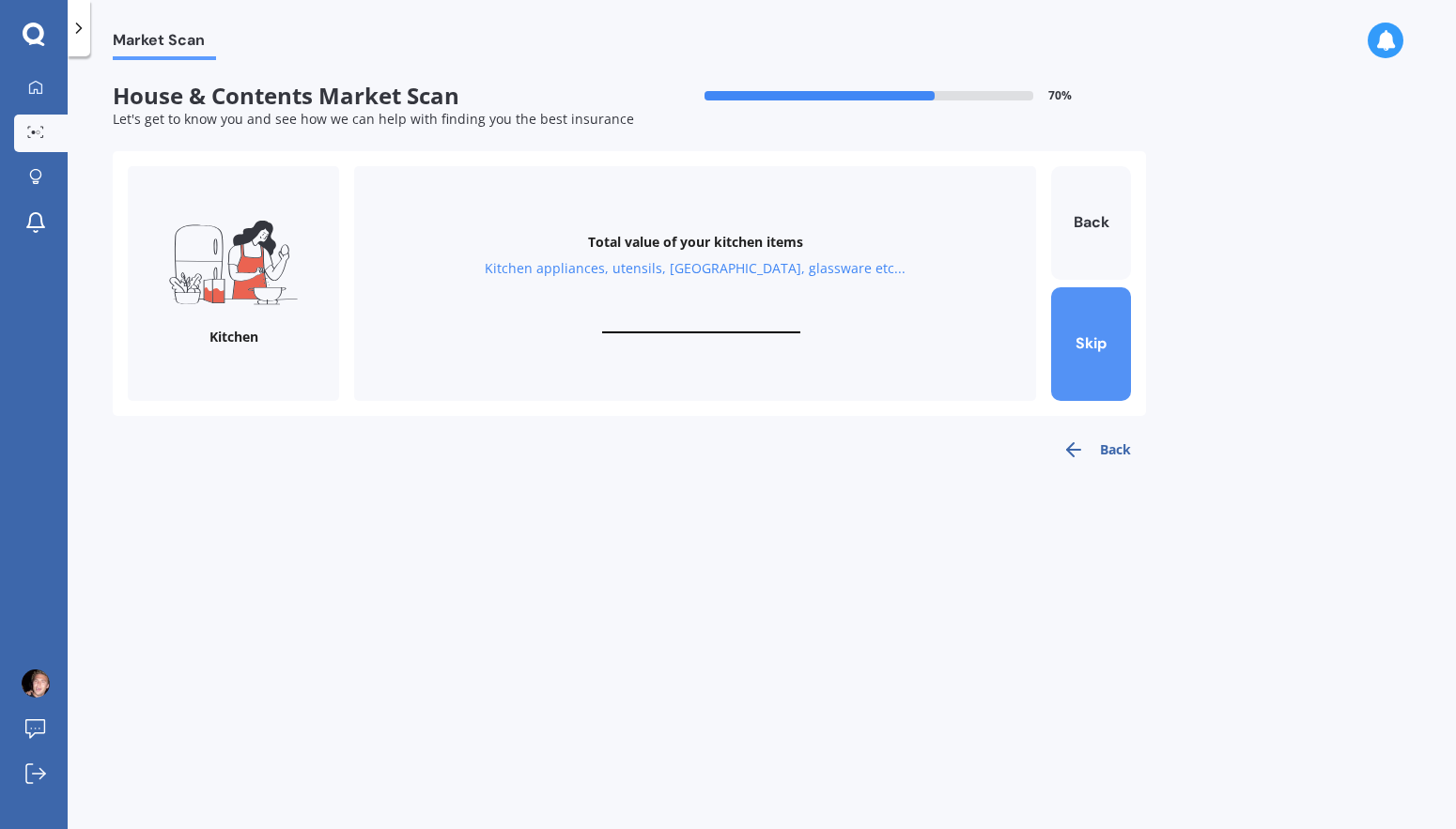 click on "Skip" at bounding box center (1091, 344) 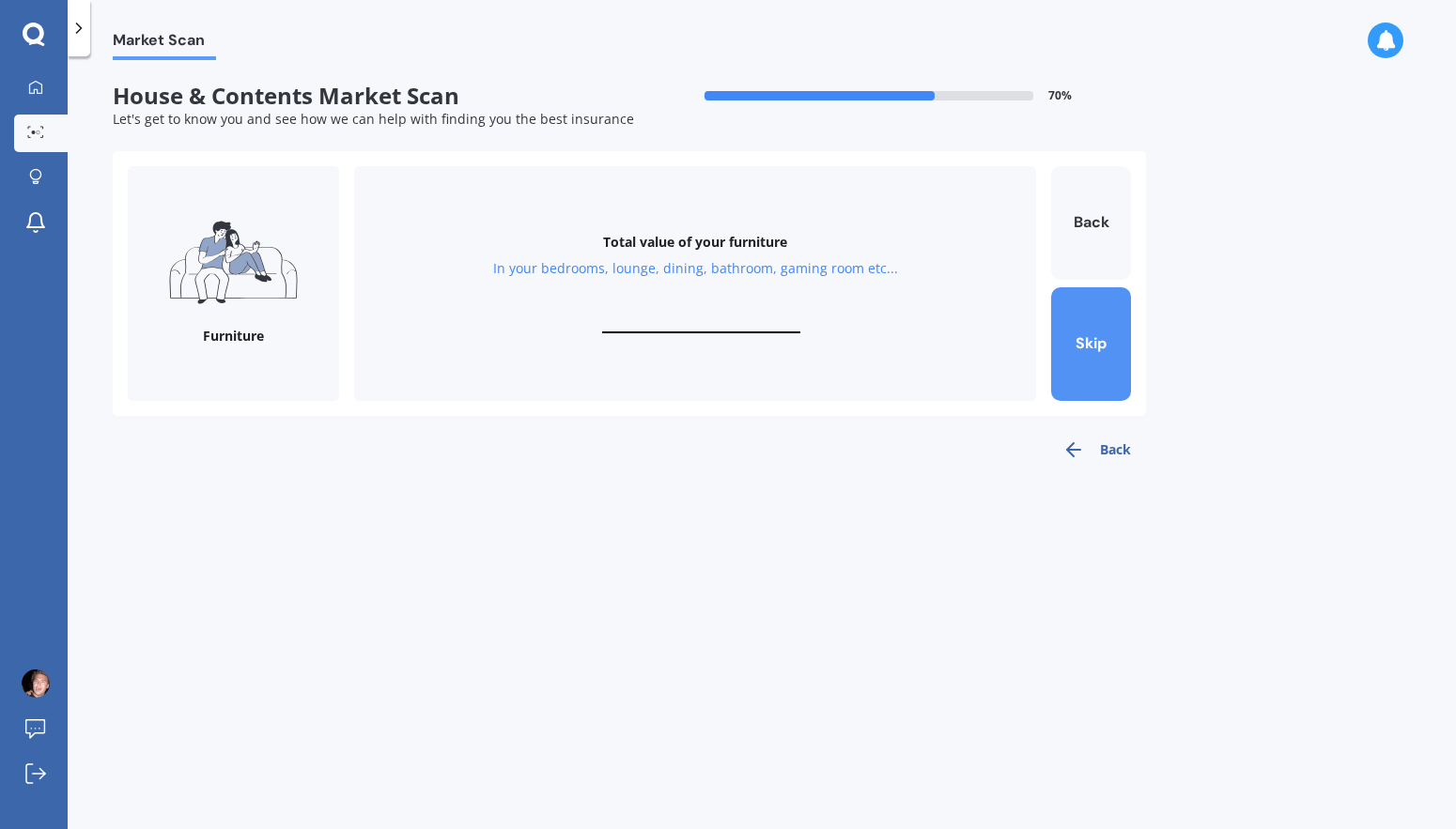 click on "Skip" at bounding box center [1091, 344] 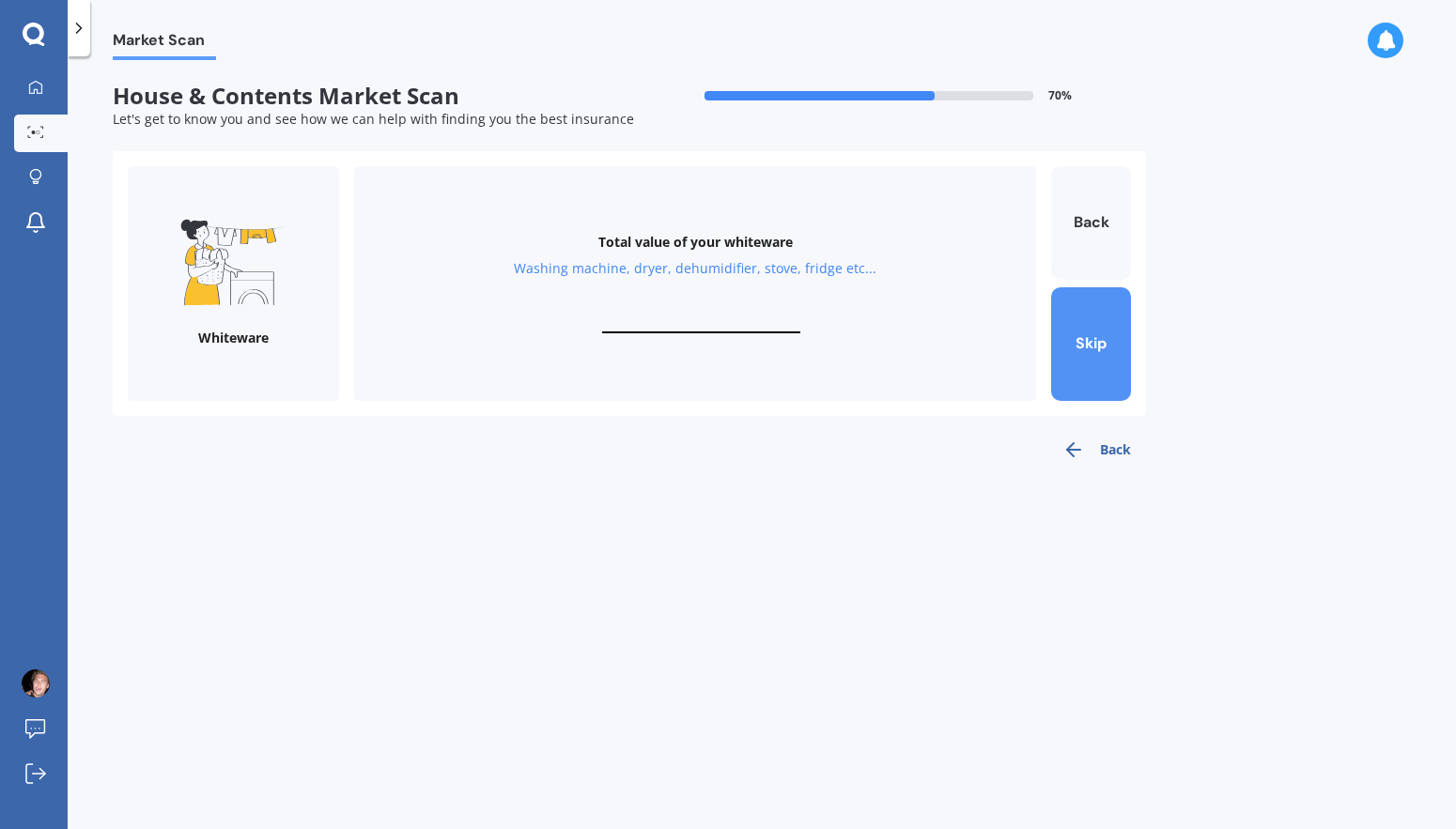 click on "Skip" at bounding box center [1091, 344] 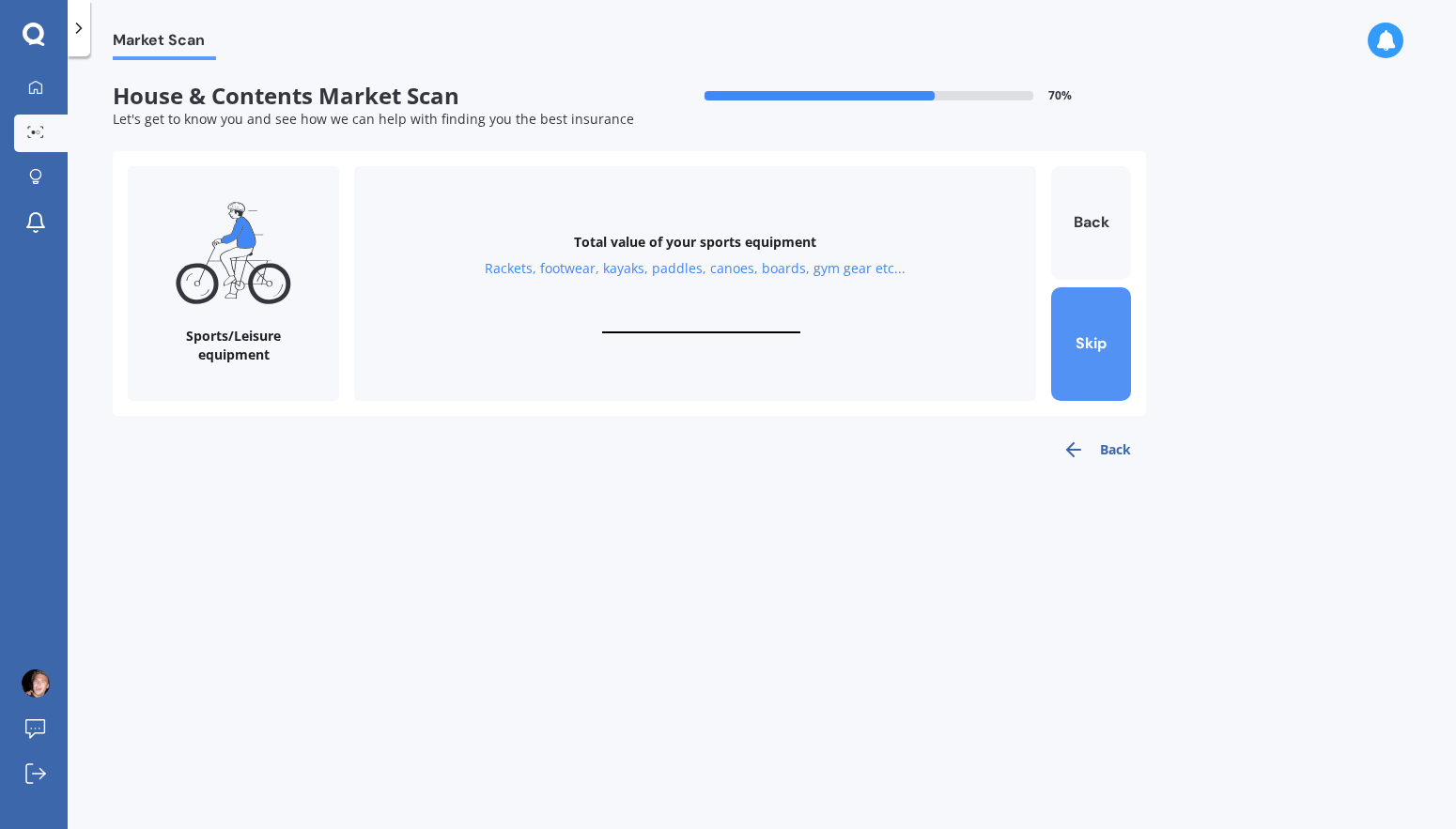 click on "Skip" at bounding box center [1091, 344] 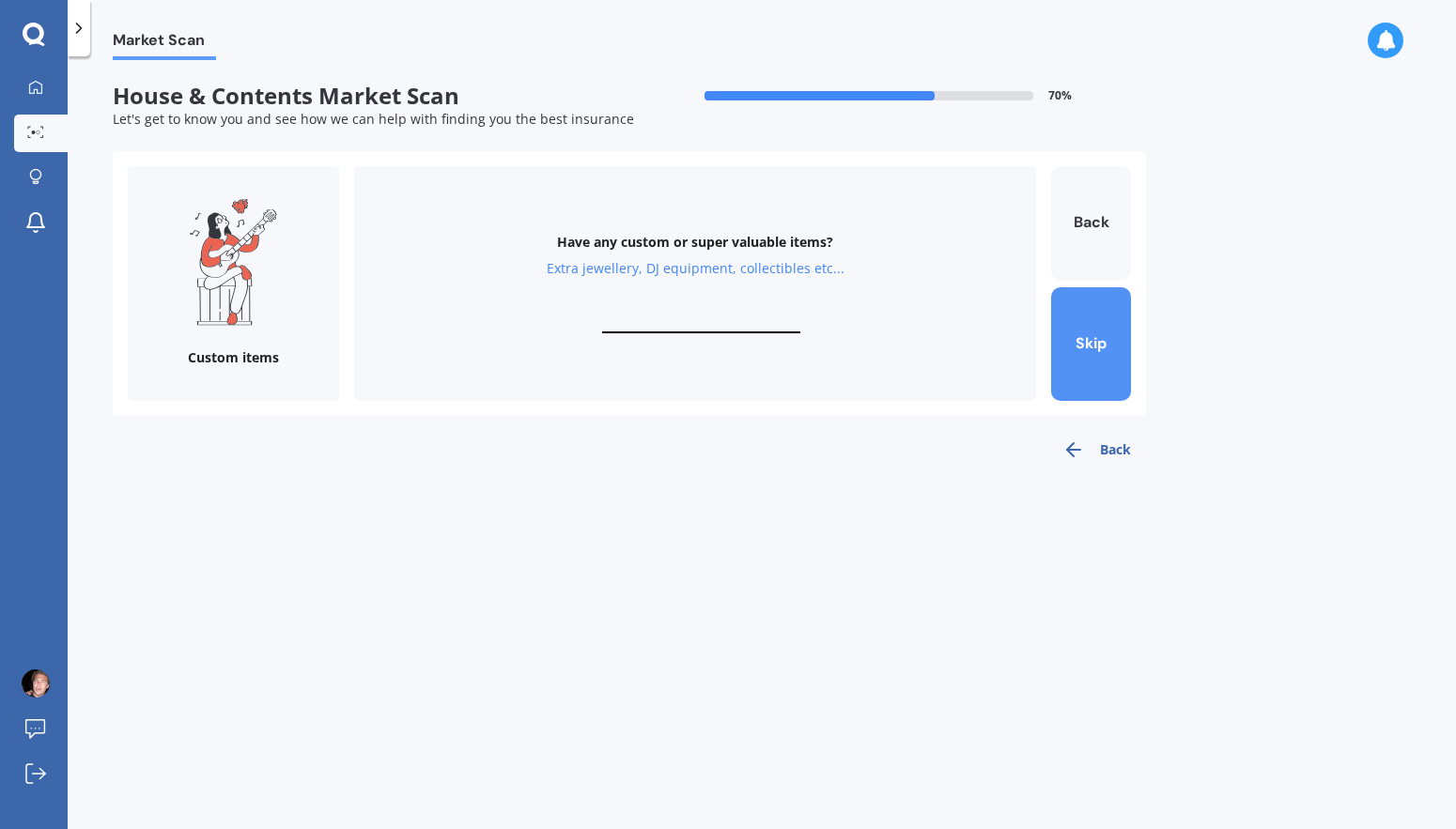 click on "Skip" at bounding box center (1091, 344) 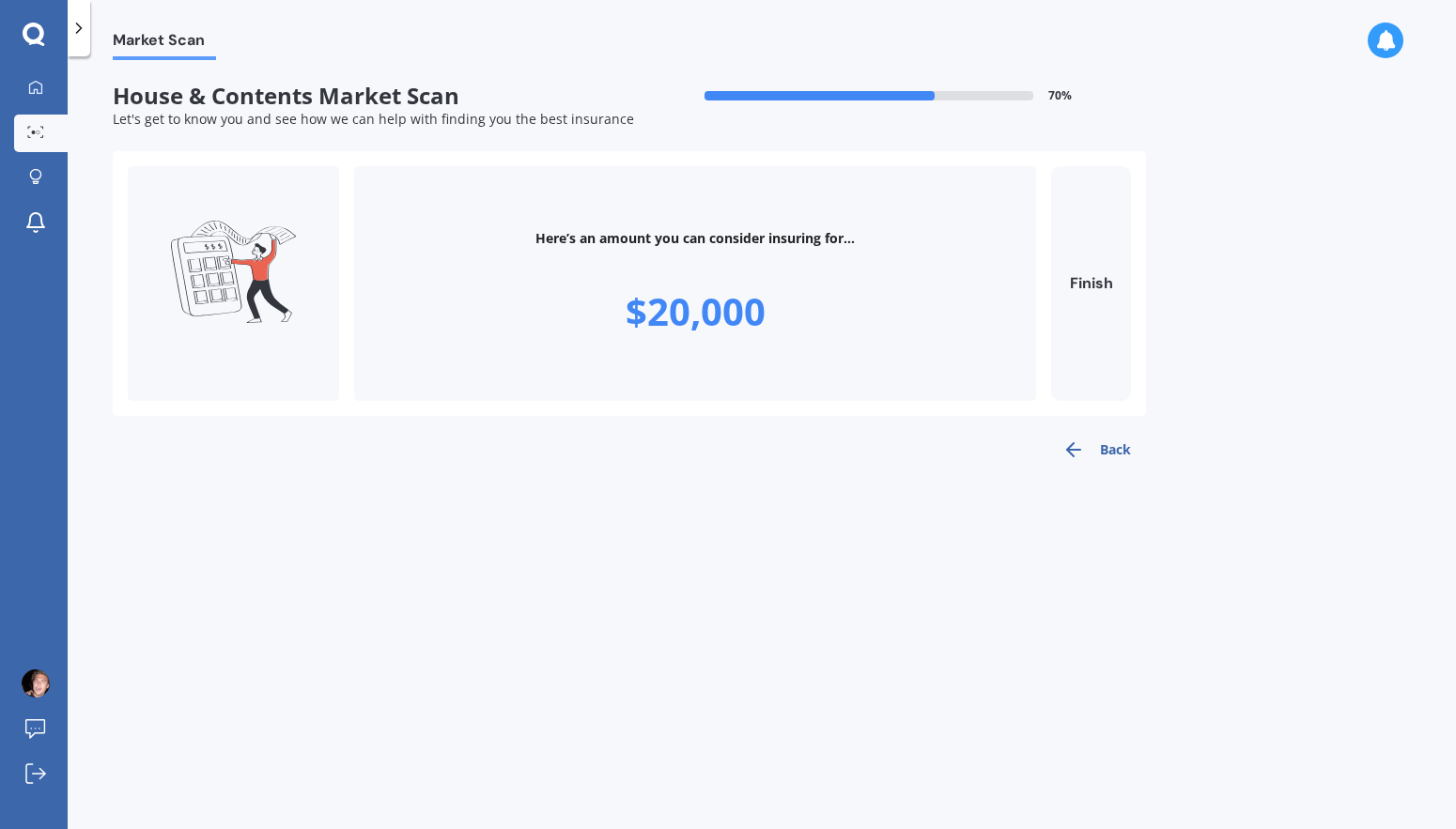 click on "Back" at bounding box center (1096, 450) 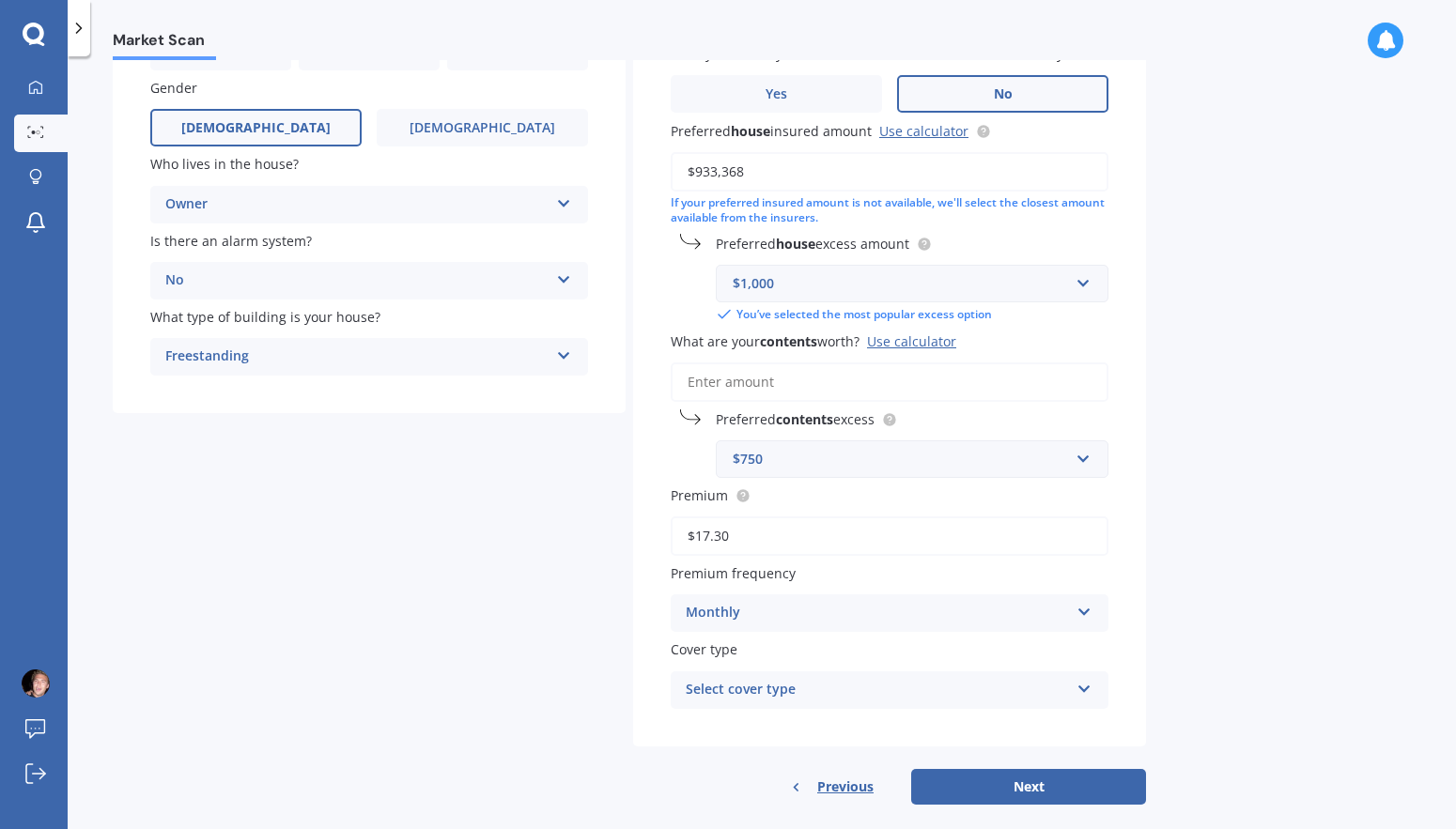 scroll, scrollTop: 245, scrollLeft: 0, axis: vertical 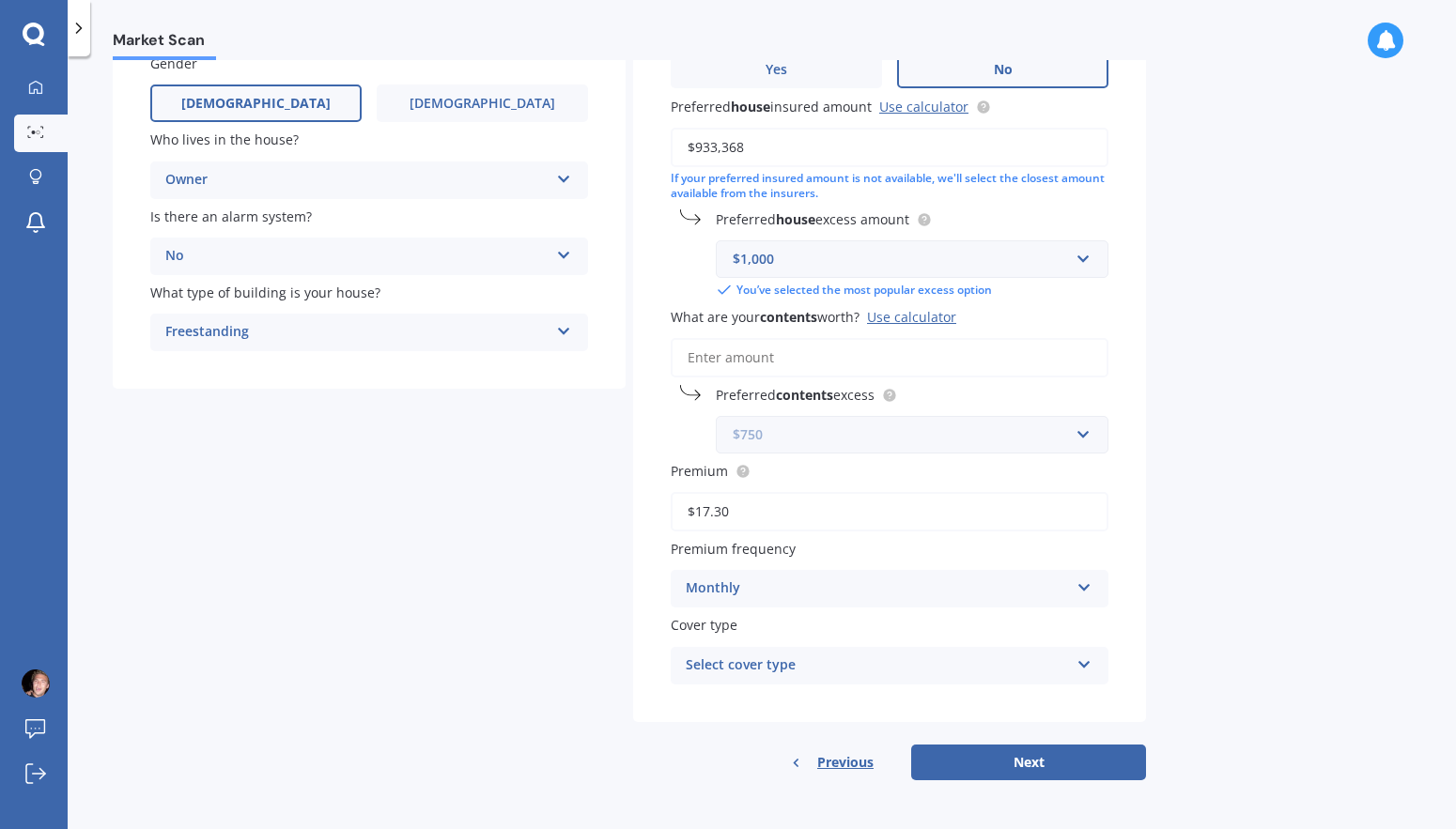 click at bounding box center (906, 435) 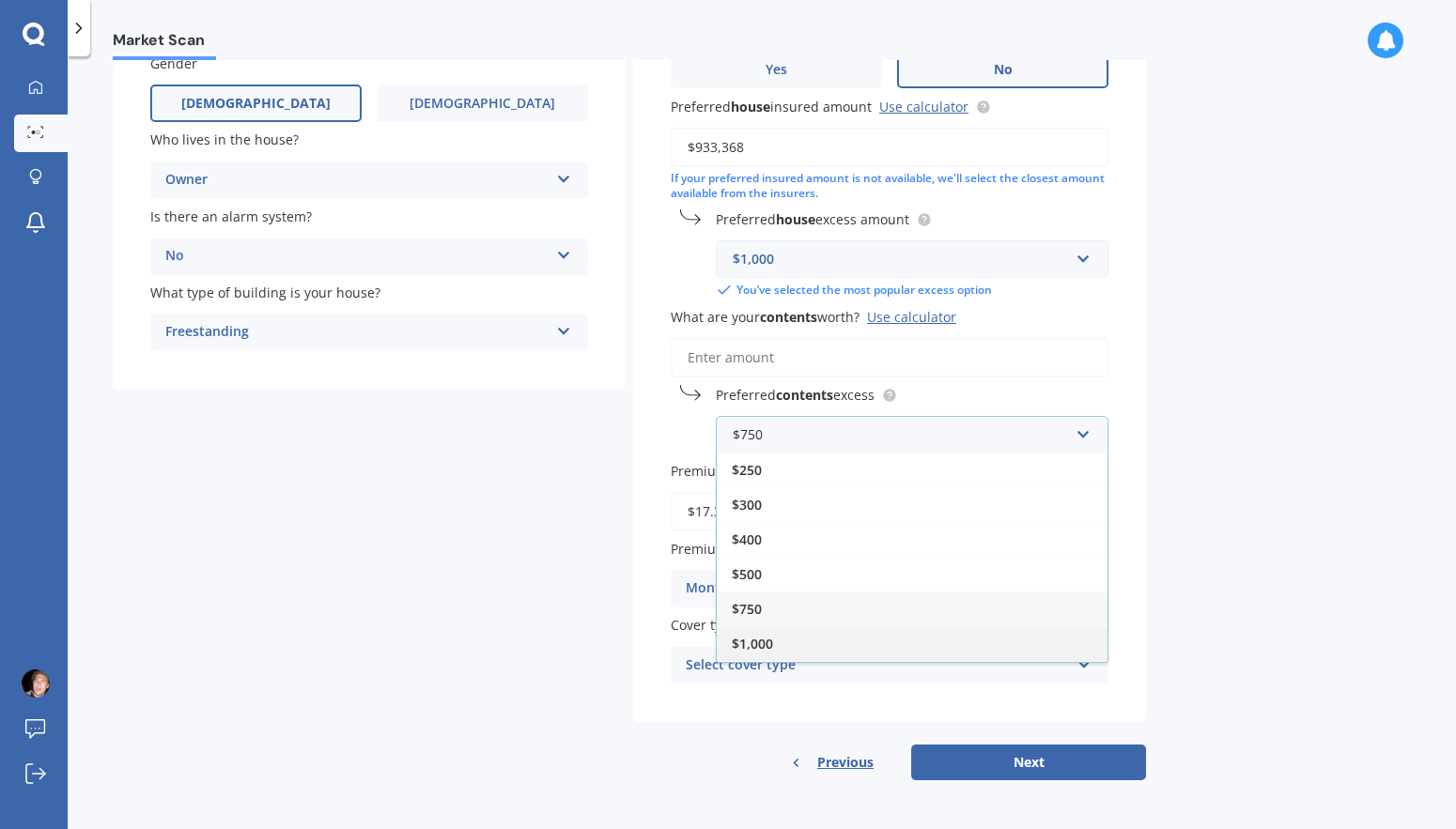 click on "$1,000" at bounding box center (912, 643) 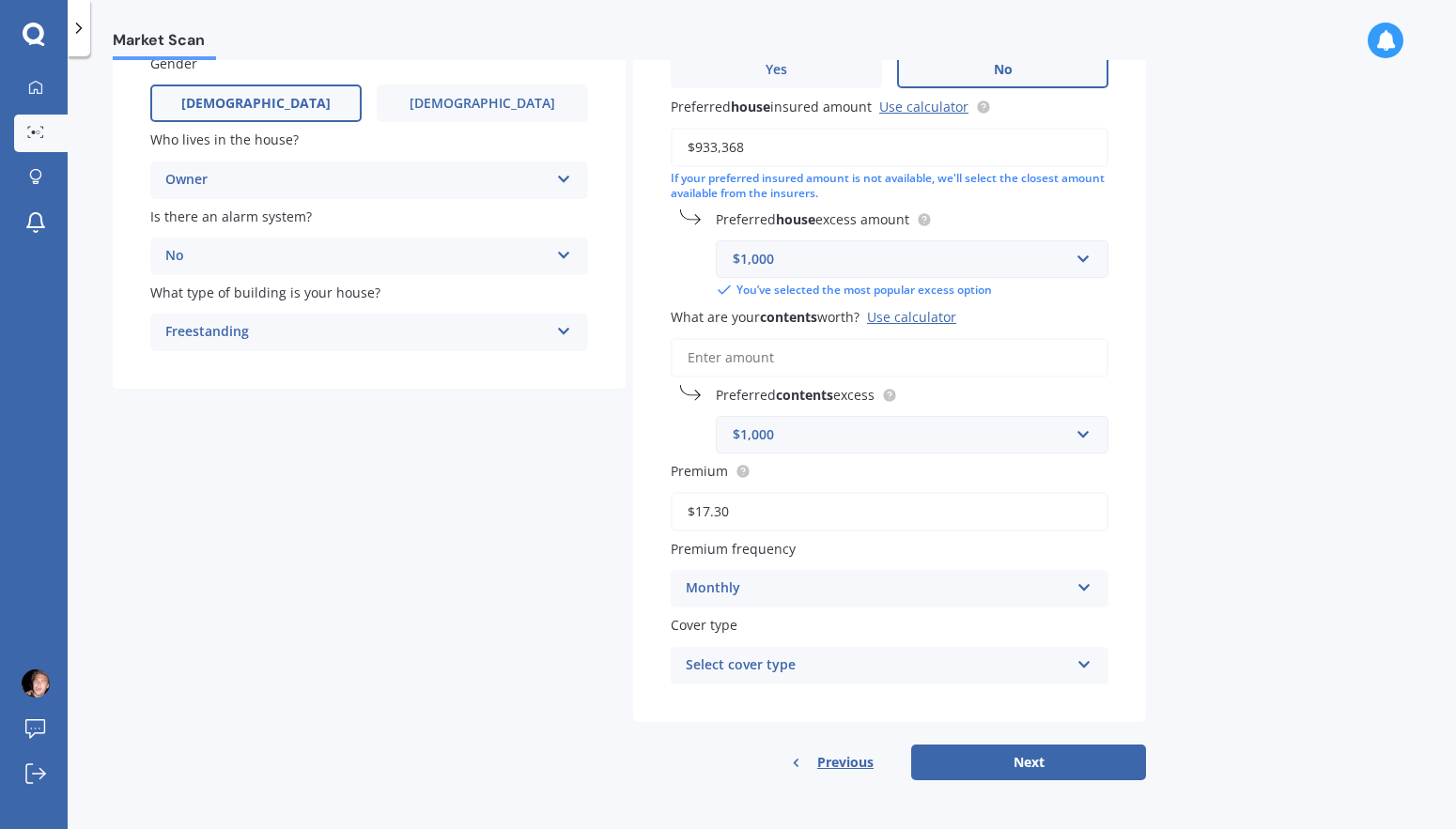 click on "Market Scan House & Contents Market Scan 70 % Let's get to know you and see how we can help with finding you the best insurance Details Date of birth DD 01 02 03 04 05 06 07 08 09 10 11 12 13 14 15 16 17 18 19 20 21 22 23 24 25 26 27 28 29 30 31 MM 01 02 03 04 05 06 07 08 09 10 11 12 YYYY 2009 2008 2007 2006 2005 2004 2003 2002 2001 2000 1999 1998 1997 1996 1995 1994 1993 1992 1991 1990 1989 1988 1987 1986 1985 1984 1983 1982 1981 1980 1979 1978 1977 1976 1975 1974 1973 1972 1971 1970 1969 1968 1967 1966 1965 1964 1963 1962 1961 1960 1959 1958 1957 1956 1955 1954 1953 1952 1951 1950 1949 1948 1947 1946 1945 1944 1943 1942 1941 1940 1939 1938 1937 1936 1935 1934 1933 1932 1931 1930 1929 1928 1927 1926 1925 1924 1923 1922 1921 1920 1919 1918 1917 1916 1915 1914 1913 1912 1911 1910 Gender [DEMOGRAPHIC_DATA] [DEMOGRAPHIC_DATA] Who lives in the house? Owner Owner Owner + Boarder Is there an alarm system? No Yes, monitored Yes, not monitored No What type of building is your house? Freestanding Freestanding Multi-unit (in a block of 7-10) No" at bounding box center [762, 446] 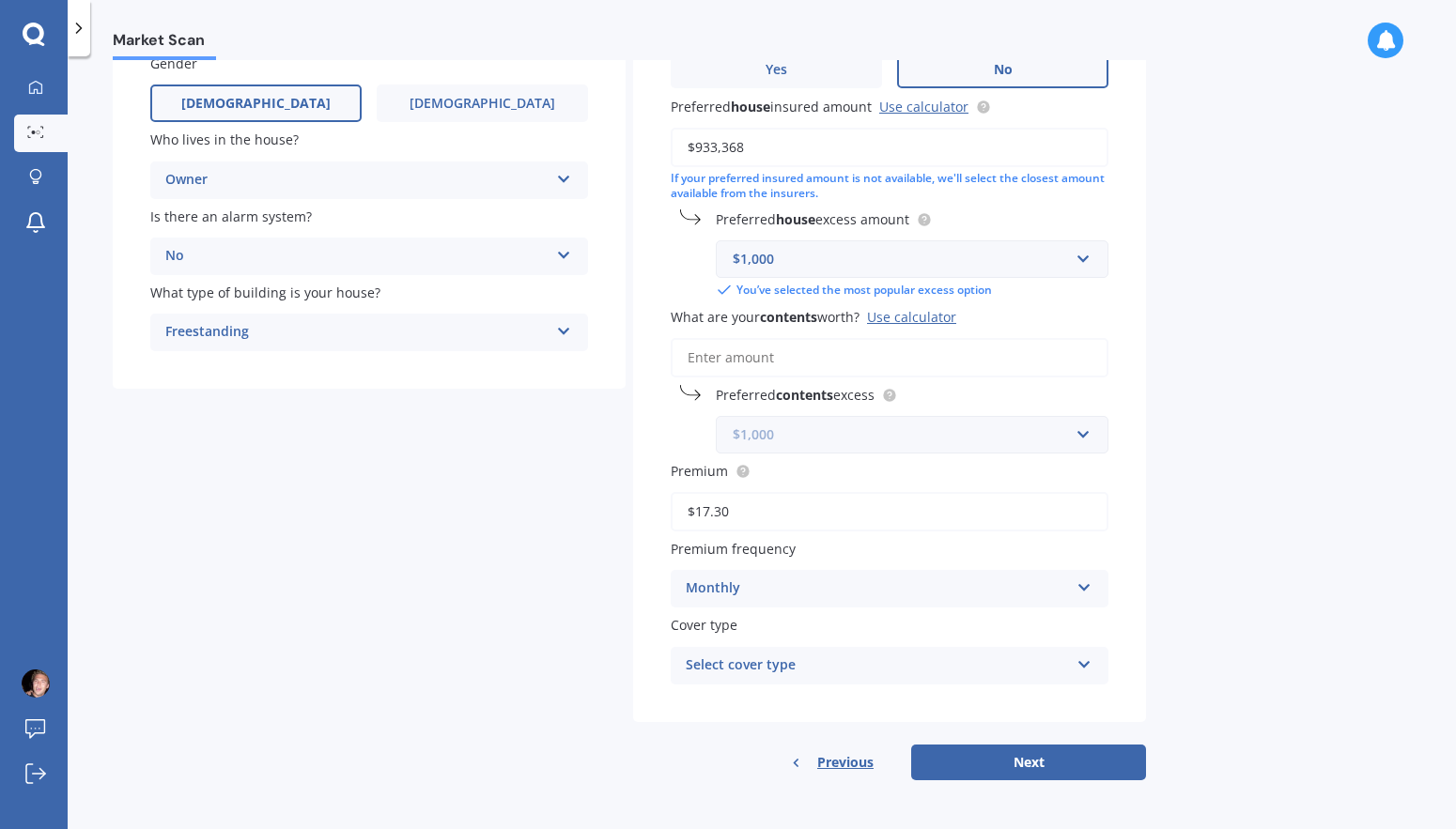 click at bounding box center (906, 435) 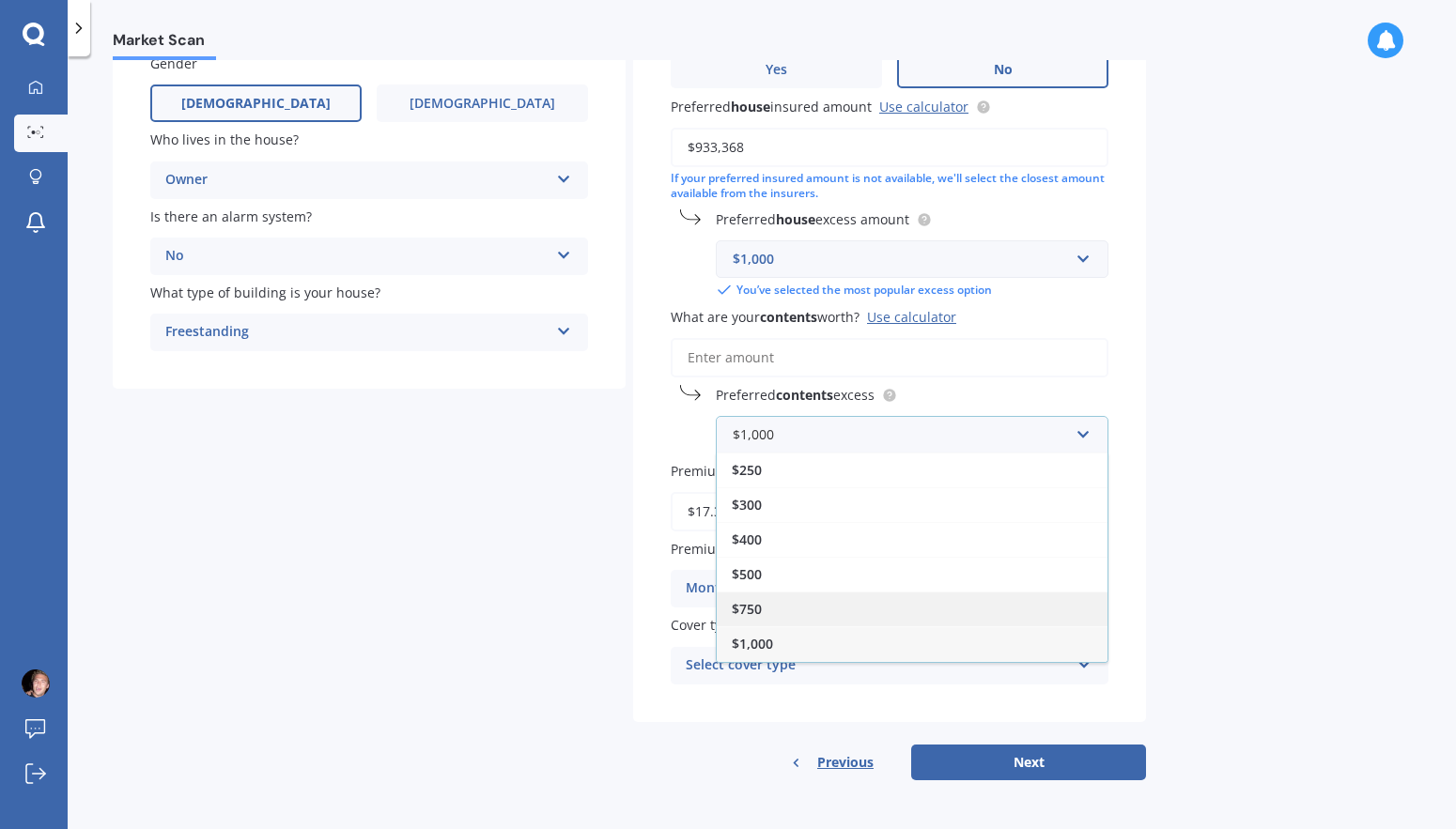 click on "$750" at bounding box center [912, 608] 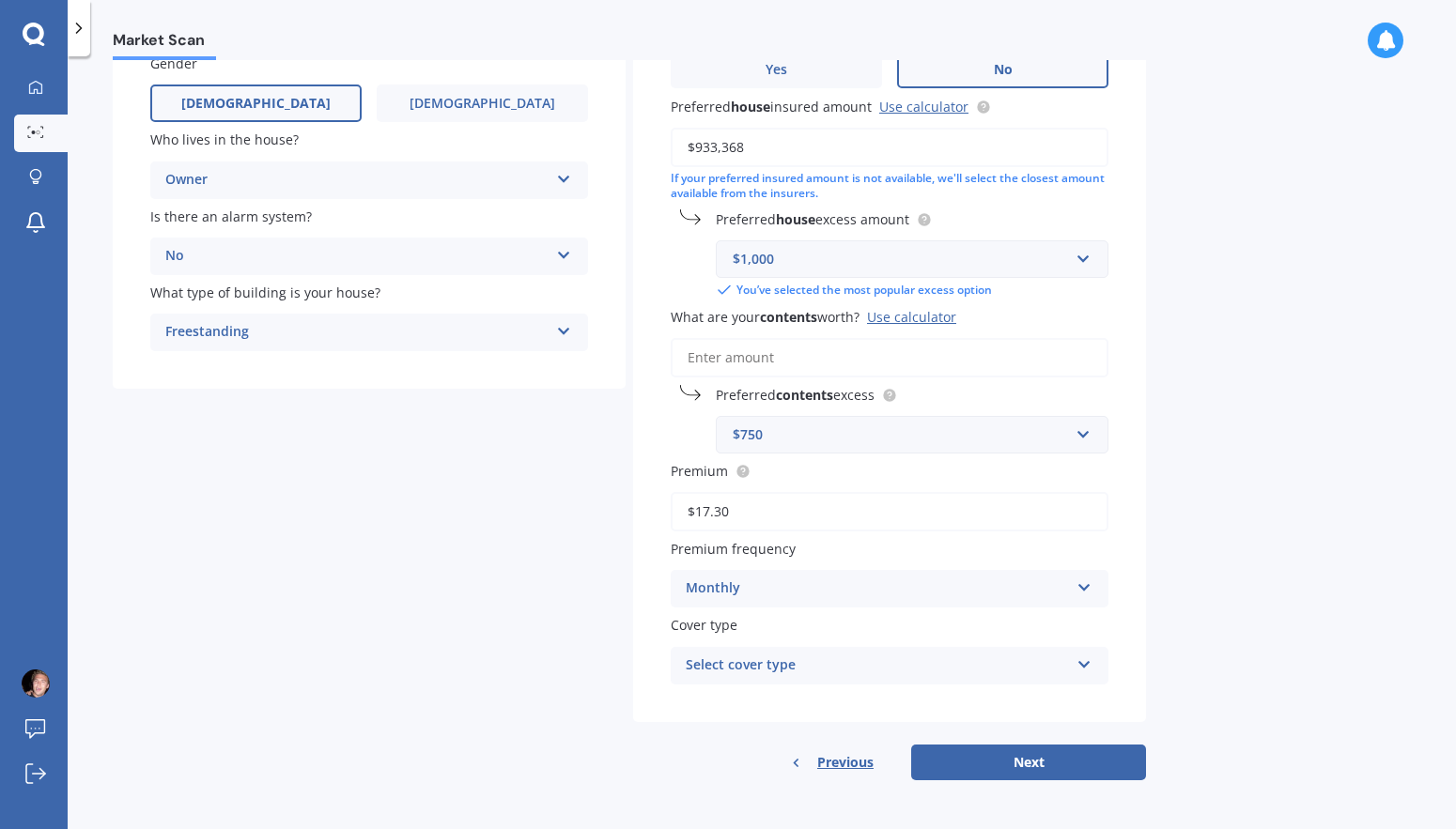 click on "Select cover type" at bounding box center (877, 666) 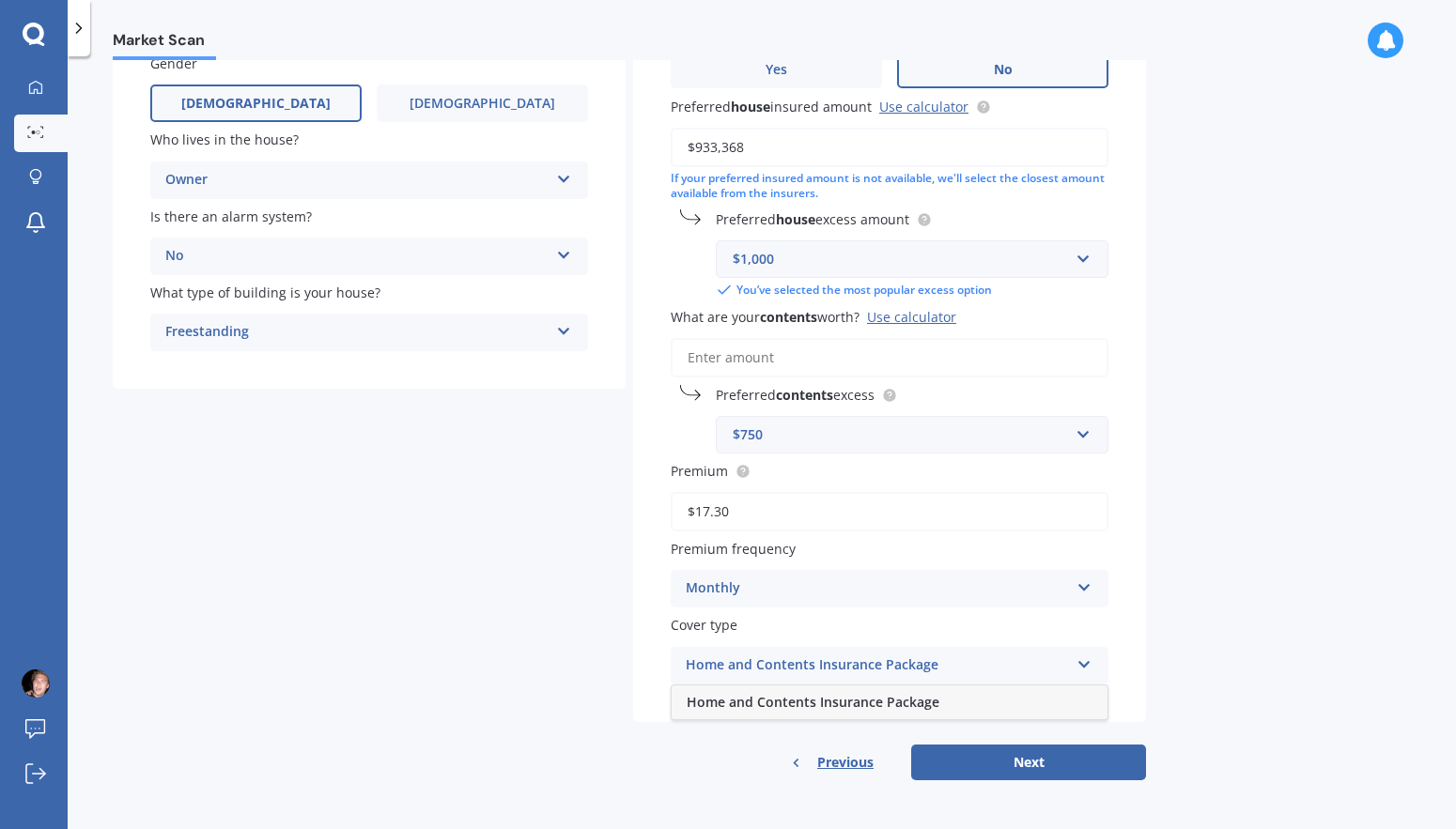 click on "Home and Contents Insurance Package" at bounding box center [890, 702] 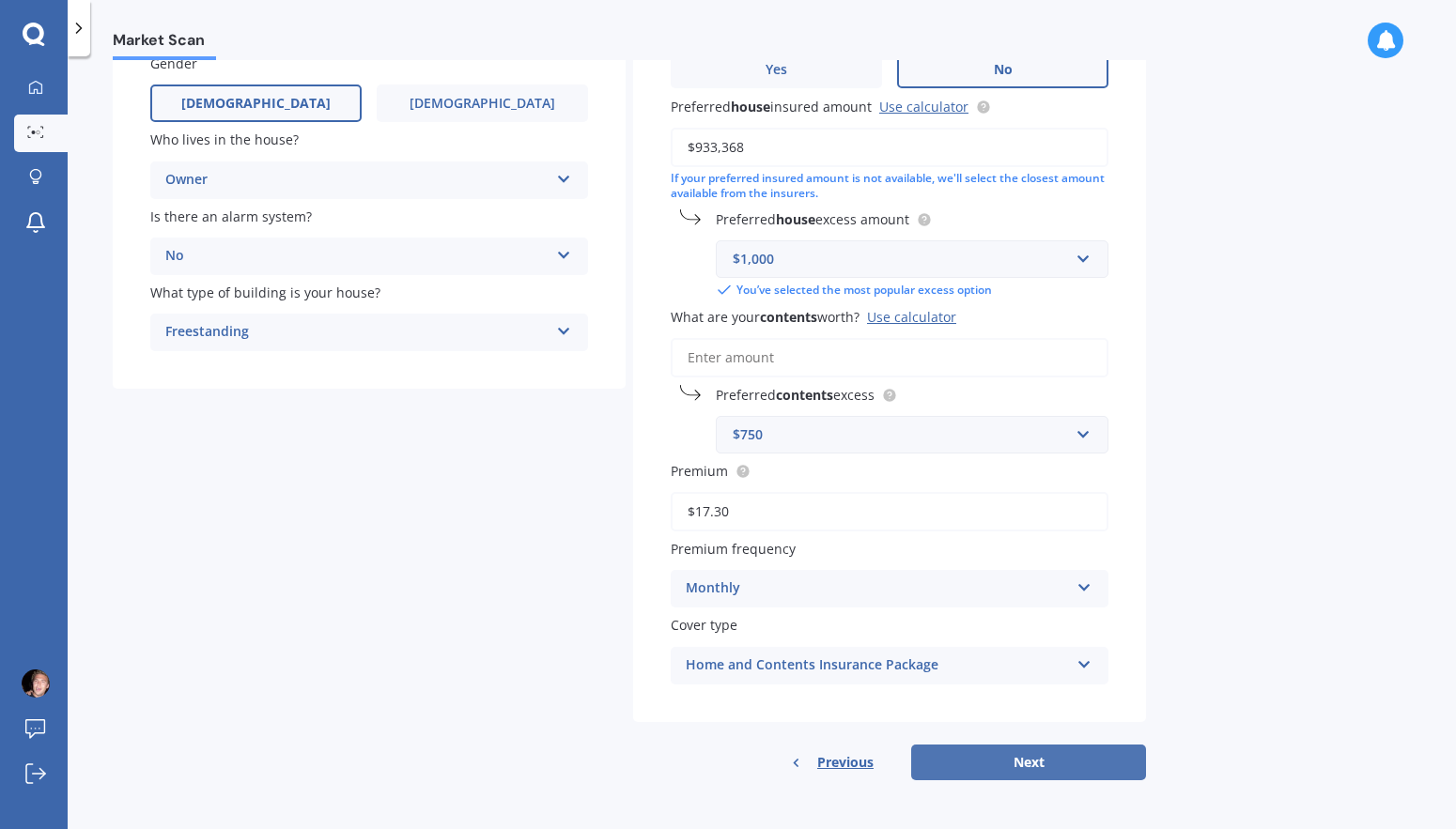 click on "Next" at bounding box center (1029, 762) 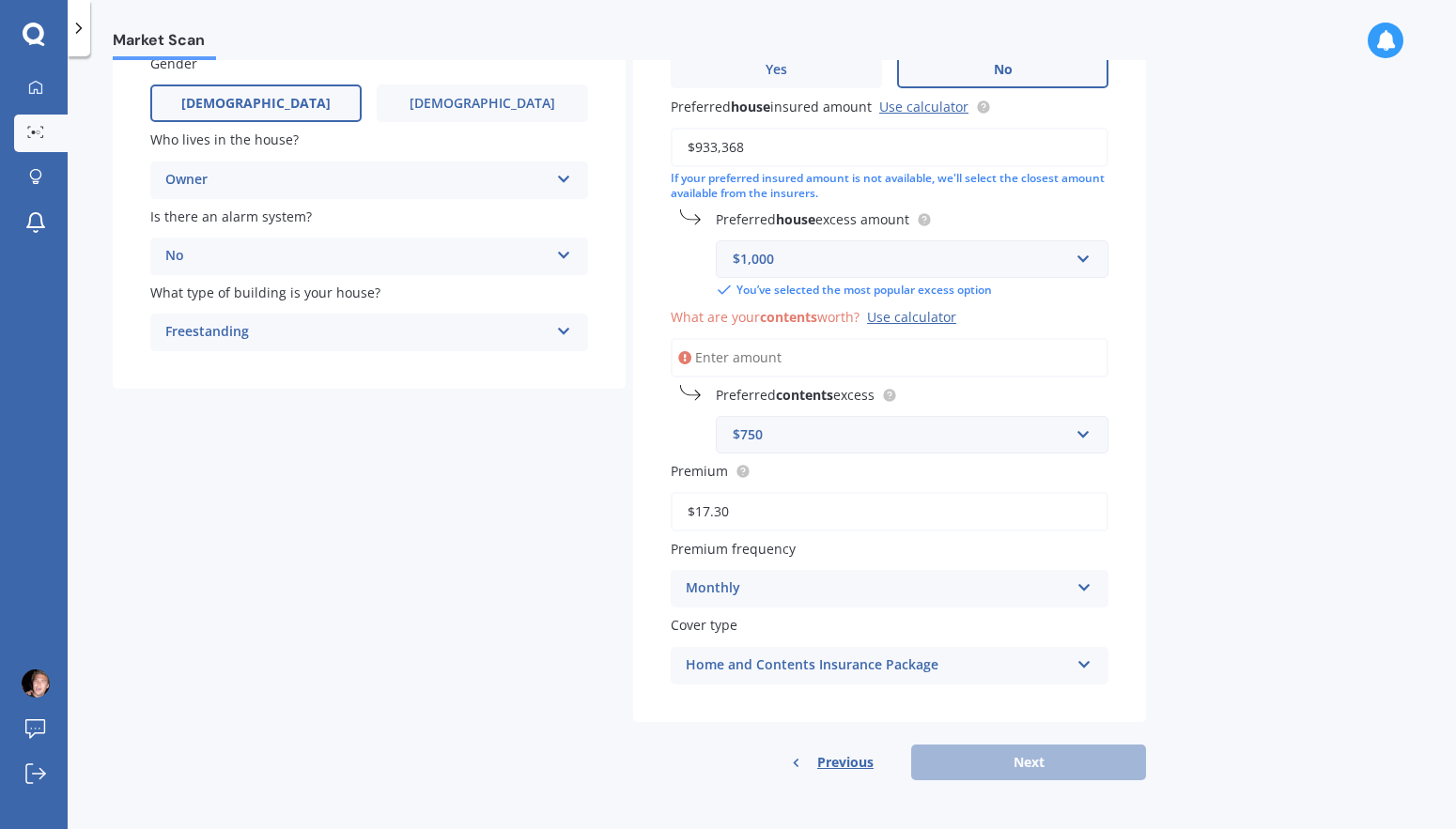 click on "What are your  contents  worth? Use calculator" at bounding box center (890, 358) 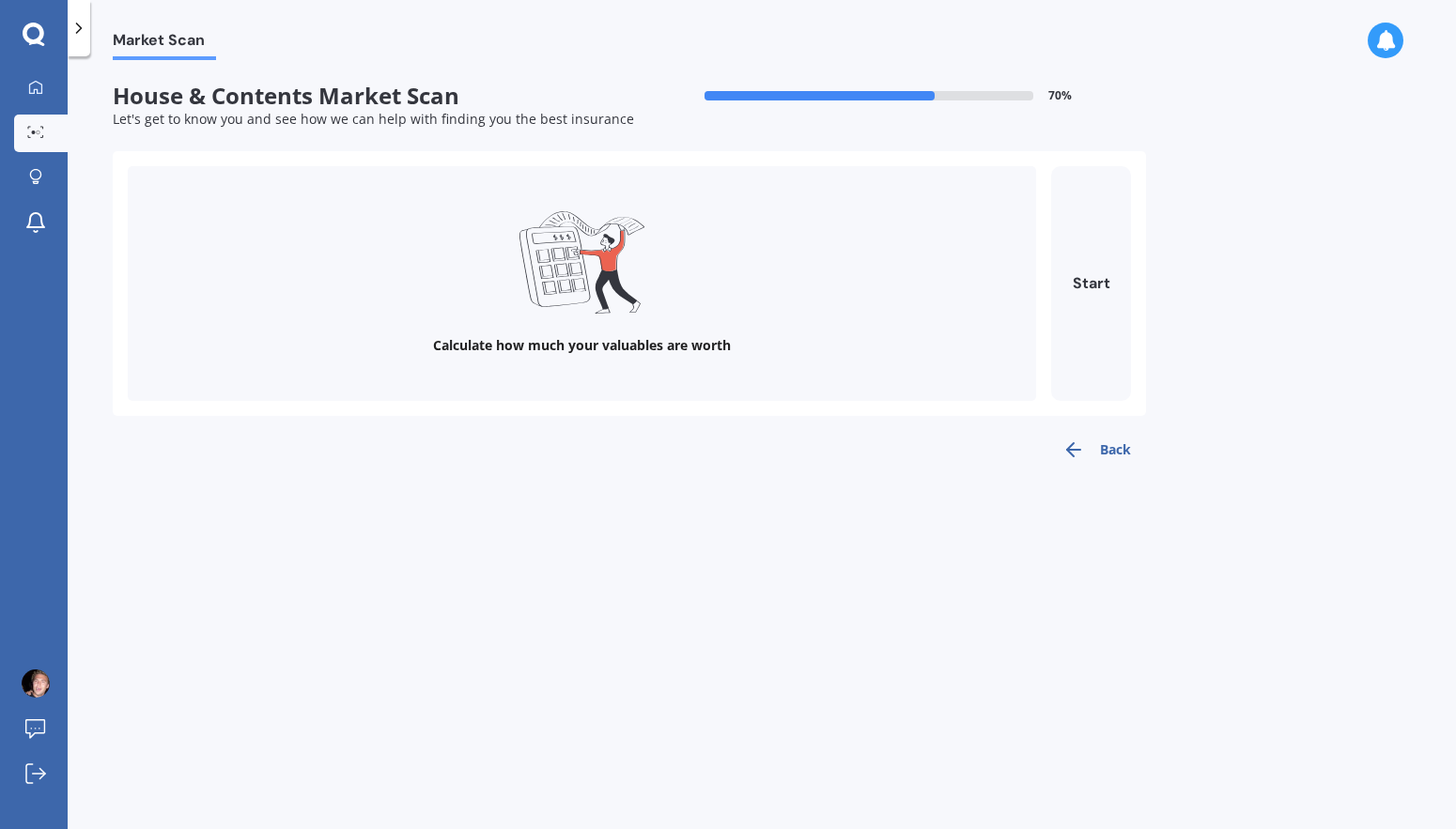 scroll, scrollTop: 0, scrollLeft: 0, axis: both 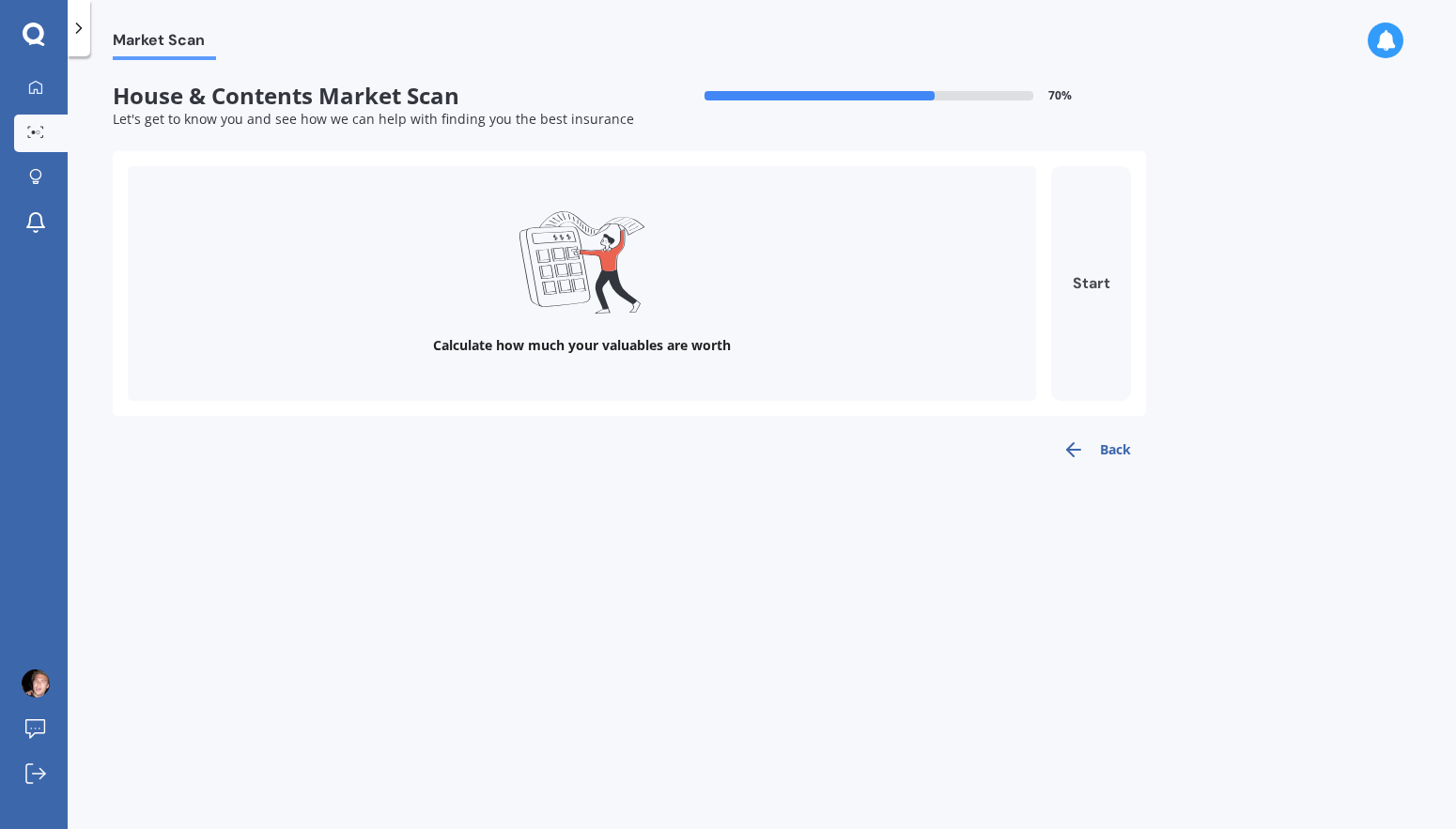 click on "Start" at bounding box center [1091, 284] 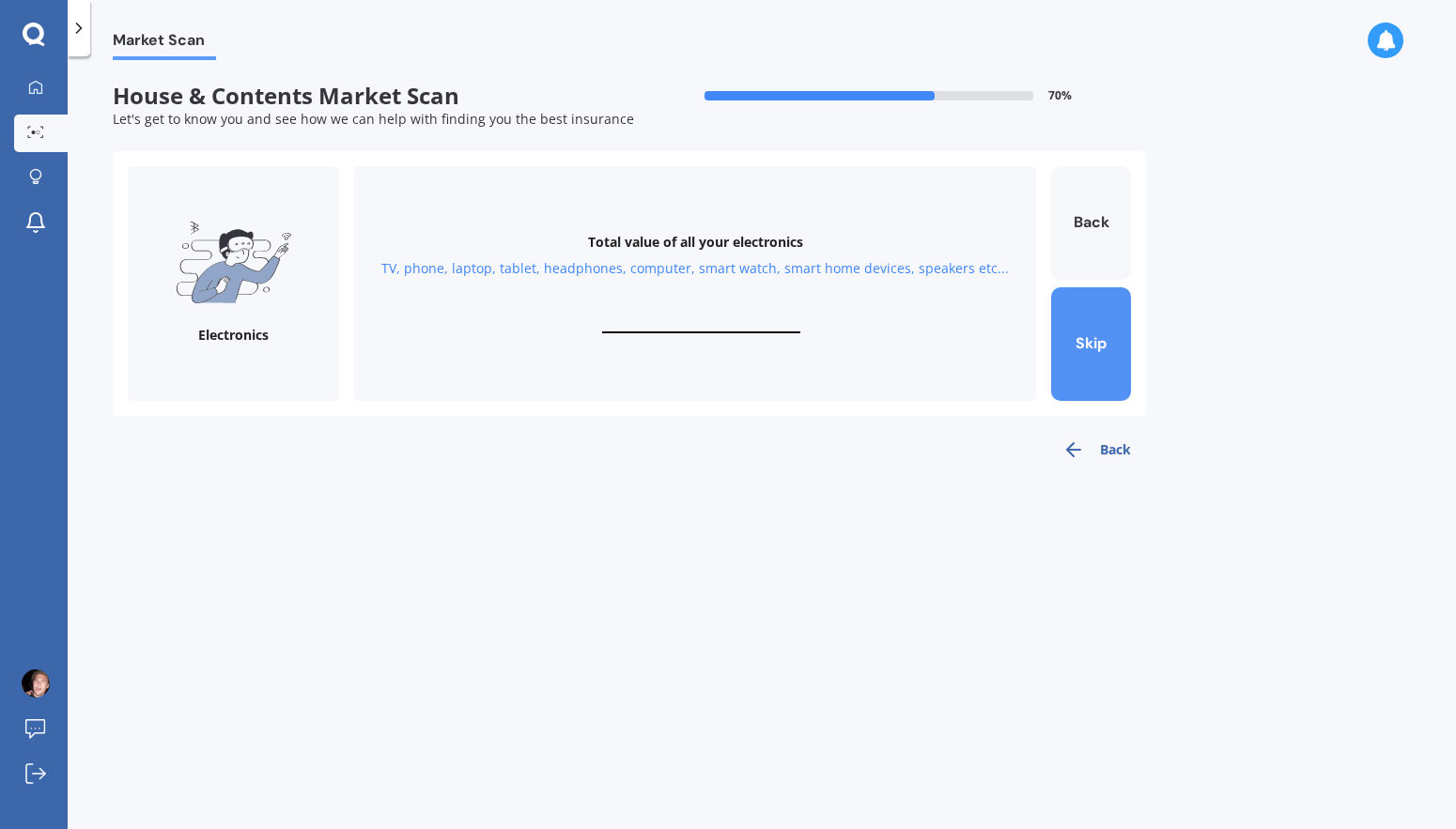 click on "Skip" at bounding box center (1091, 344) 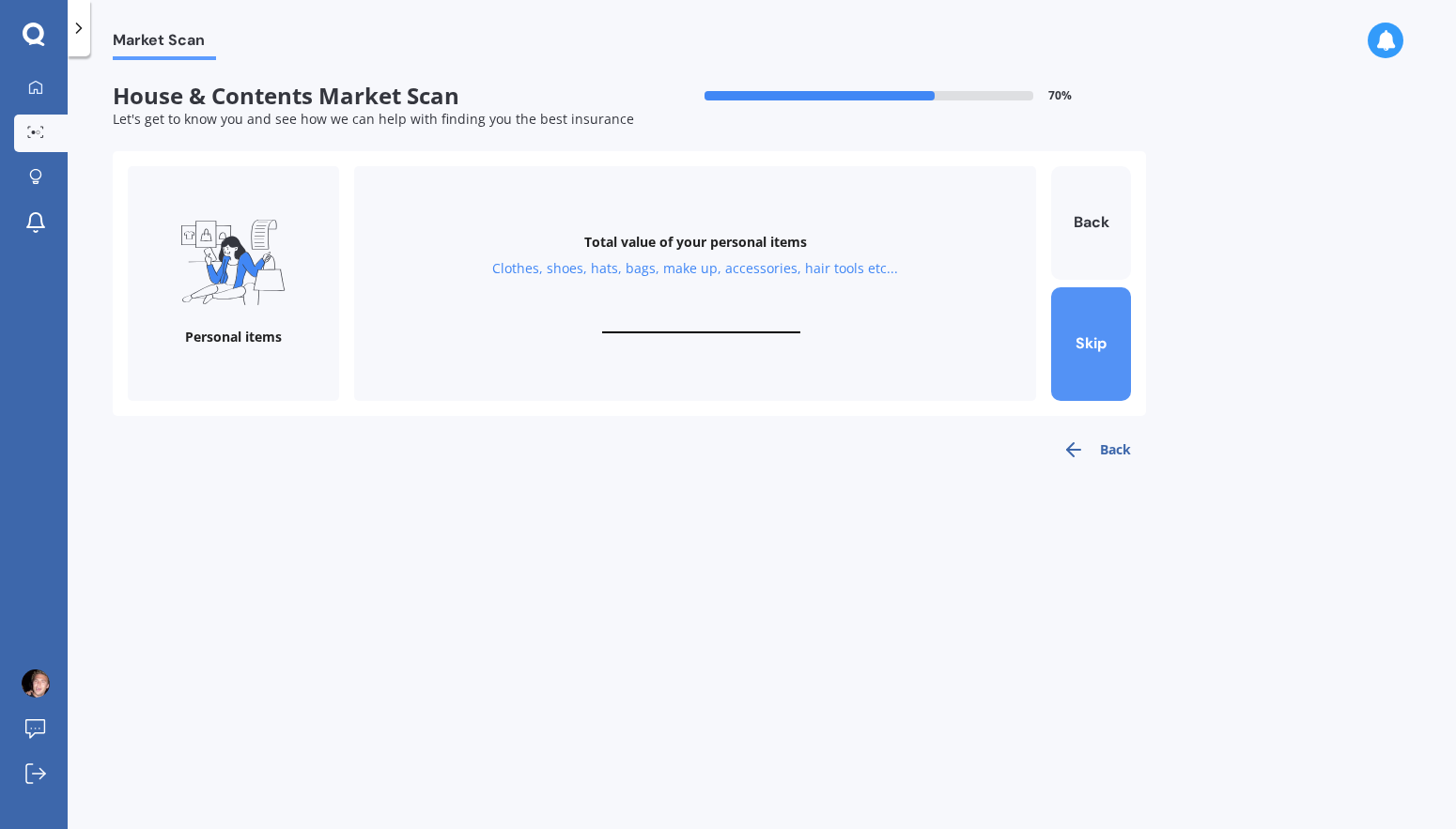 click on "Skip" at bounding box center [1091, 344] 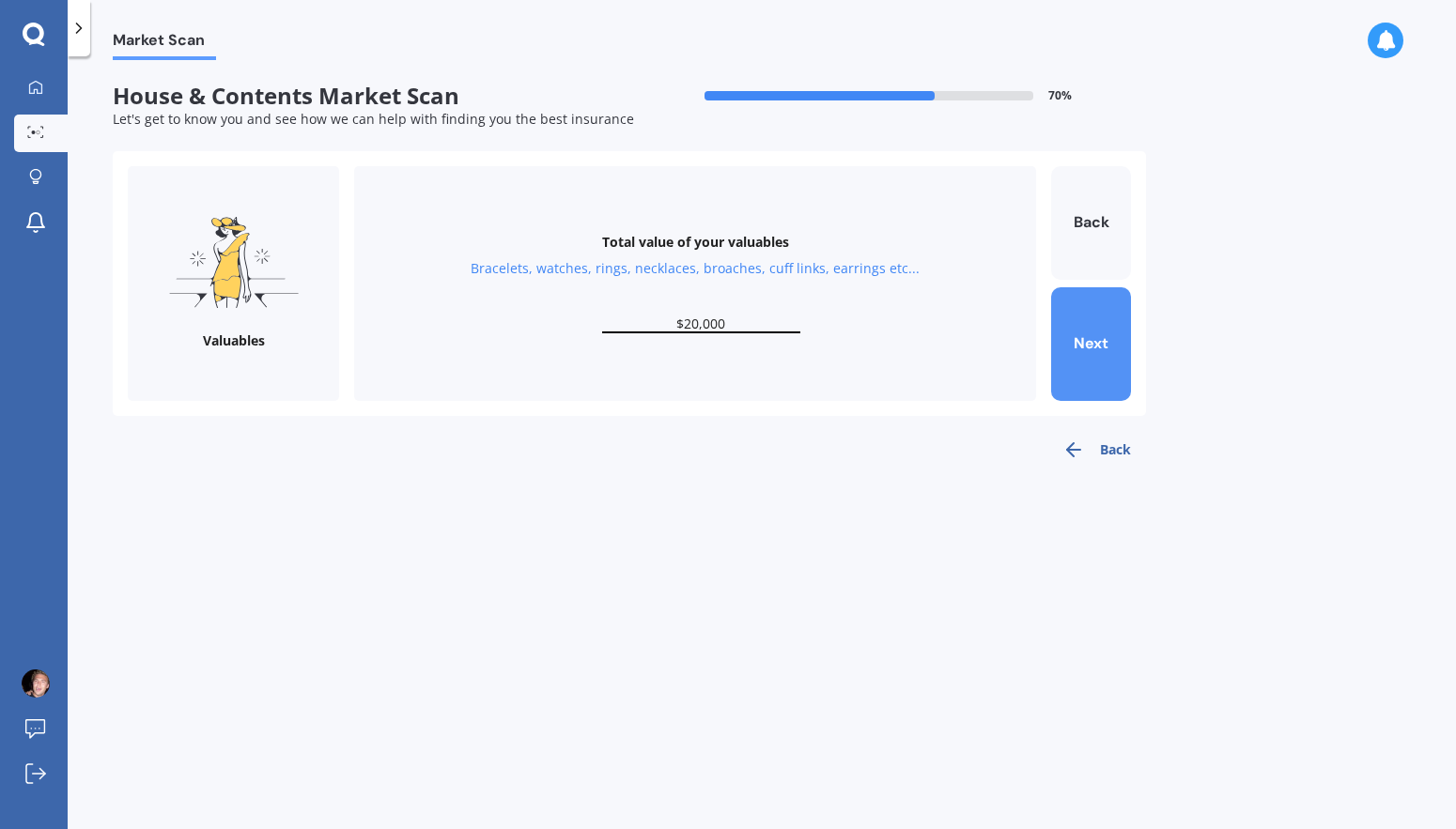 click on "Next" at bounding box center (1091, 344) 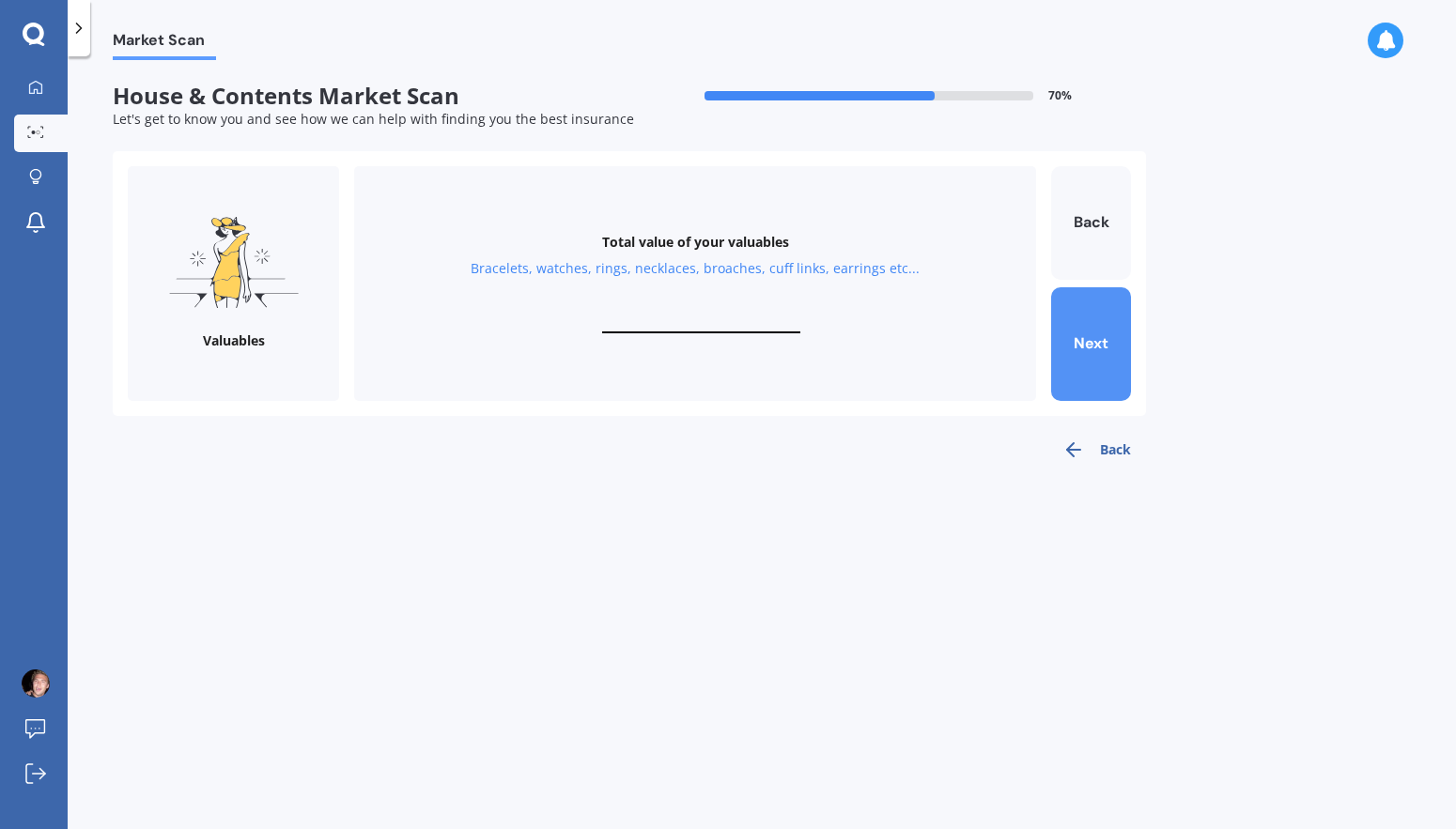 click on "Next" at bounding box center [1091, 344] 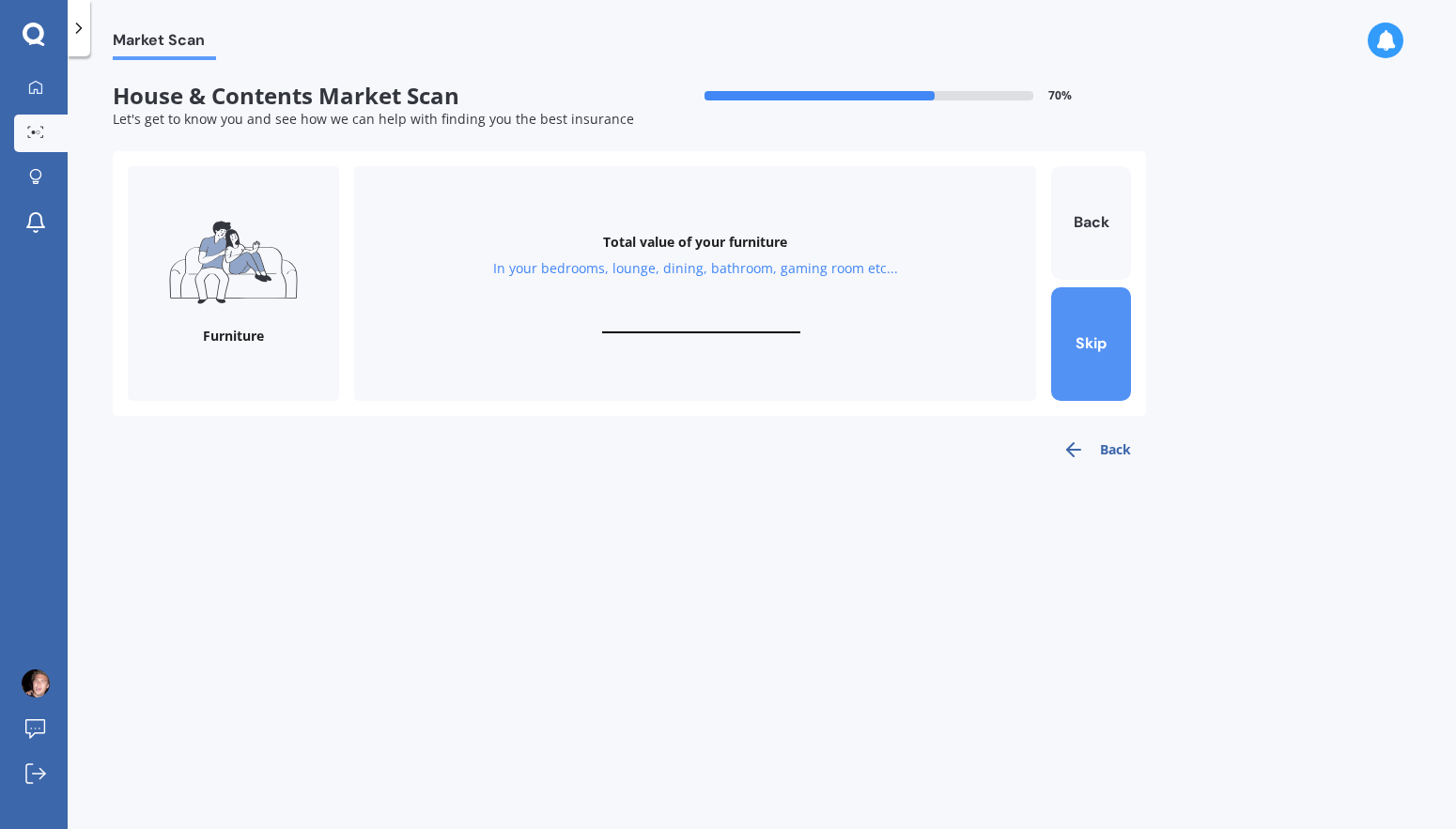 click on "Skip" at bounding box center [1091, 344] 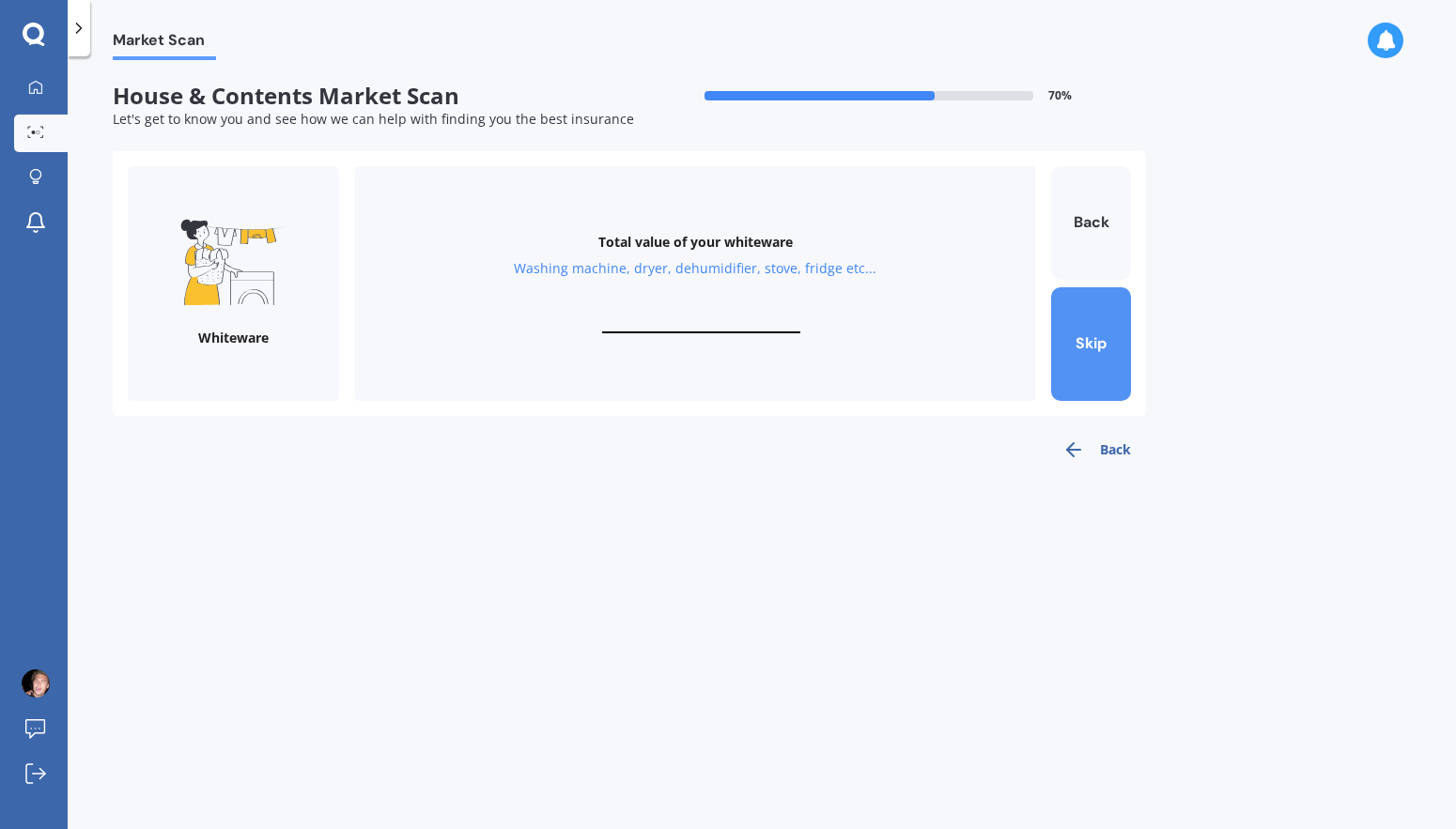 click on "Skip" at bounding box center (1091, 344) 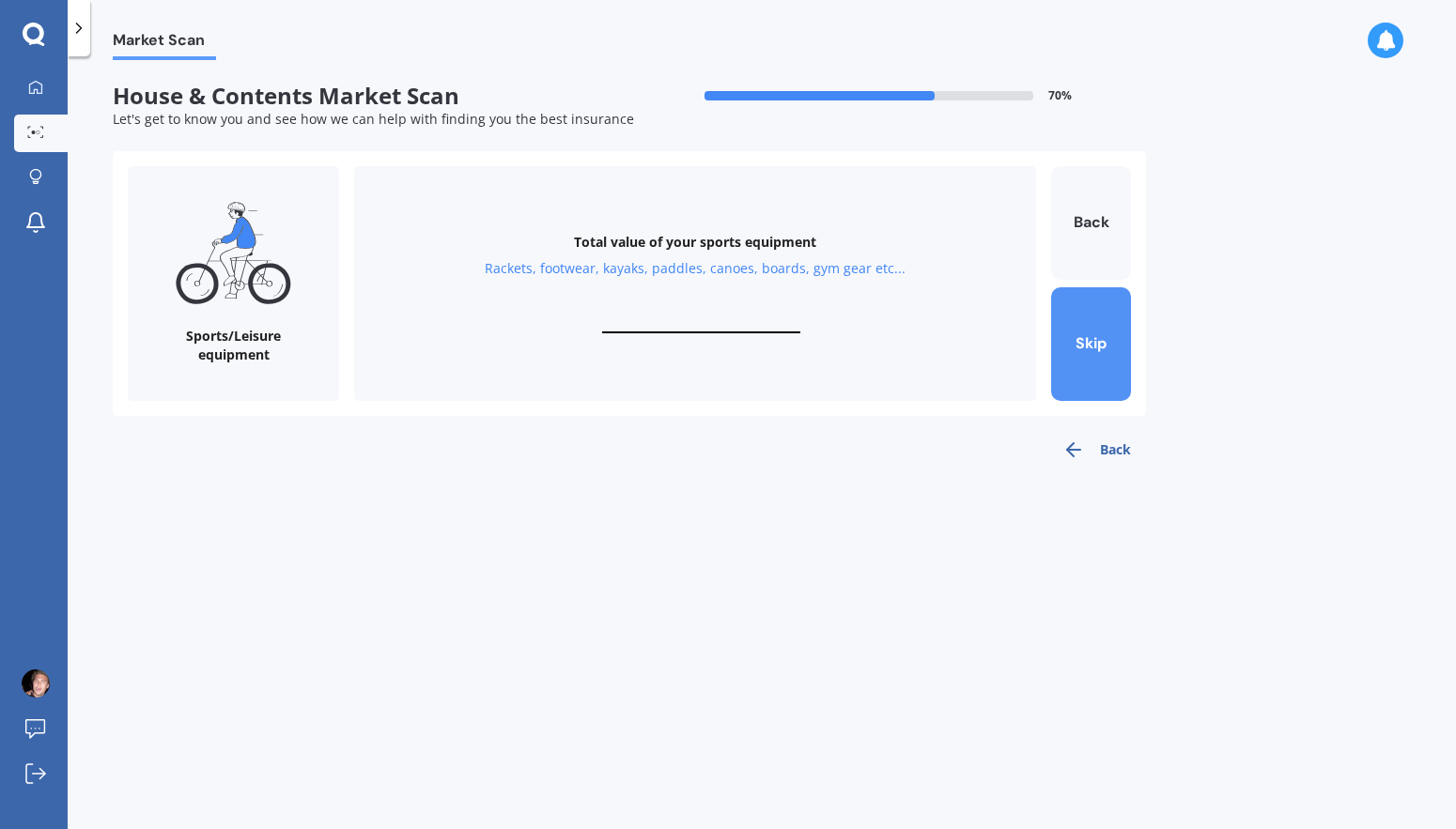 click on "Skip" at bounding box center (1091, 344) 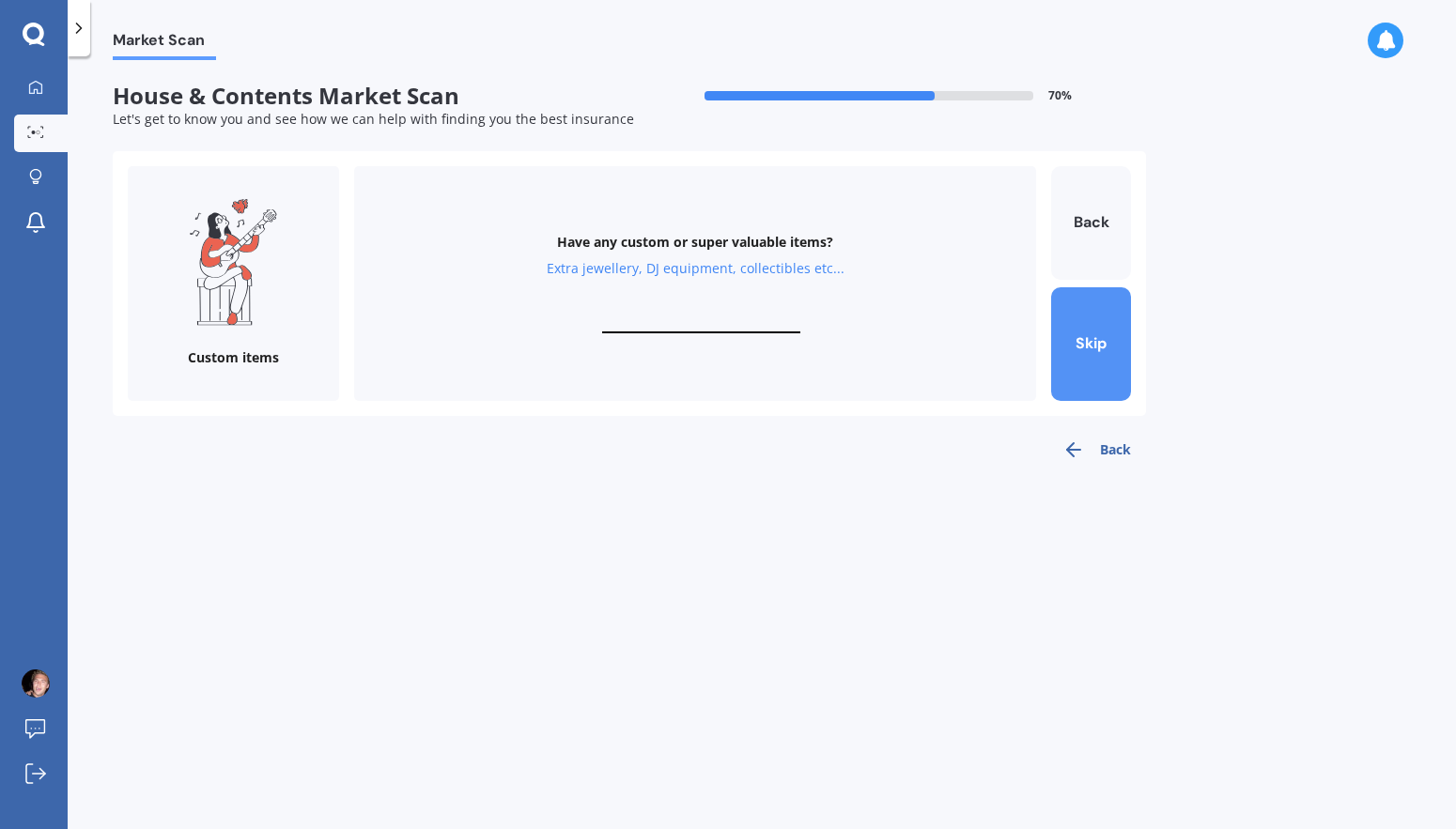 click on "Skip" at bounding box center (1091, 344) 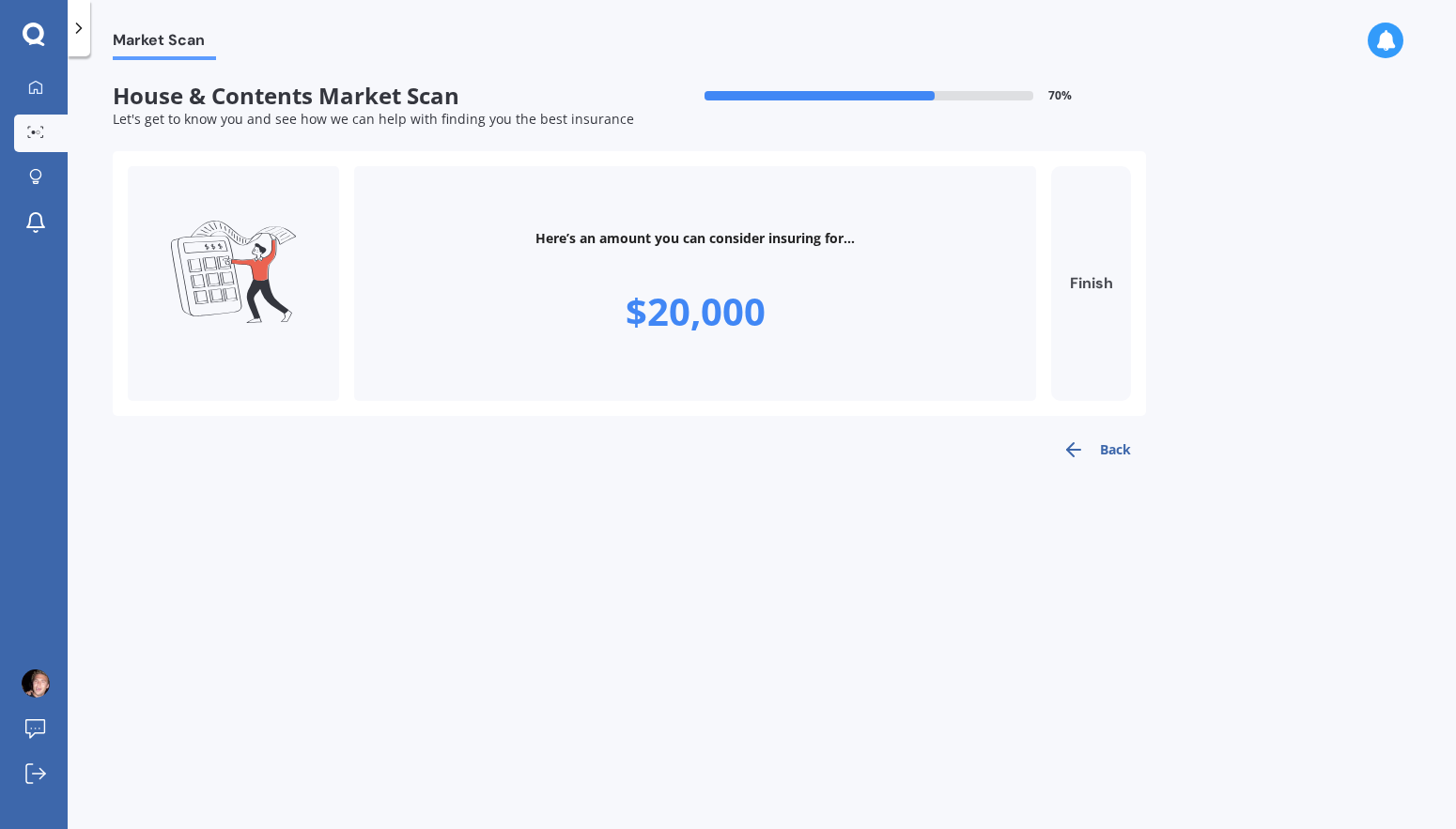 click on "Finish" at bounding box center (1091, 284) 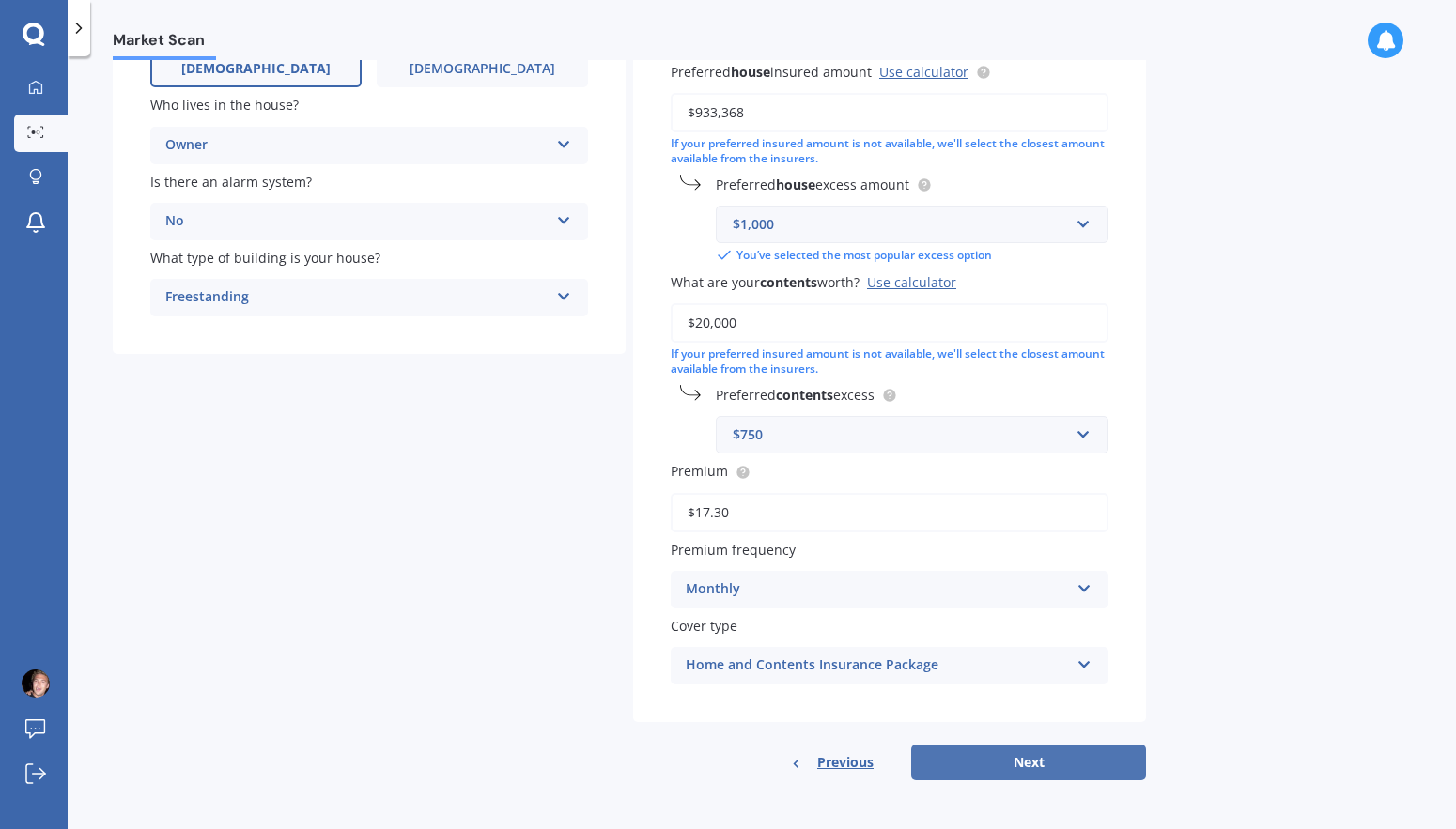 click on "Next" at bounding box center (1029, 762) 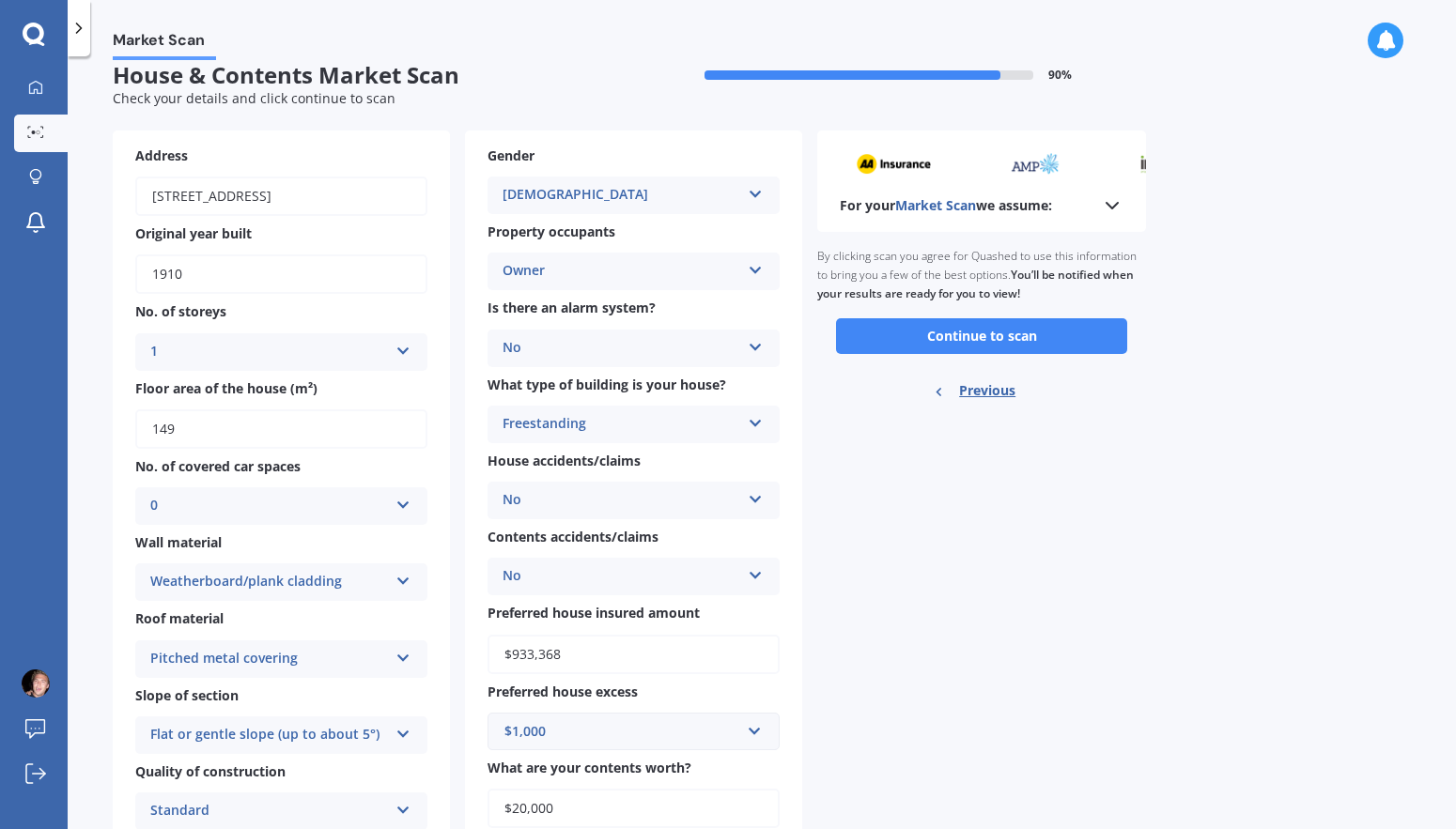 scroll, scrollTop: 0, scrollLeft: 0, axis: both 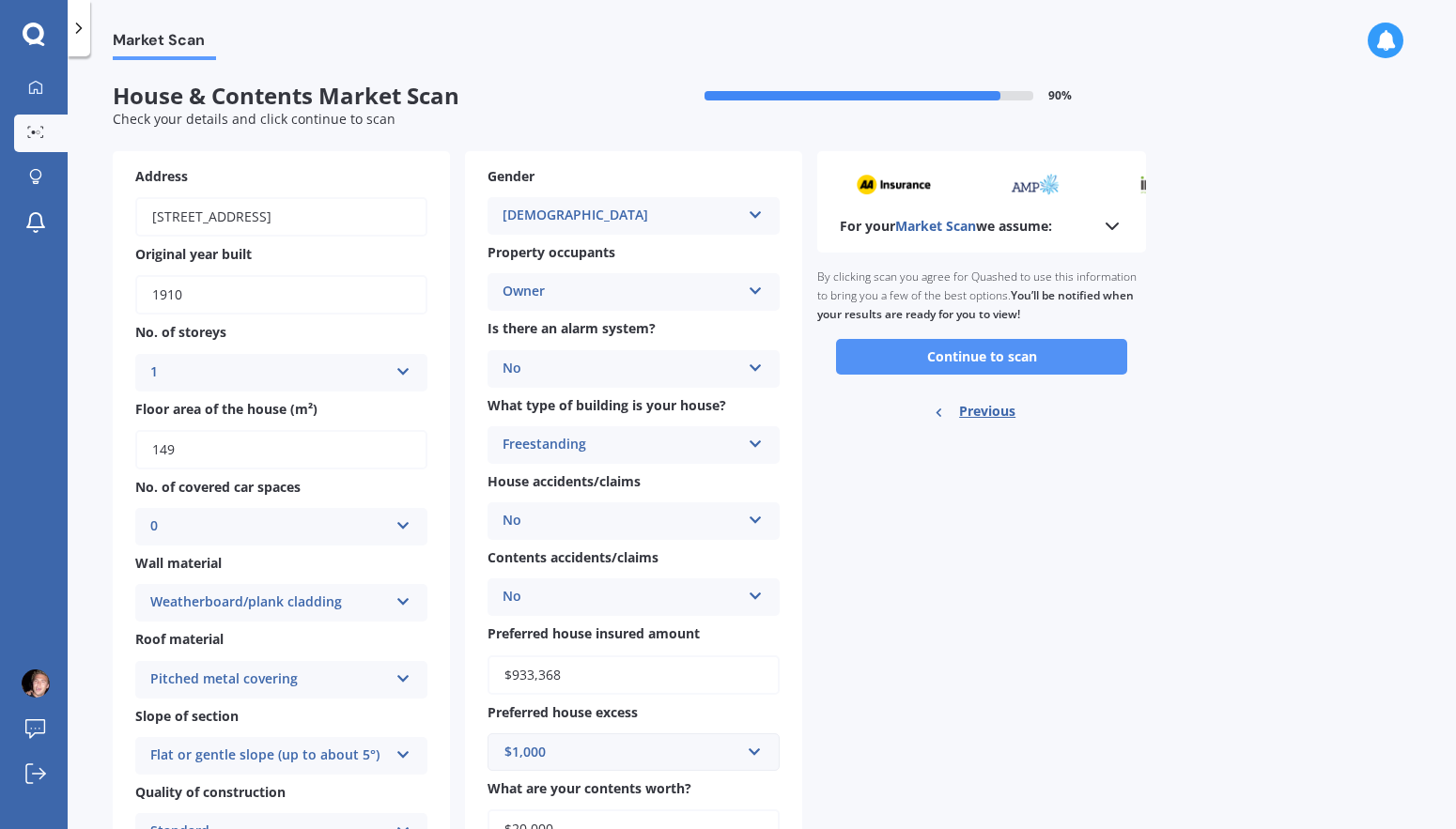 click on "Continue to scan" at bounding box center (982, 357) 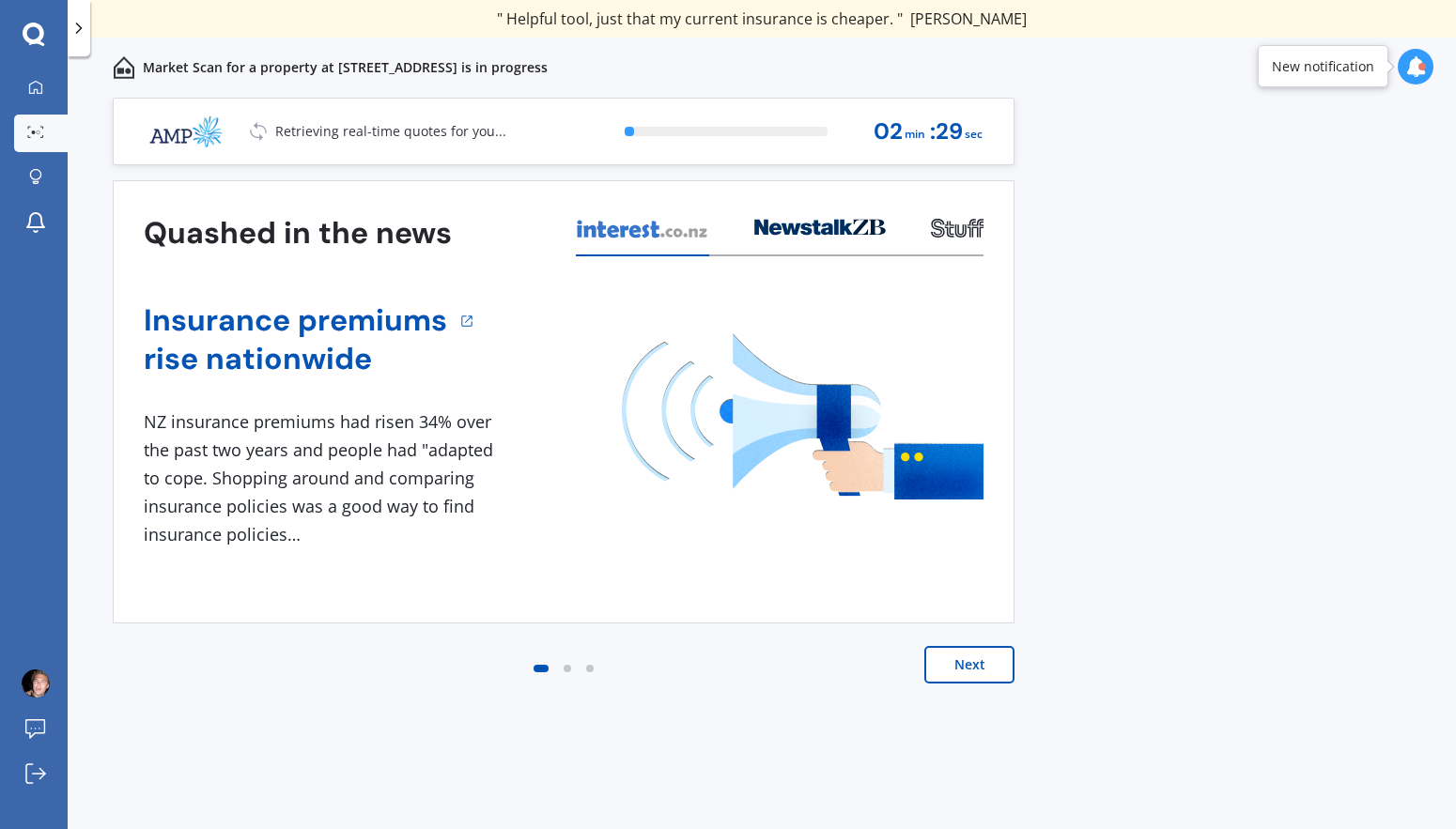 click on "Next" at bounding box center (969, 665) 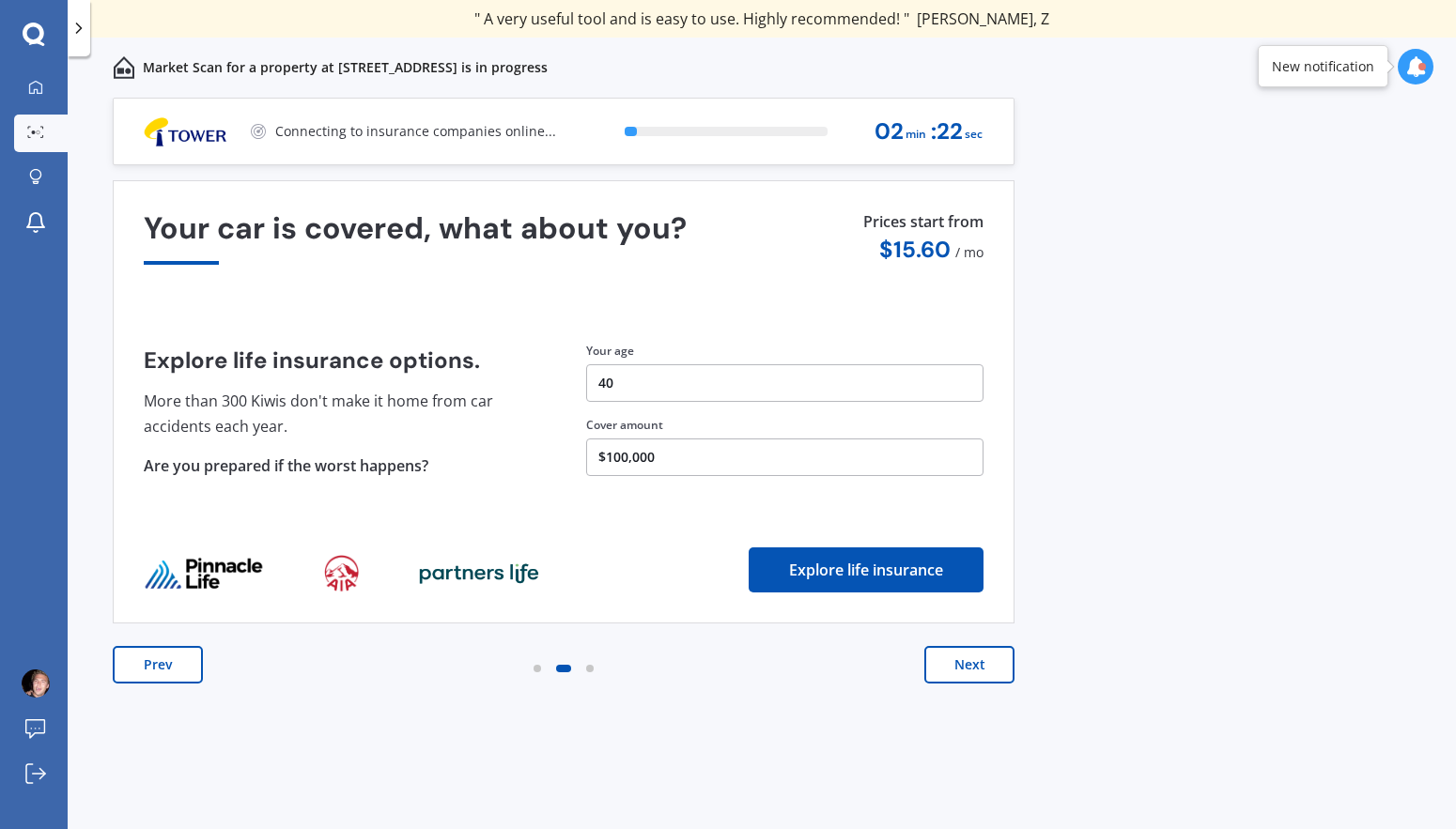 click on "Next" at bounding box center (969, 665) 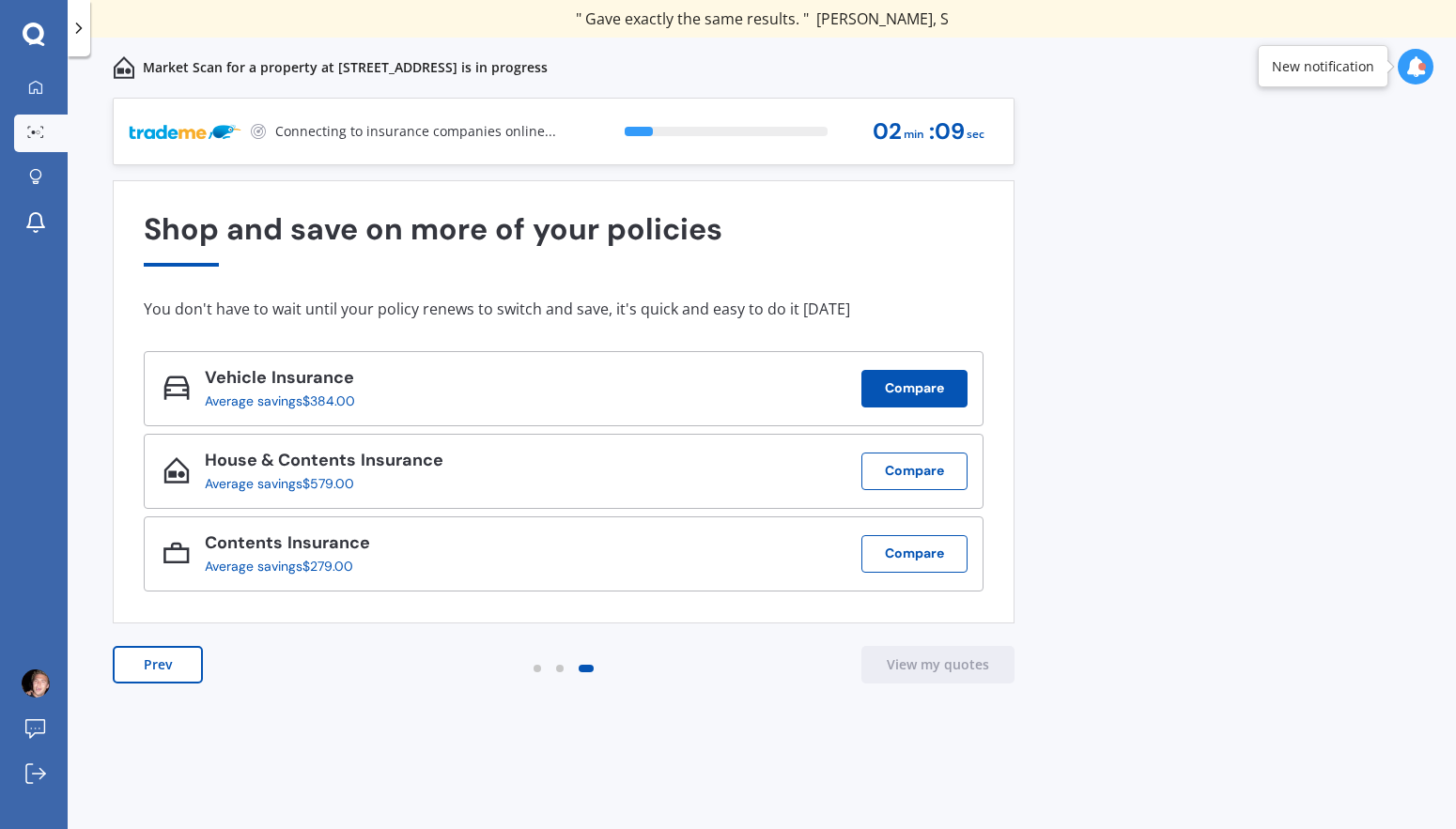 click on "Compare" at bounding box center [914, 389] 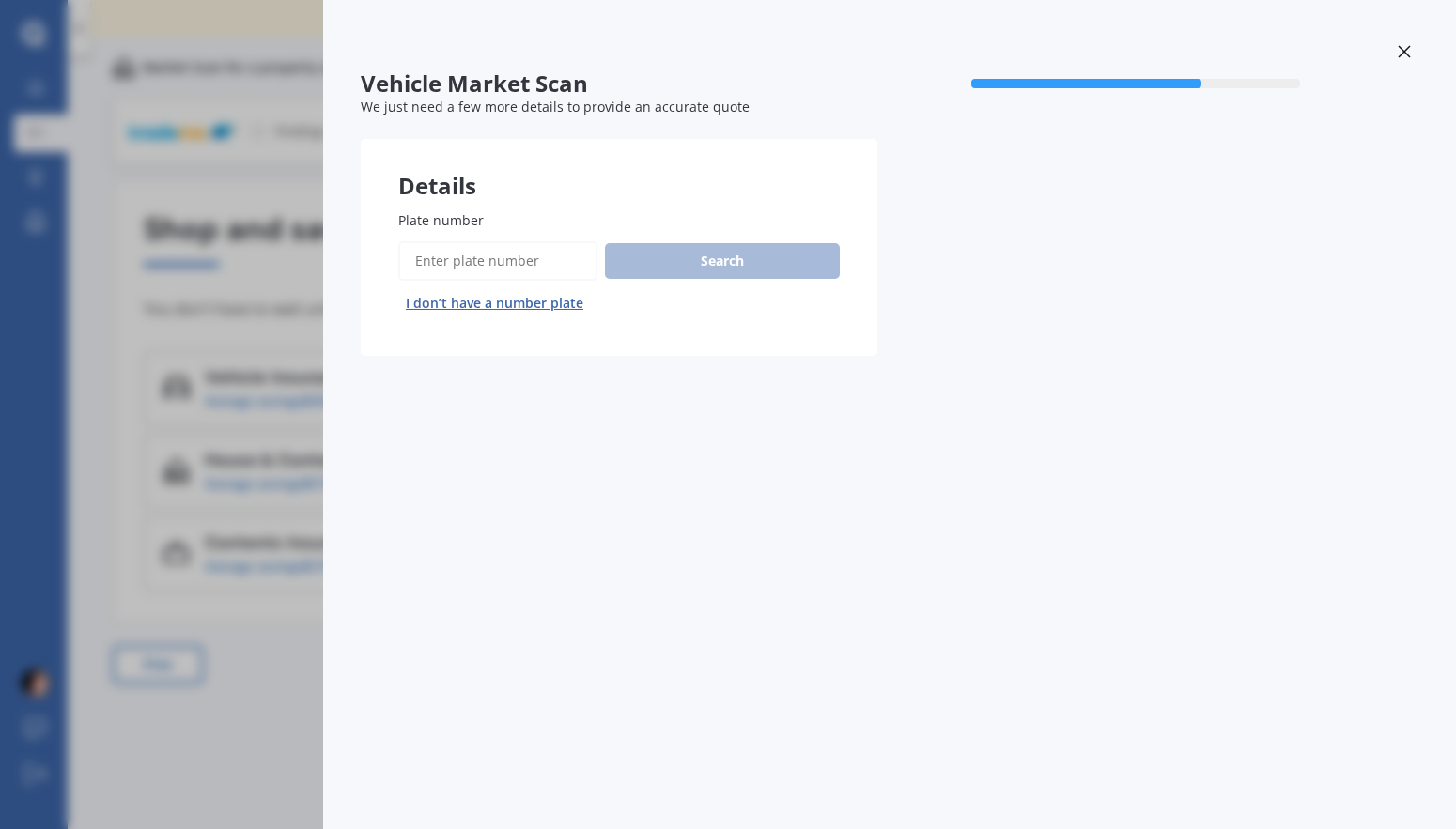 click on "Plate number" at bounding box center [498, 261] 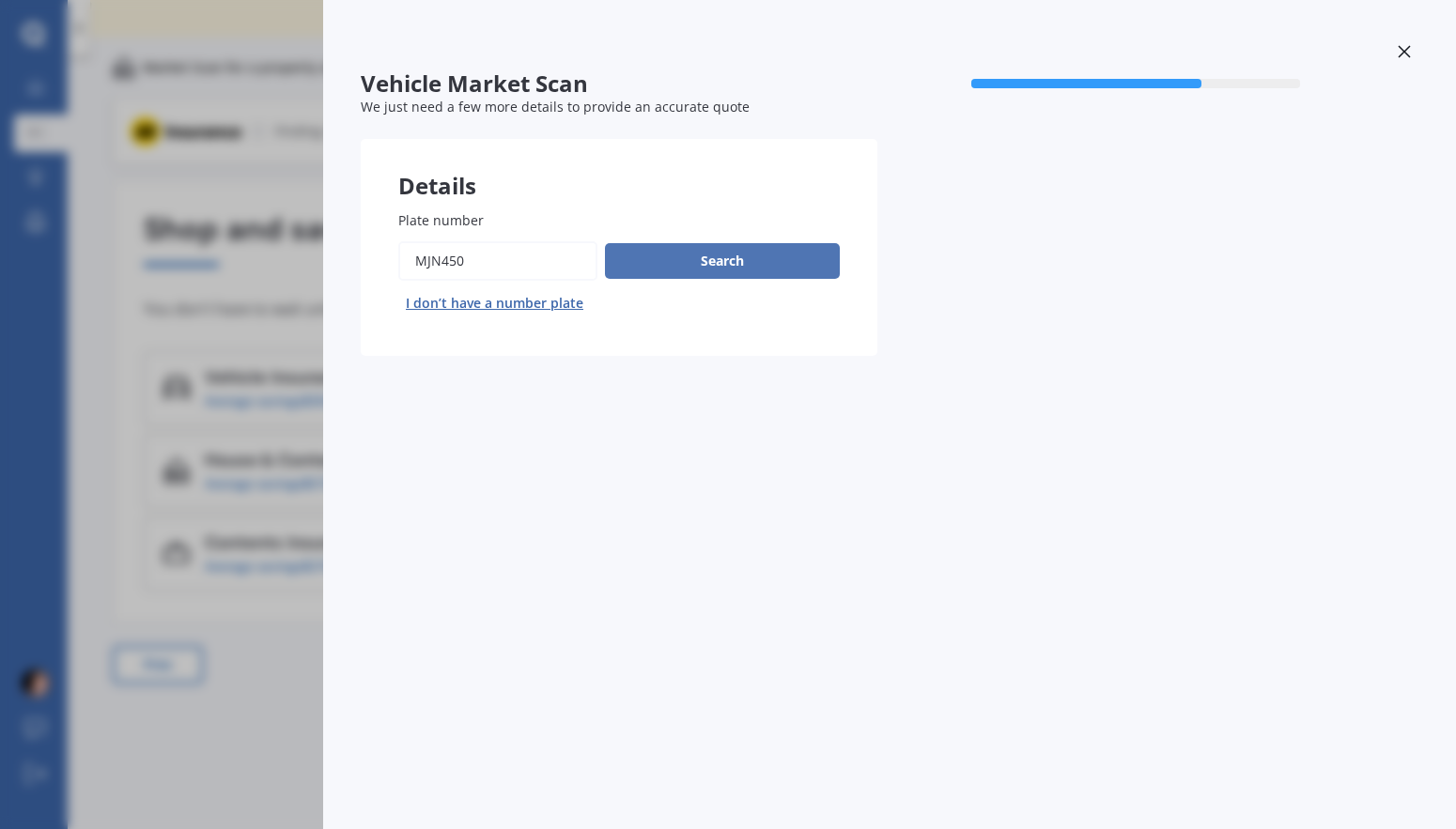 type on "MJN450" 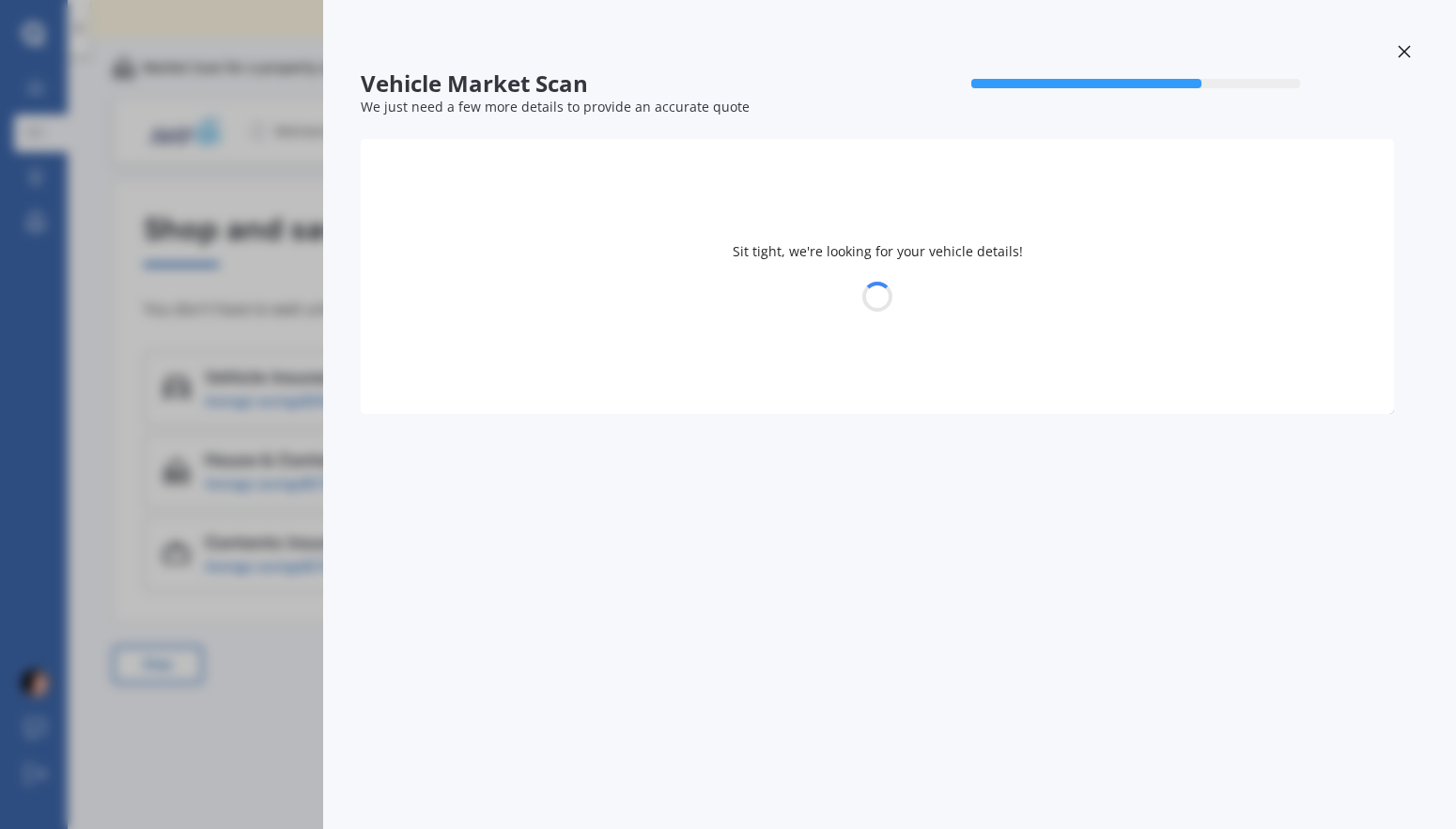 select on "MAZDA" 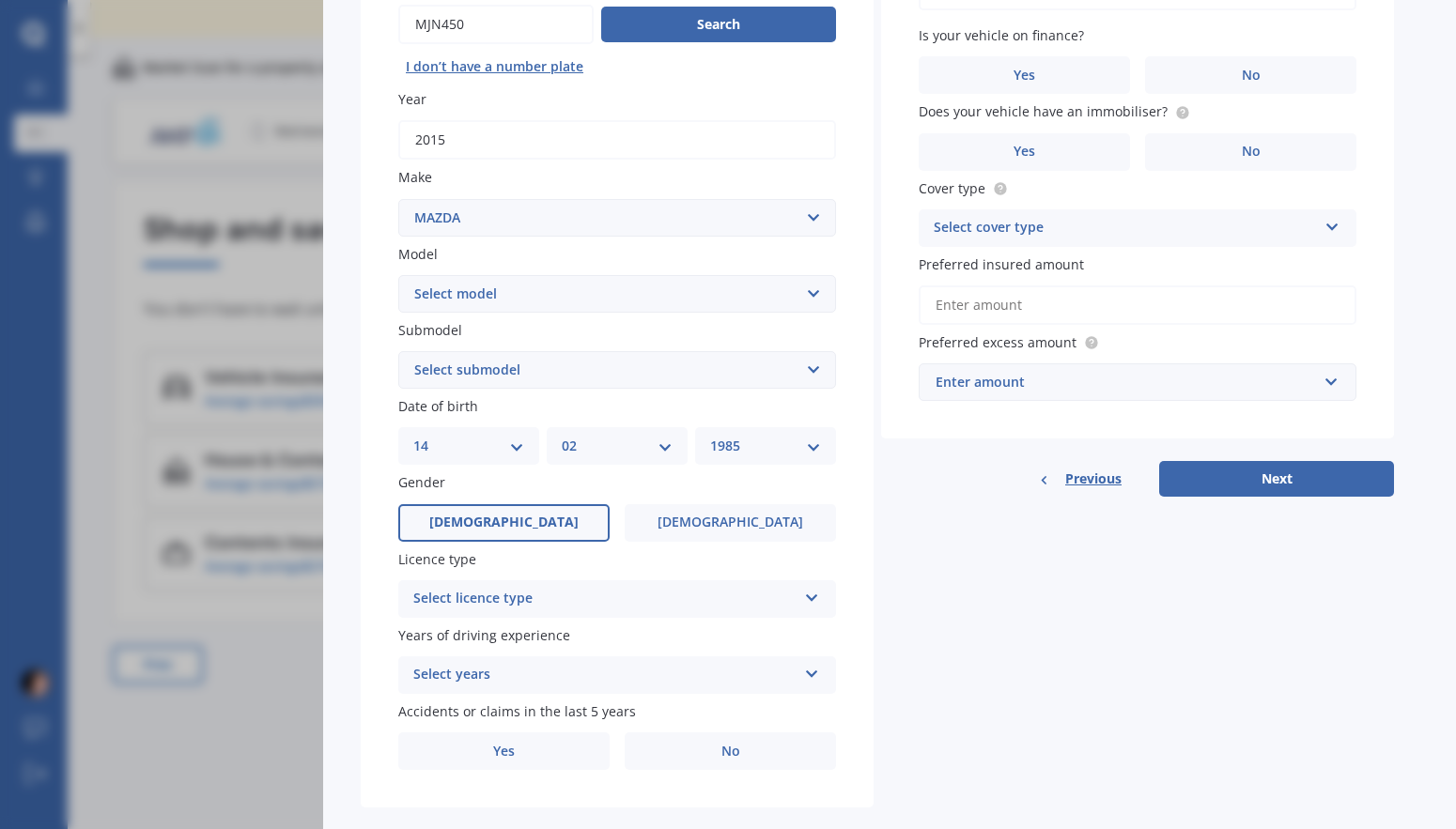 scroll, scrollTop: 268, scrollLeft: 0, axis: vertical 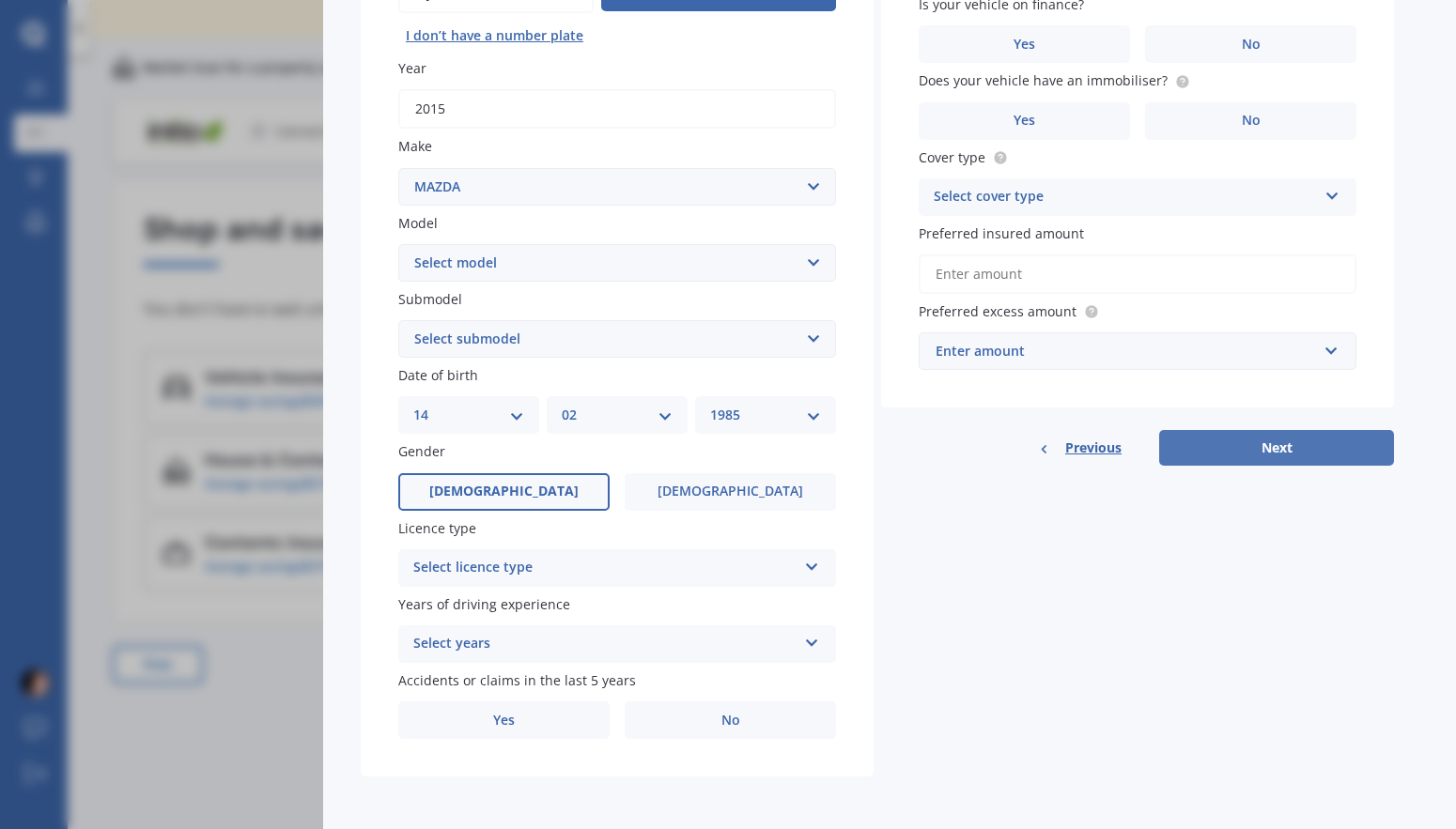 click on "Next" at bounding box center [1277, 448] 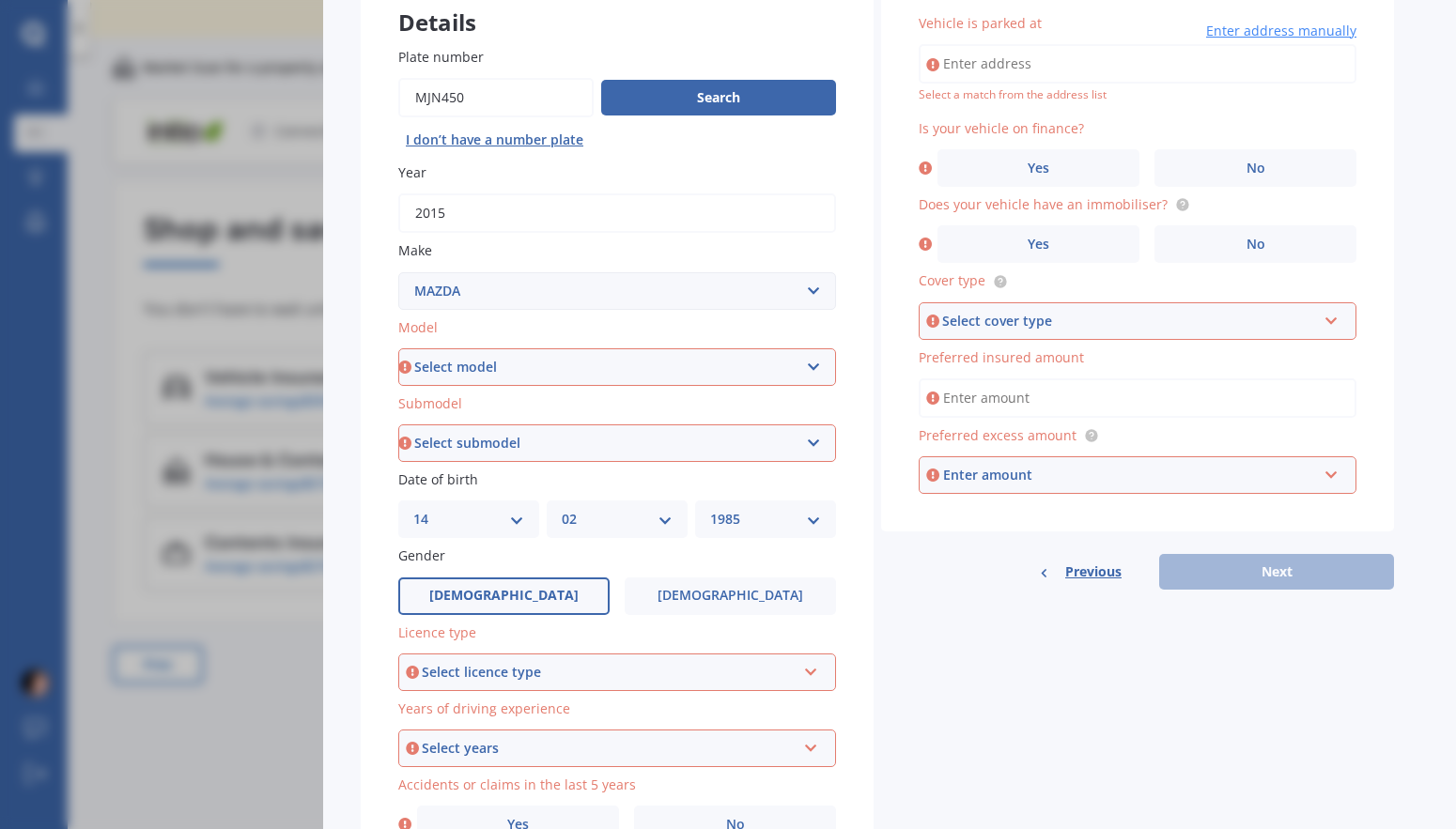 scroll, scrollTop: 0, scrollLeft: 0, axis: both 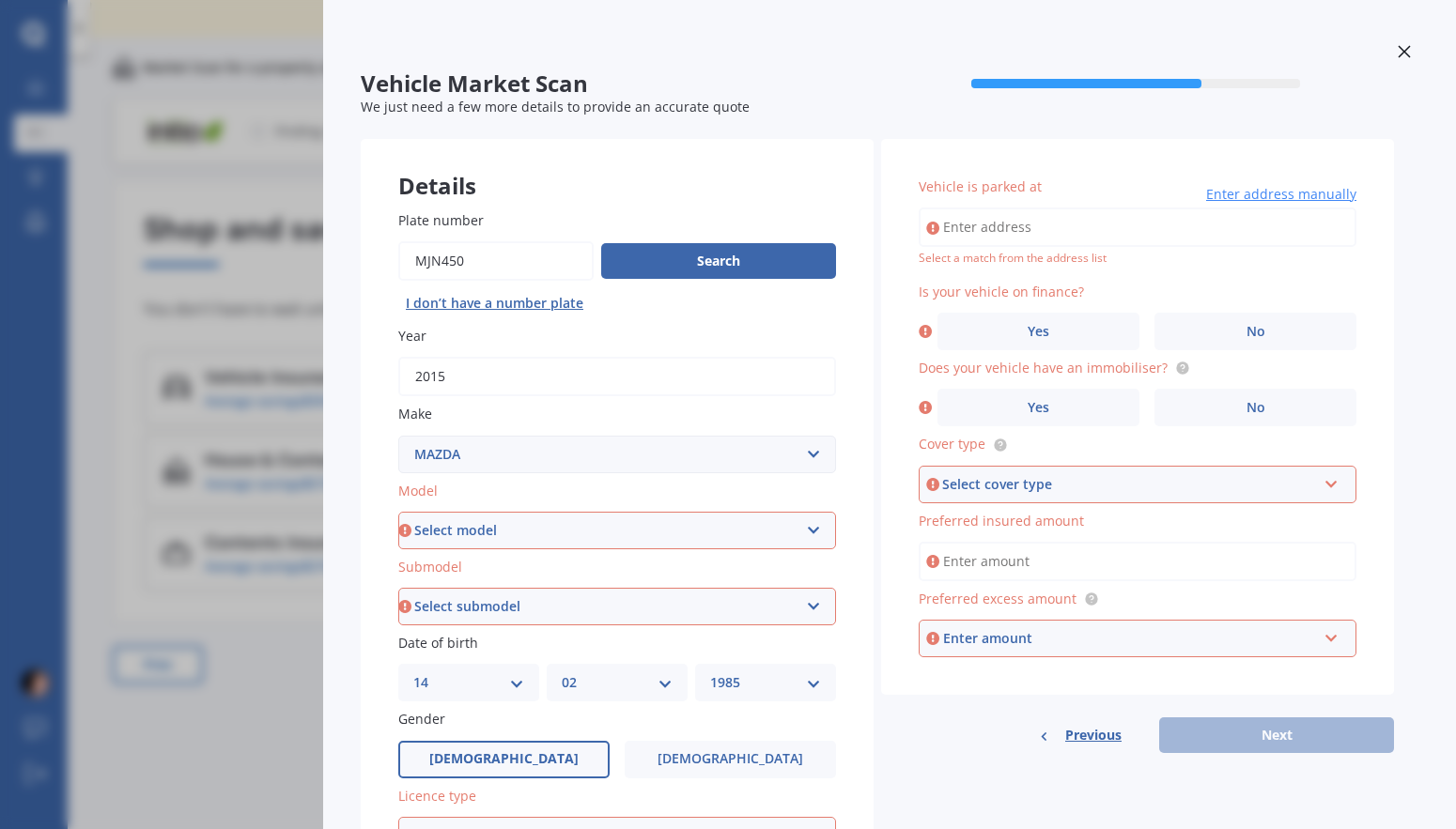 click on "Select model 121 2 3 323 323 / Familia 6 626 929 Atenza Autozam Axela AZ3 B2000 B2200 B2500 B2600 B2600i Biante Bongo Bounty BT50 Capella Cronos CX-30 CX-60 CX-8 CX-80 CX3 CX30 CX5 CX7 CX8 CX9 Demio E1800 Van E2000 E2200 Vans E2500 E2500 Van E3000 E4100 Efini Etude Eunos Familia [PERSON_NAME] Levante [PERSON_NAME] Millenia MPV MS6 MS8 MS9 MX-3 MX-30 MX-5 MX-6 Neo Persona Premacy Presseo Proceed Revue Rotary RX7 RX8 Sapporo Sentia T2000 T2600 T3000 T3500 T4000 T4100 T4600 Titan 1.5/2.0 Tonnes Titan 5 Tonne Tribute Verisa" at bounding box center [617, 530] 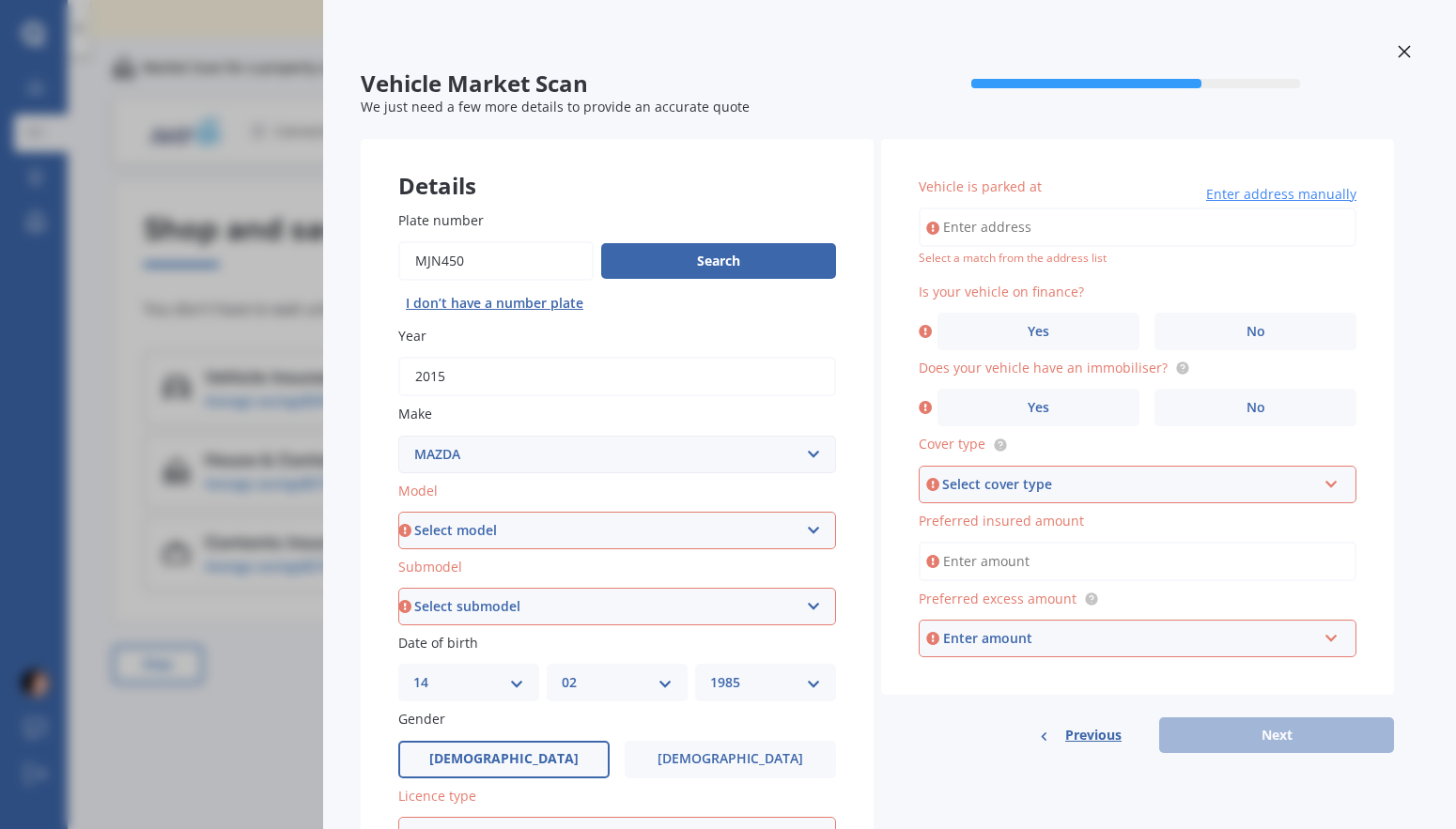select on "CX5" 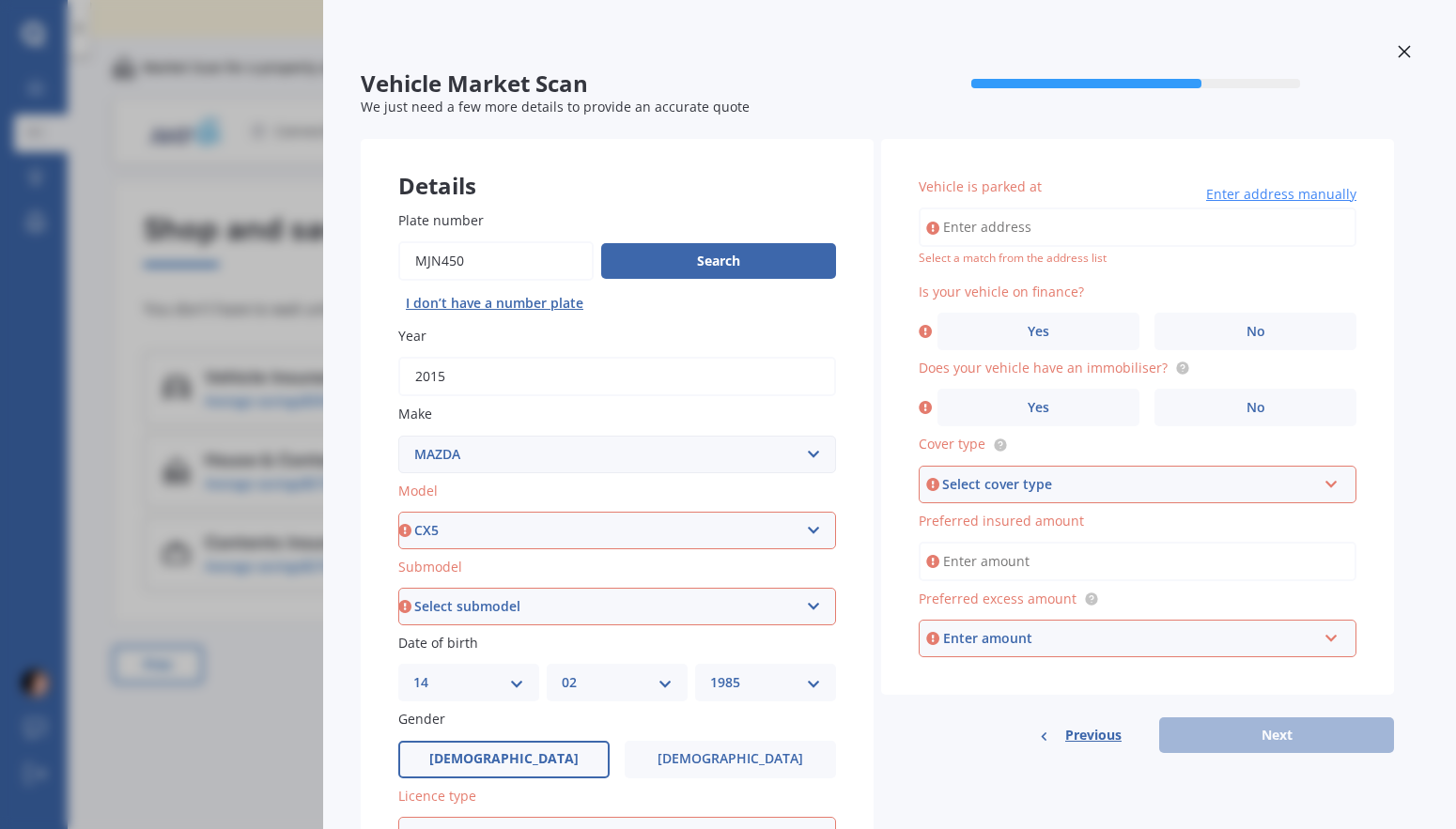 click on "Select model 121 2 3 323 323 / Familia 6 626 929 Atenza Autozam Axela AZ3 B2000 B2200 B2500 B2600 B2600i Biante Bongo Bounty BT50 Capella Cronos CX-30 CX-60 CX-8 CX-80 CX3 CX30 CX5 CX7 CX8 CX9 Demio E1800 Van E2000 E2200 Vans E2500 E2500 Van E3000 E4100 Efini Etude Eunos Familia [PERSON_NAME] Levante [PERSON_NAME] Millenia MPV MS6 MS8 MS9 MX-3 MX-30 MX-5 MX-6 Neo Persona Premacy Presseo Proceed Revue Rotary RX7 RX8 Sapporo Sentia T2000 T2600 T3000 T3500 T4000 T4100 T4600 Titan 1.5/2.0 Tonnes Titan 5 Tonne Tribute Verisa" at bounding box center [617, 530] 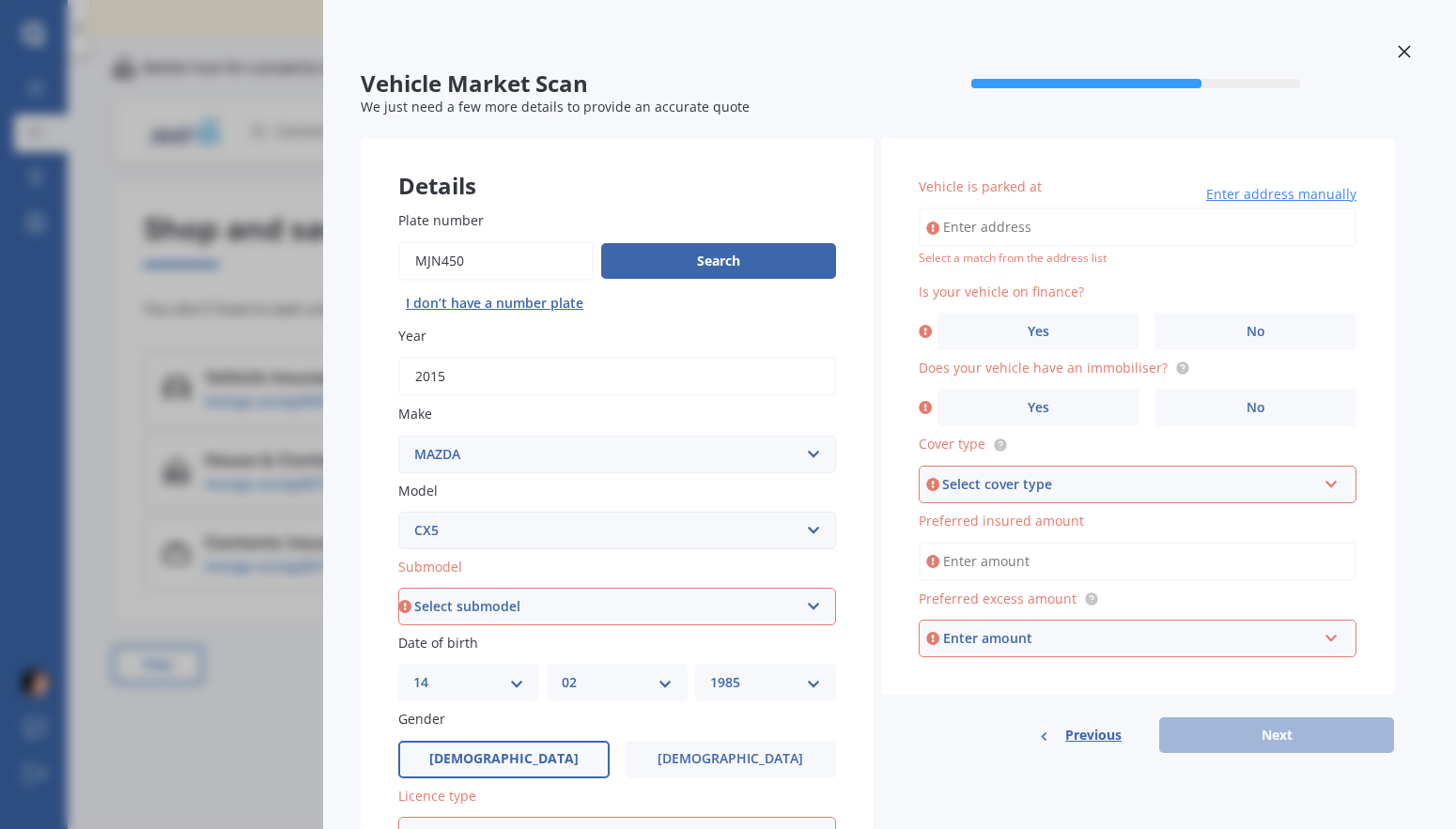 click on "Select submodel 2.2 Diesel 2WD XD 2.5S 4WD Diesel Limited 4WD GSX 2.2 Diesel Station Wagon AWD Diesel GSX AWD GSX AWD Limited FWD GLX FWD GSX Station Wagon (diesel) Station Wagon (petrol) Station Wagon 2.5L Station Wagon 4WD Station Wagon diesel 4WD non turbo Station Wagon diesel turbo 4WD Stationwagon Stationwagon Diesel Turbo" at bounding box center (617, 606) 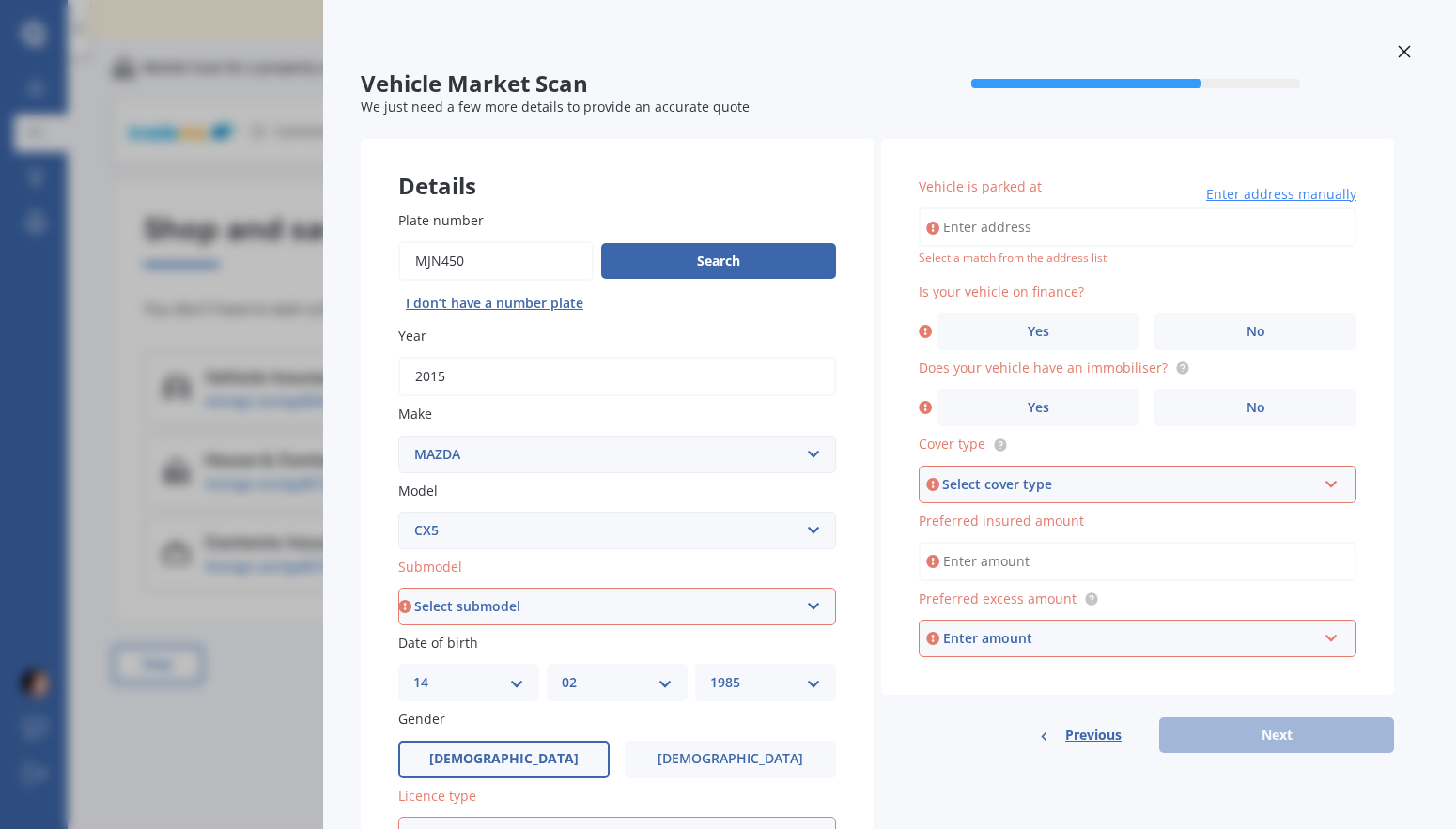 select on "FWD GLX" 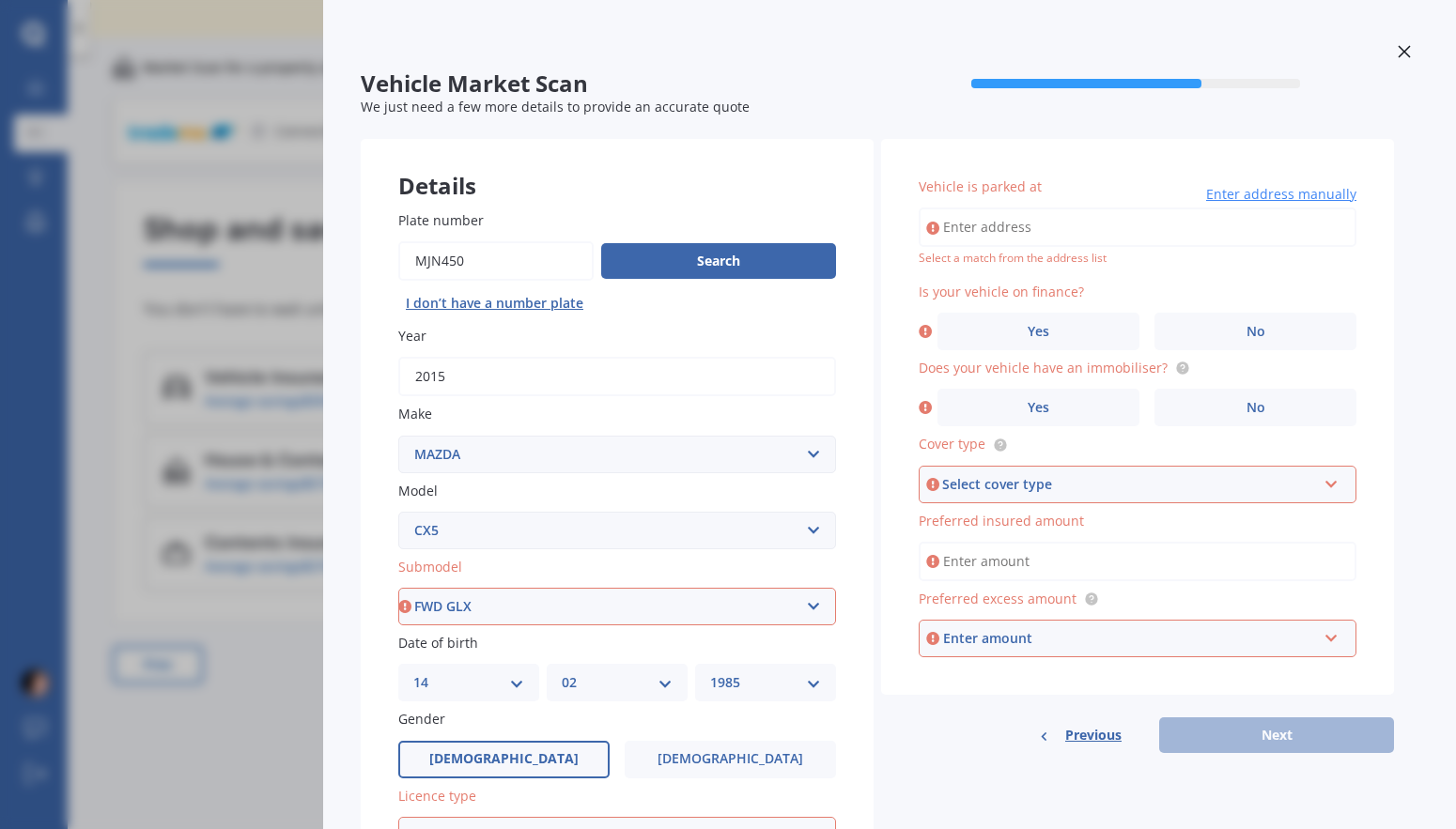 click on "Select submodel 2.2 Diesel 2WD XD 2.5S 4WD Diesel Limited 4WD GSX 2.2 Diesel Station Wagon AWD Diesel GSX AWD GSX AWD Limited FWD GLX FWD GSX Station Wagon (diesel) Station Wagon (petrol) Station Wagon 2.5L Station Wagon 4WD Station Wagon diesel 4WD non turbo Station Wagon diesel turbo 4WD Stationwagon Stationwagon Diesel Turbo" at bounding box center [617, 606] 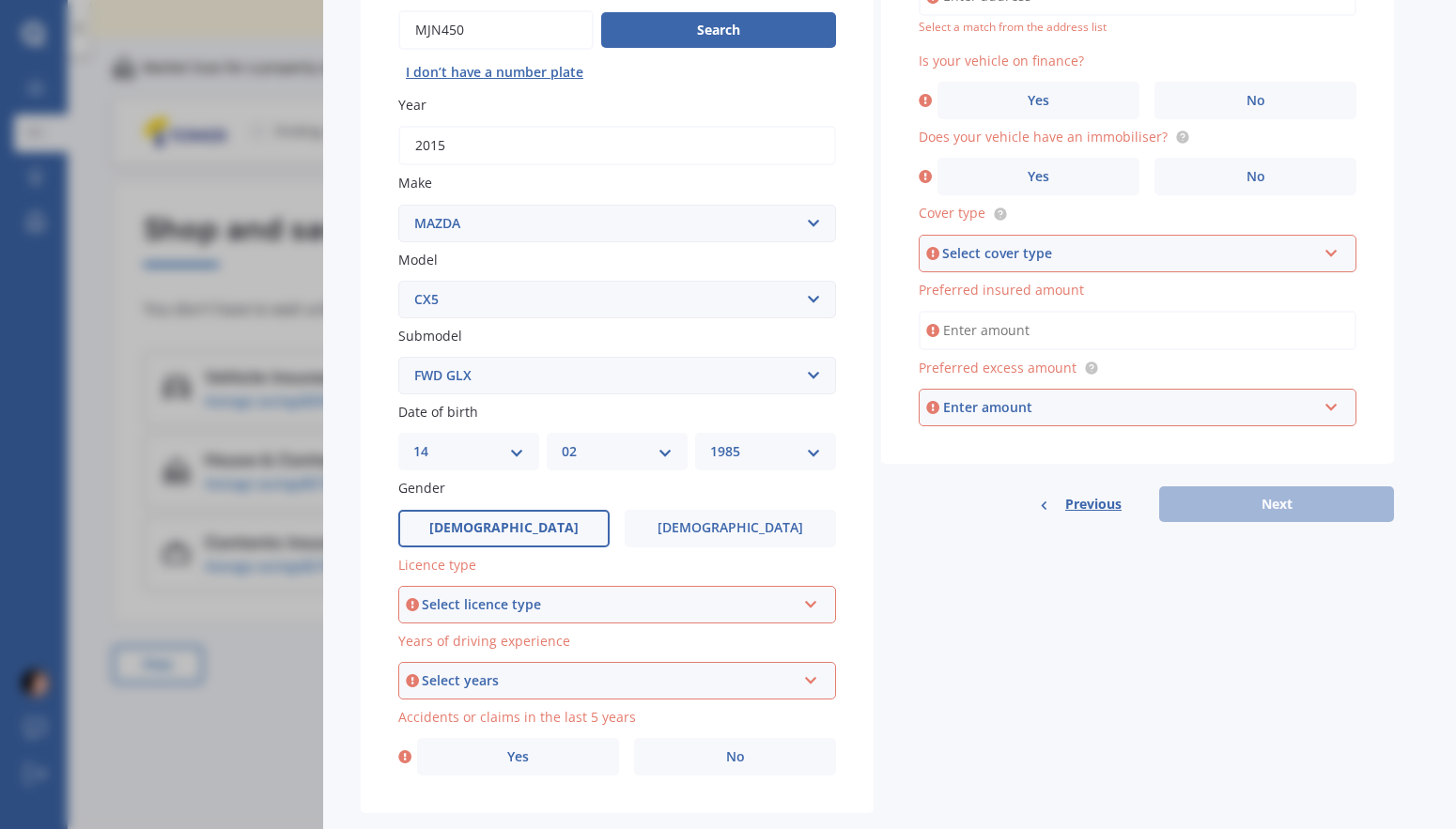 scroll, scrollTop: 268, scrollLeft: 0, axis: vertical 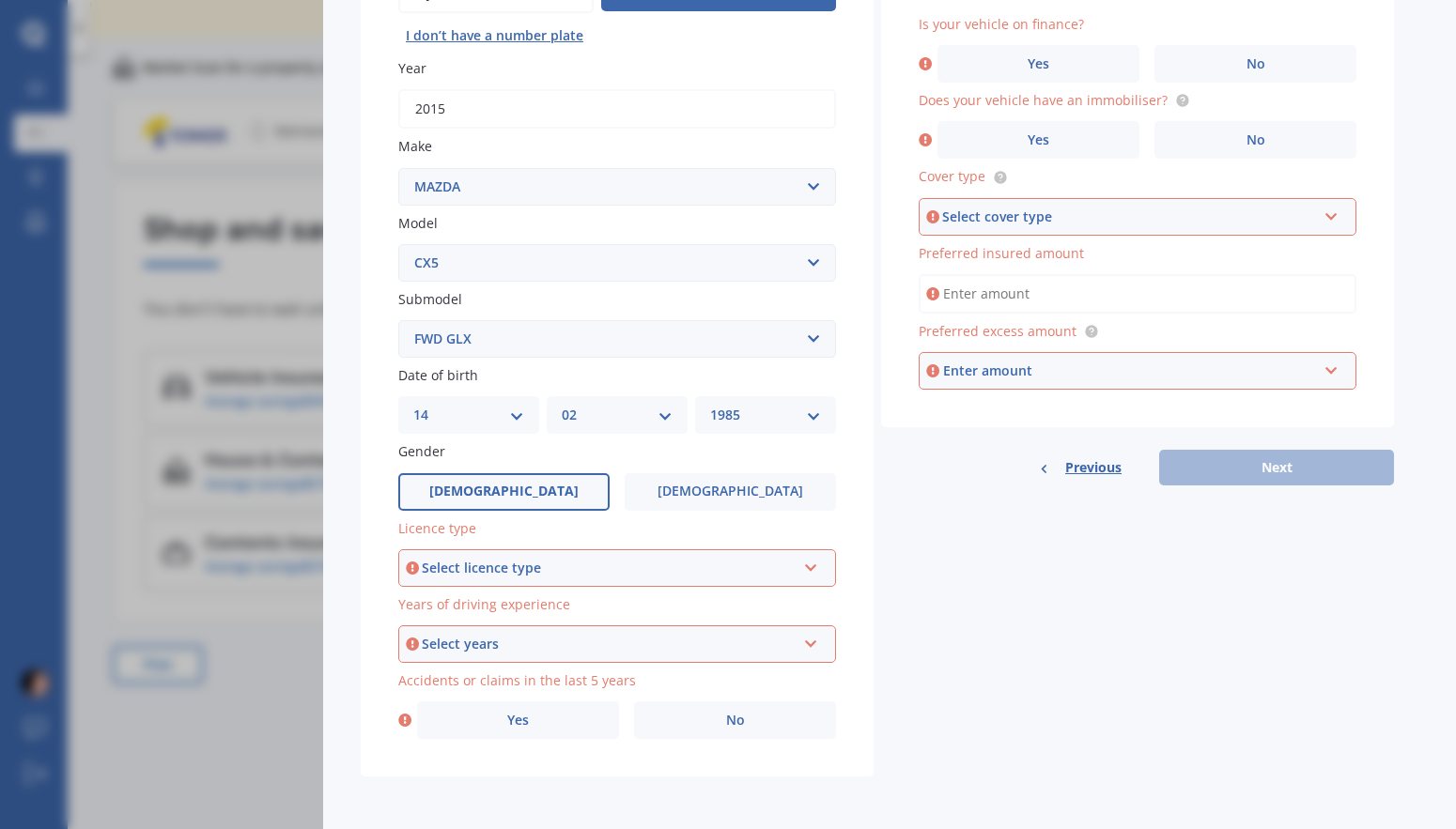 click on "Select licence type" at bounding box center (609, 568) 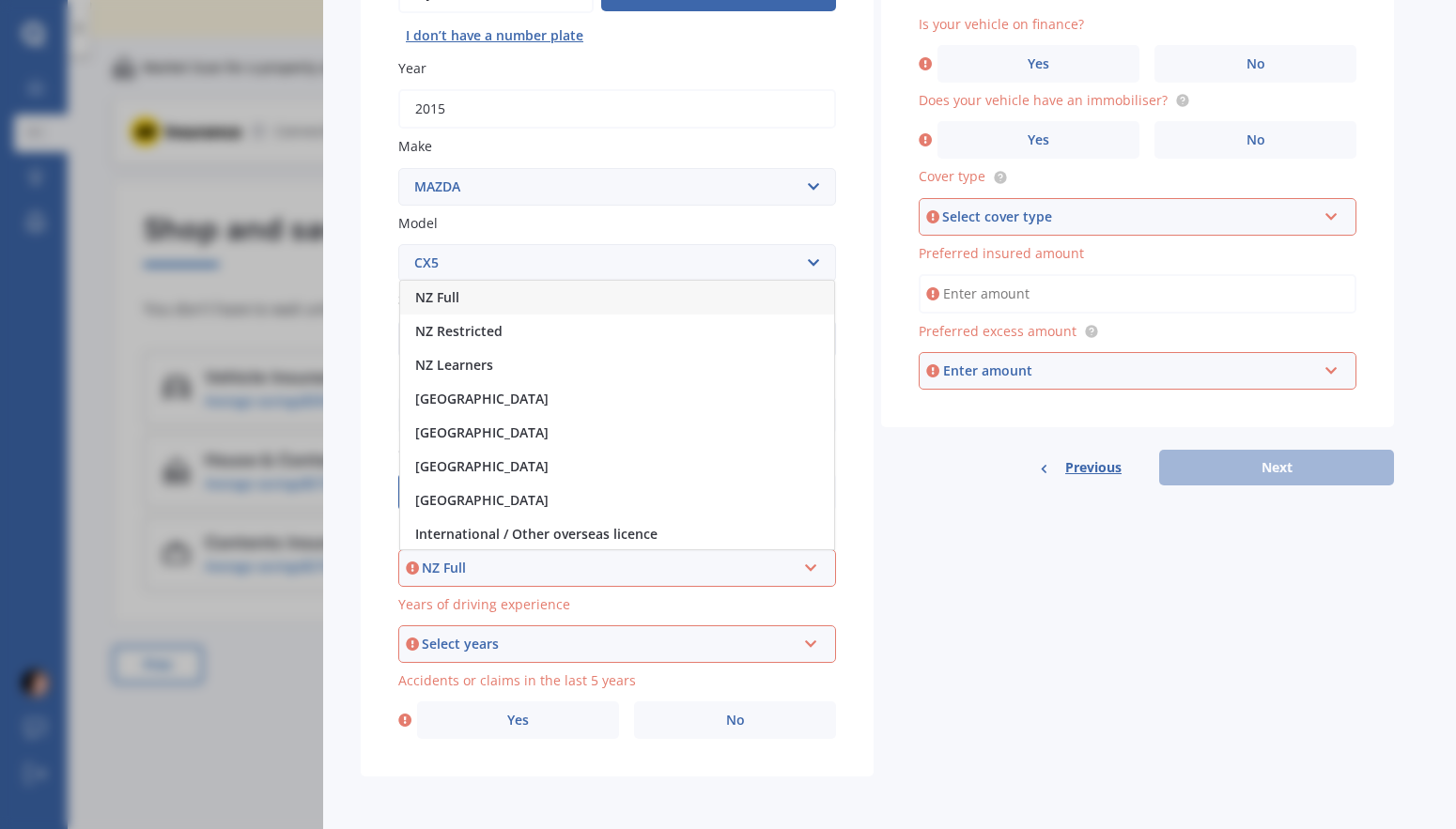 click on "NZ Full" at bounding box center [617, 298] 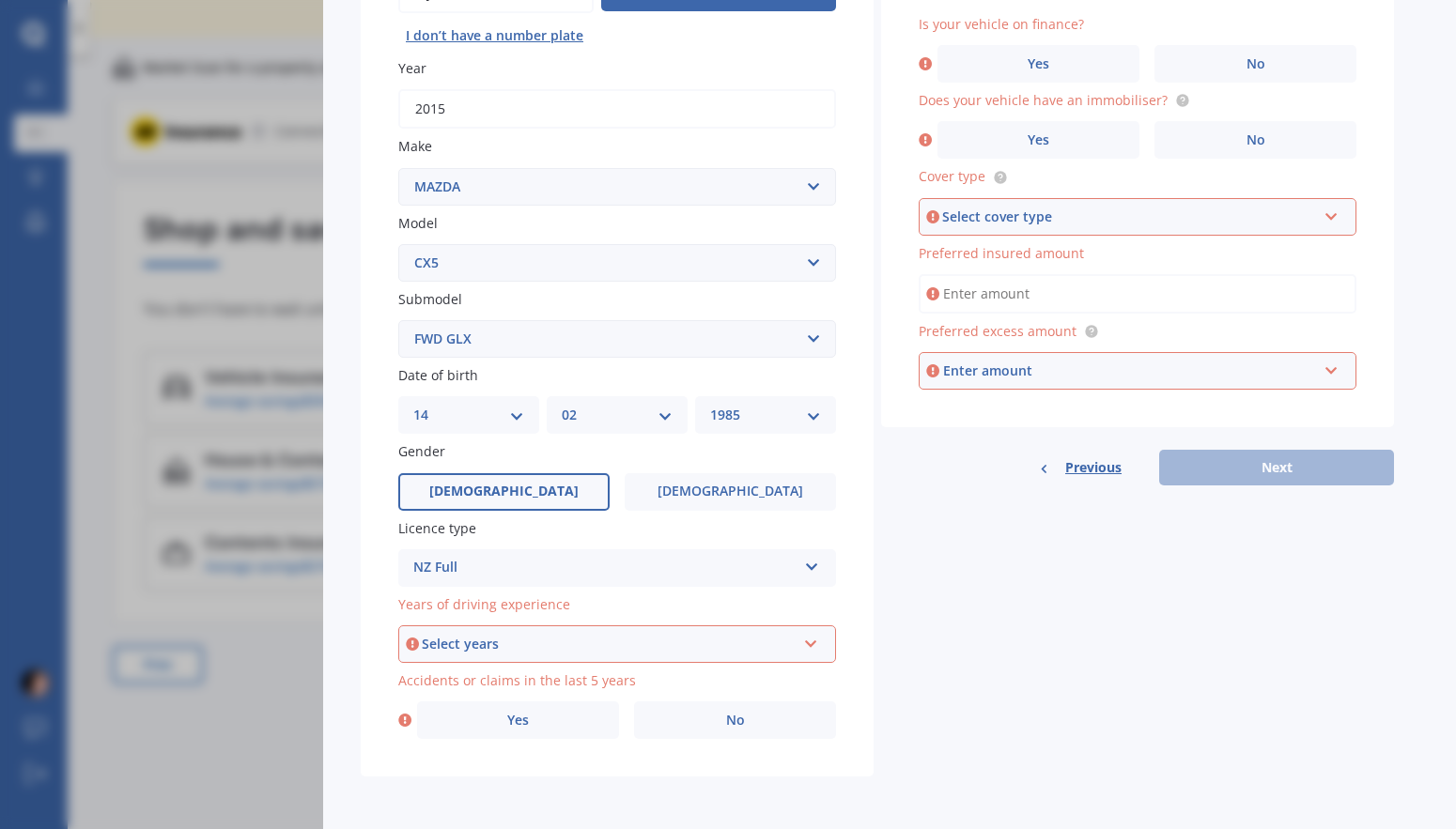click on "Select years" at bounding box center [609, 644] 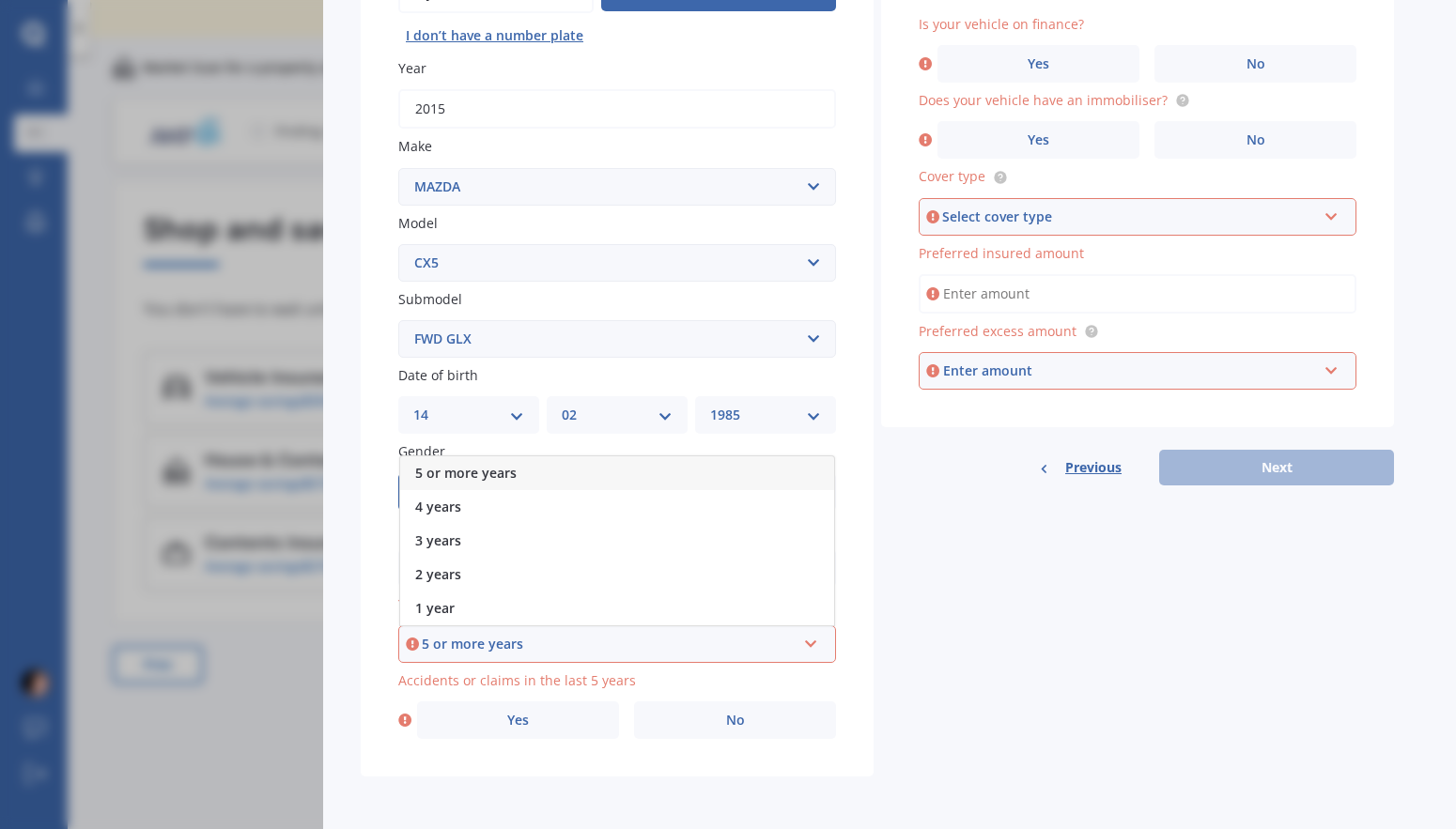 click on "5 or more years" at bounding box center (617, 473) 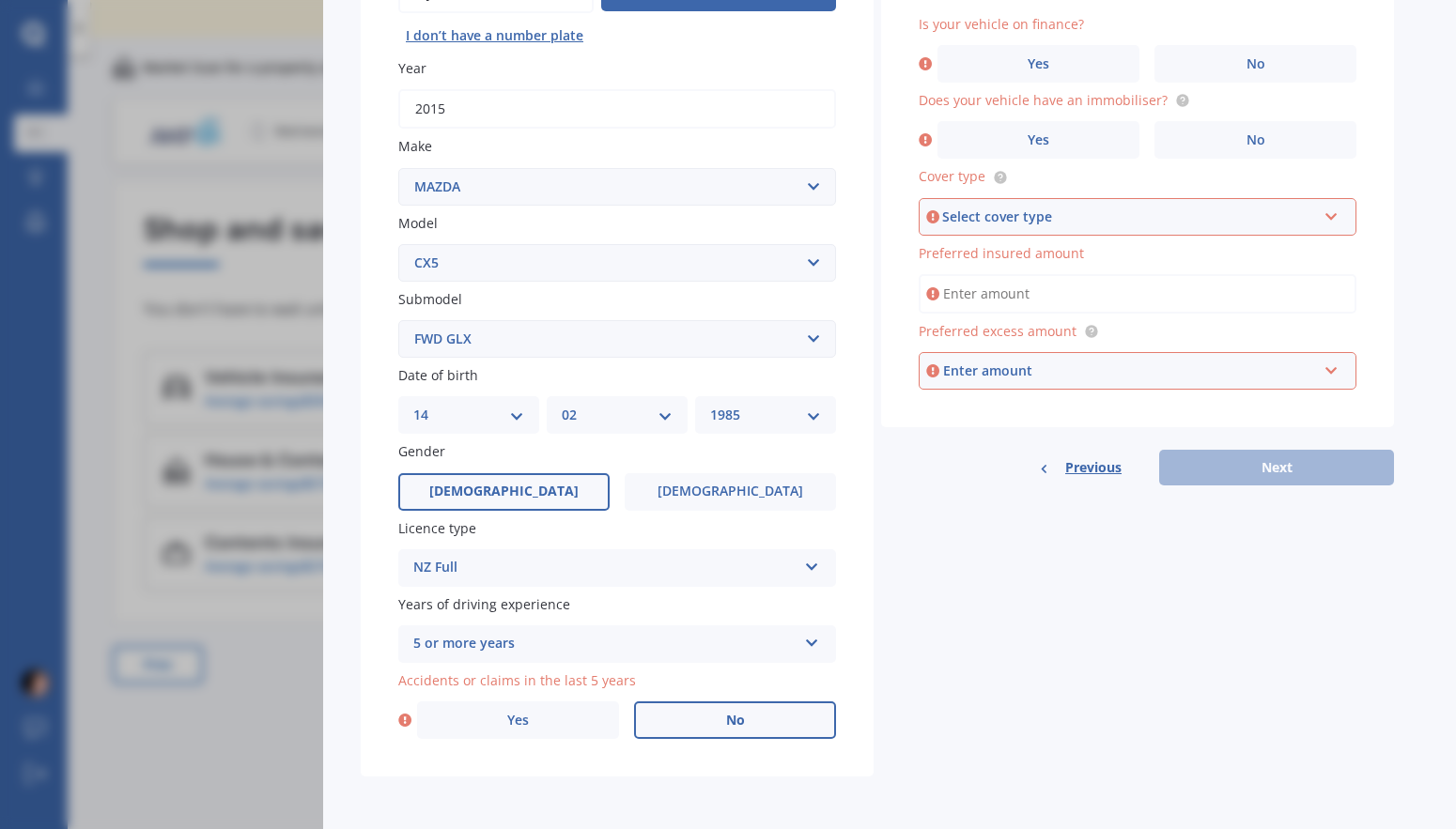 click on "No" at bounding box center [735, 720] 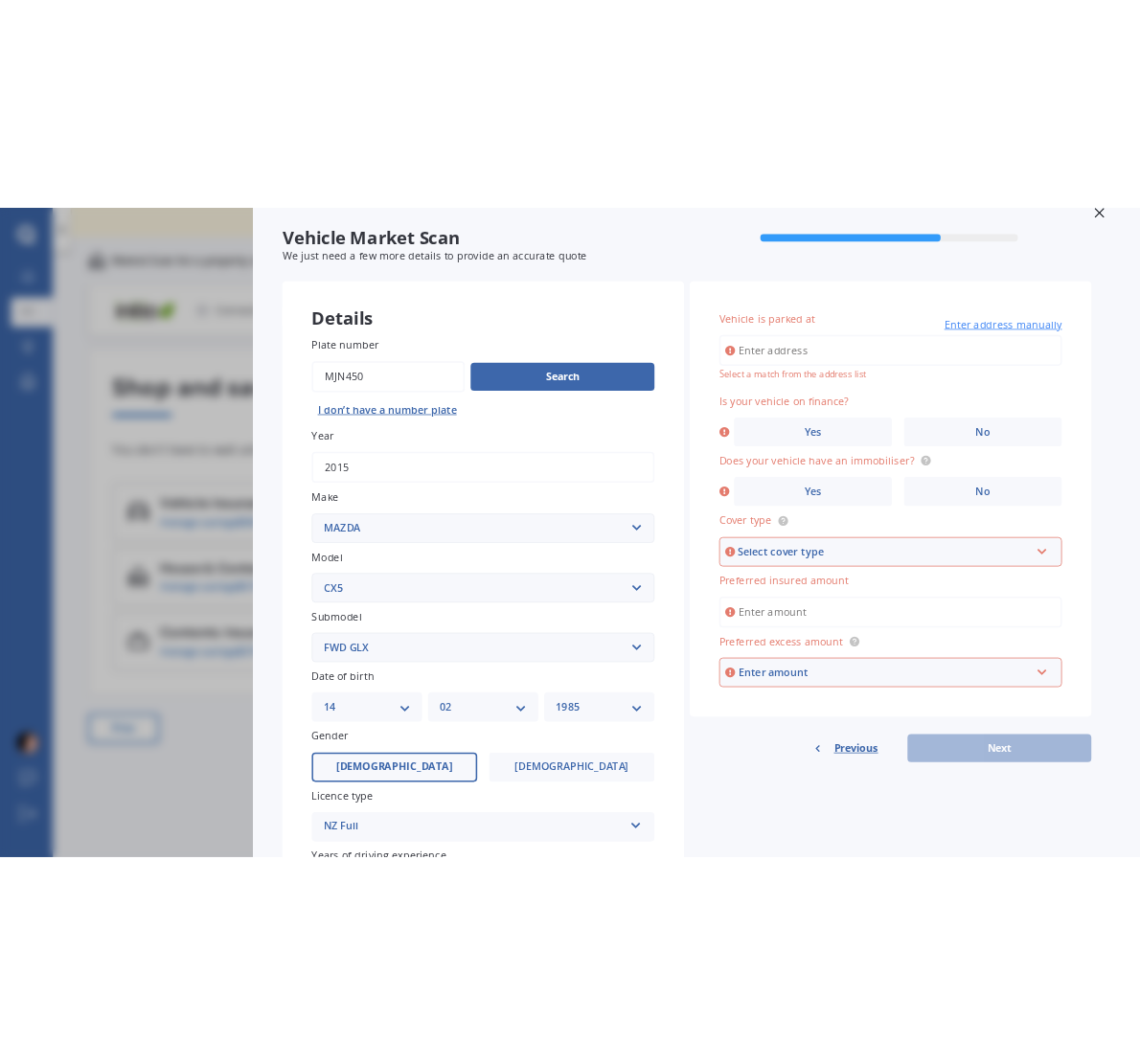 scroll, scrollTop: 0, scrollLeft: 0, axis: both 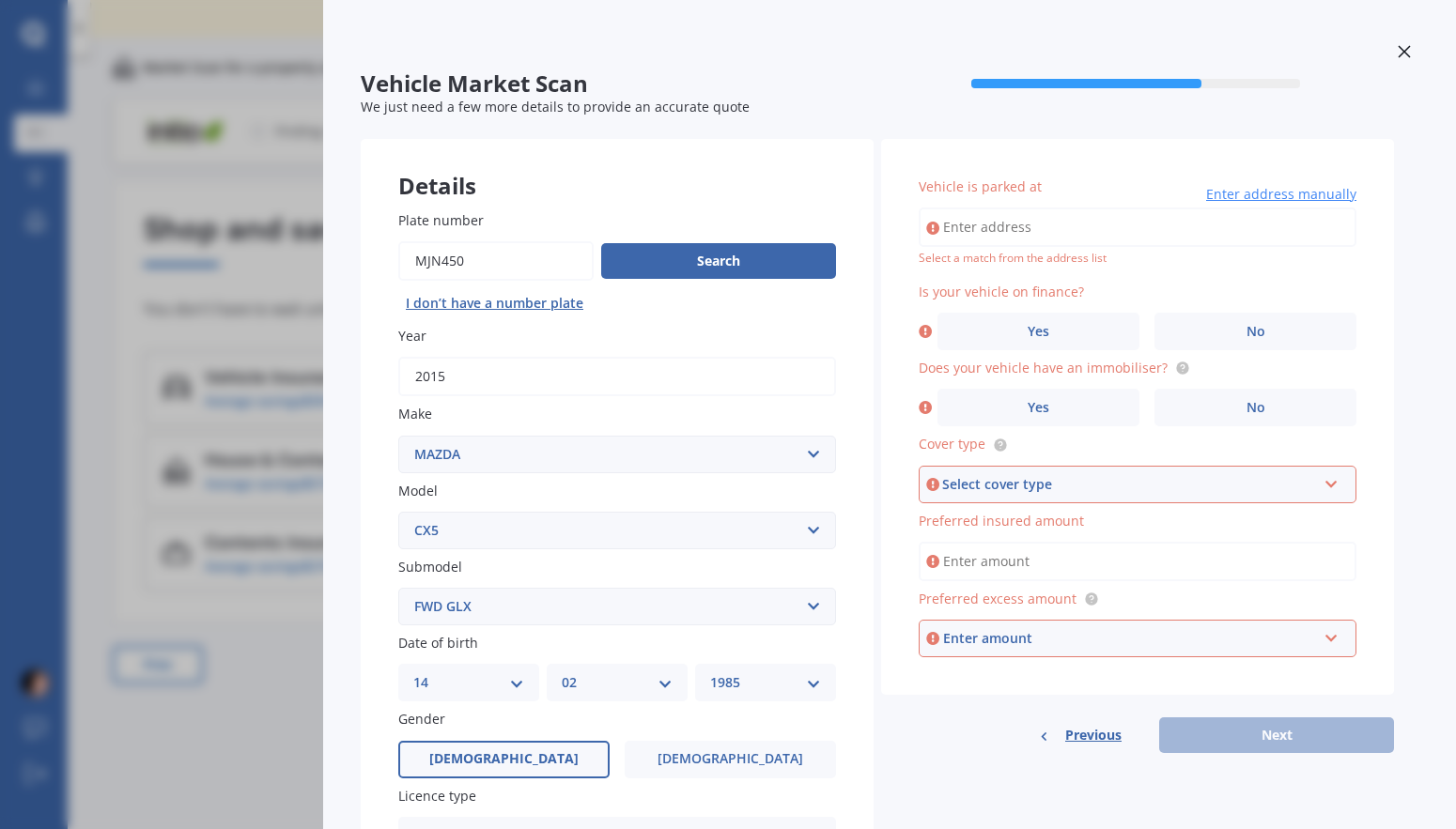 click on "Vehicle is parked at" at bounding box center (1138, 227) 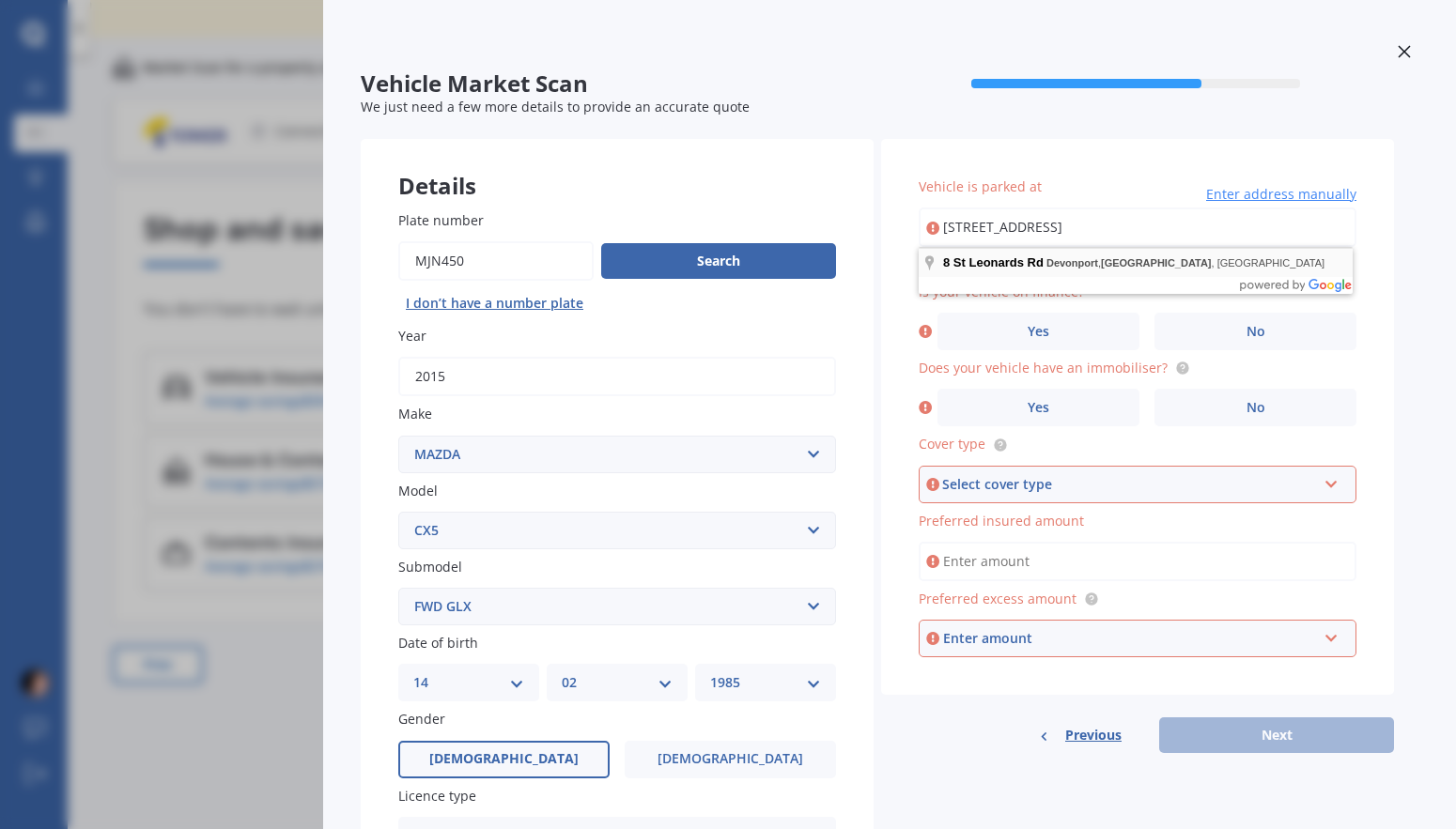 type on "[STREET_ADDRESS]" 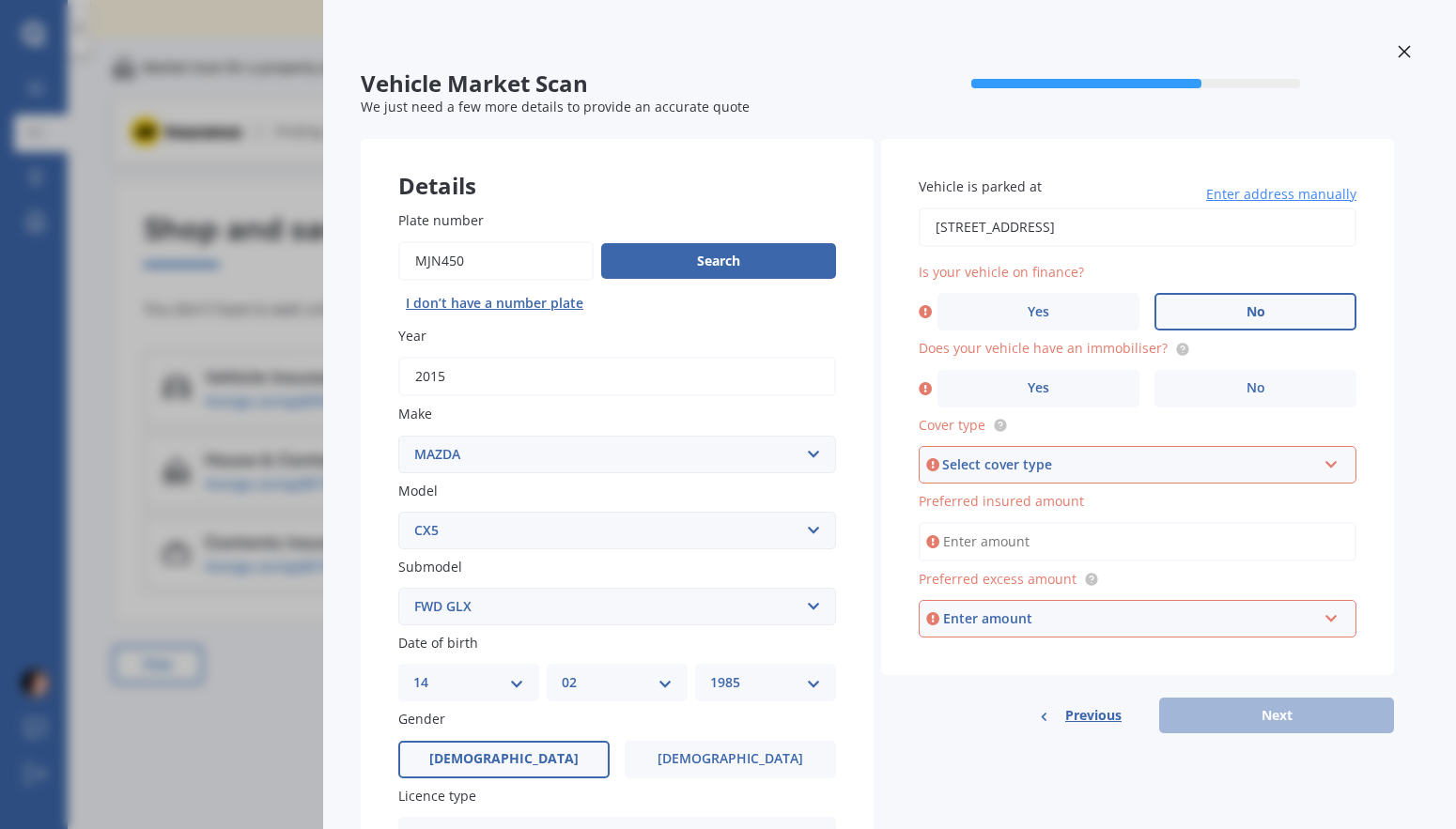 click on "No" at bounding box center (1255, 312) 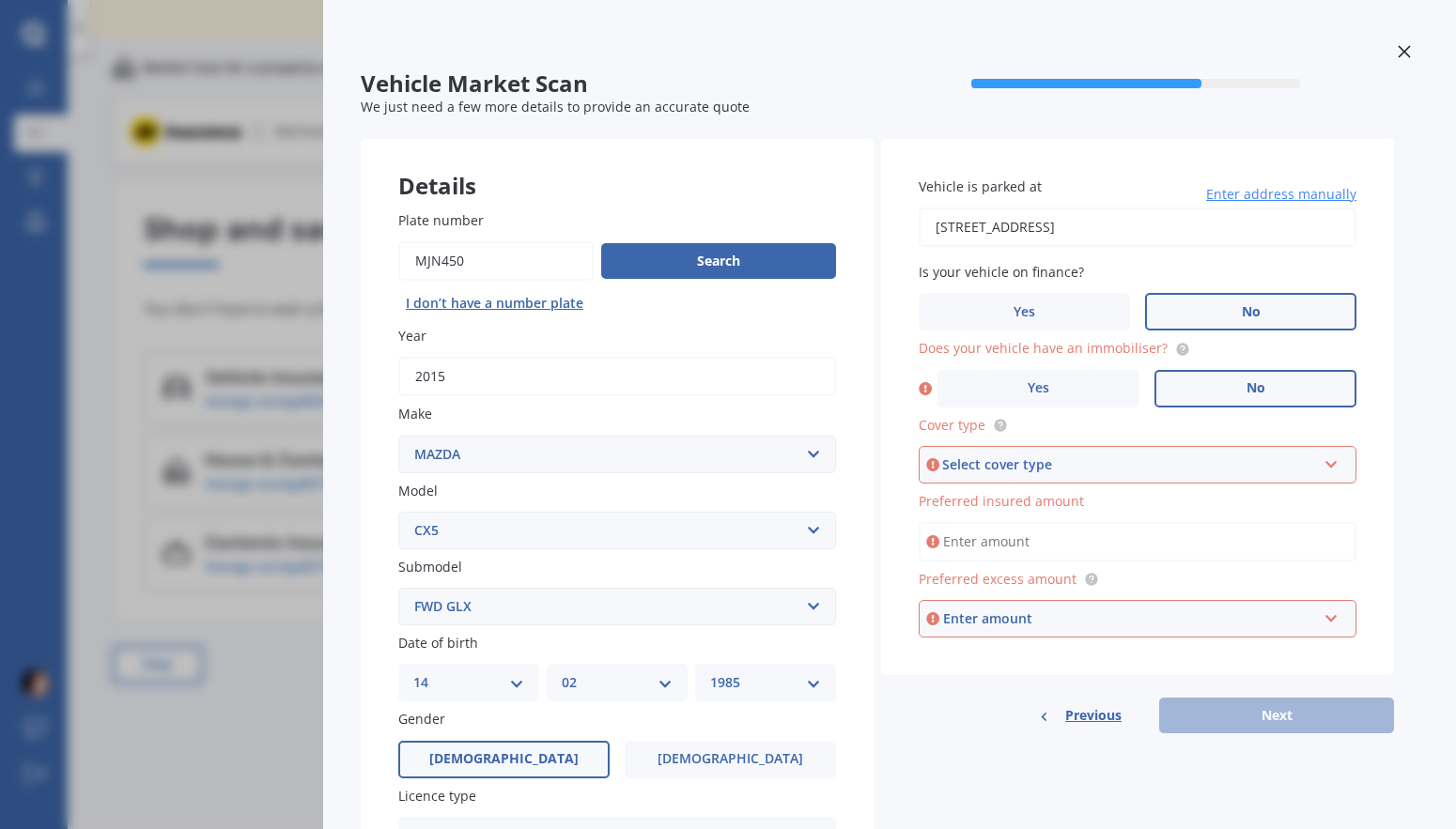 click on "No" at bounding box center (1255, 389) 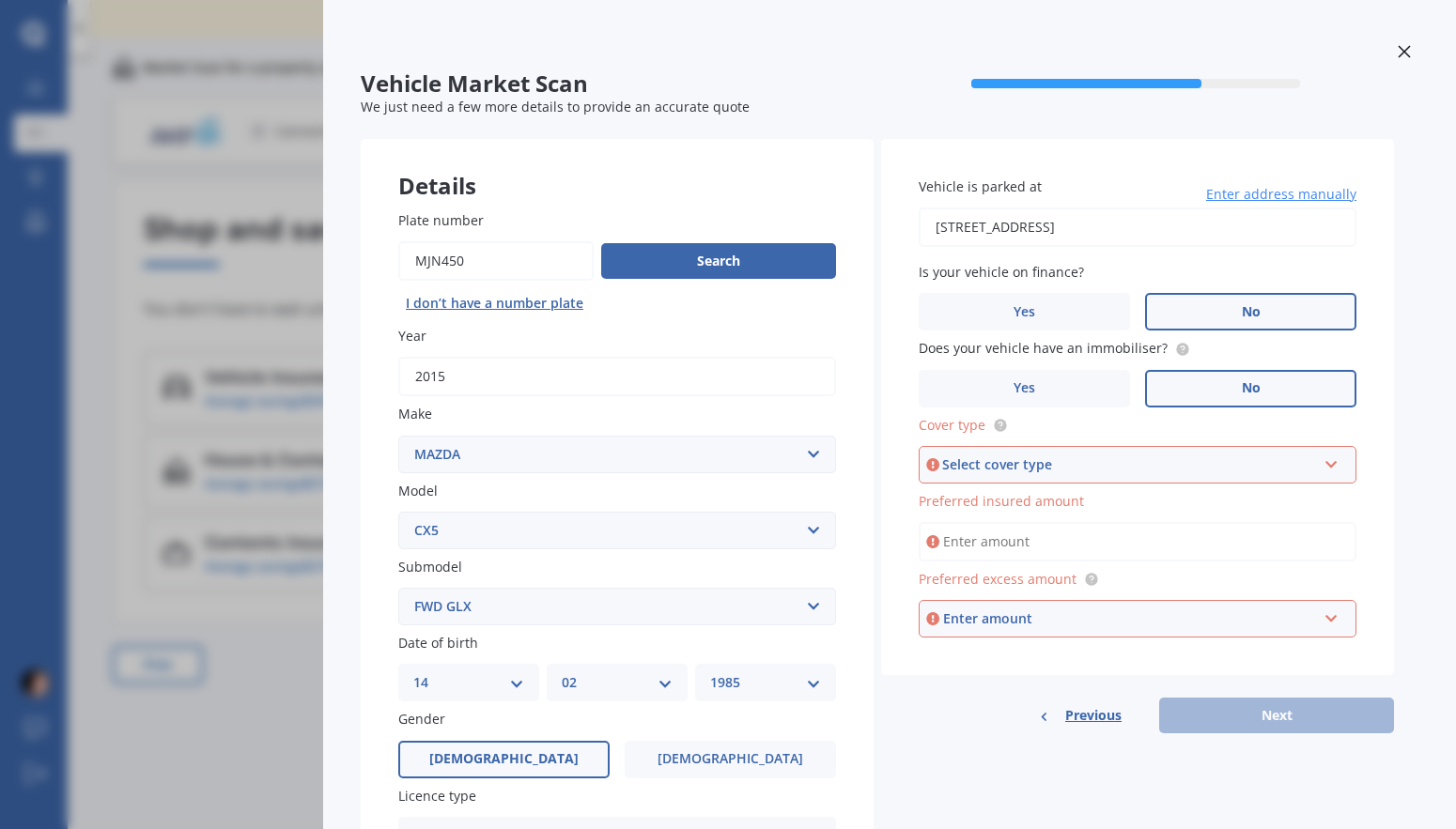 click on "Select cover type" at bounding box center (1129, 465) 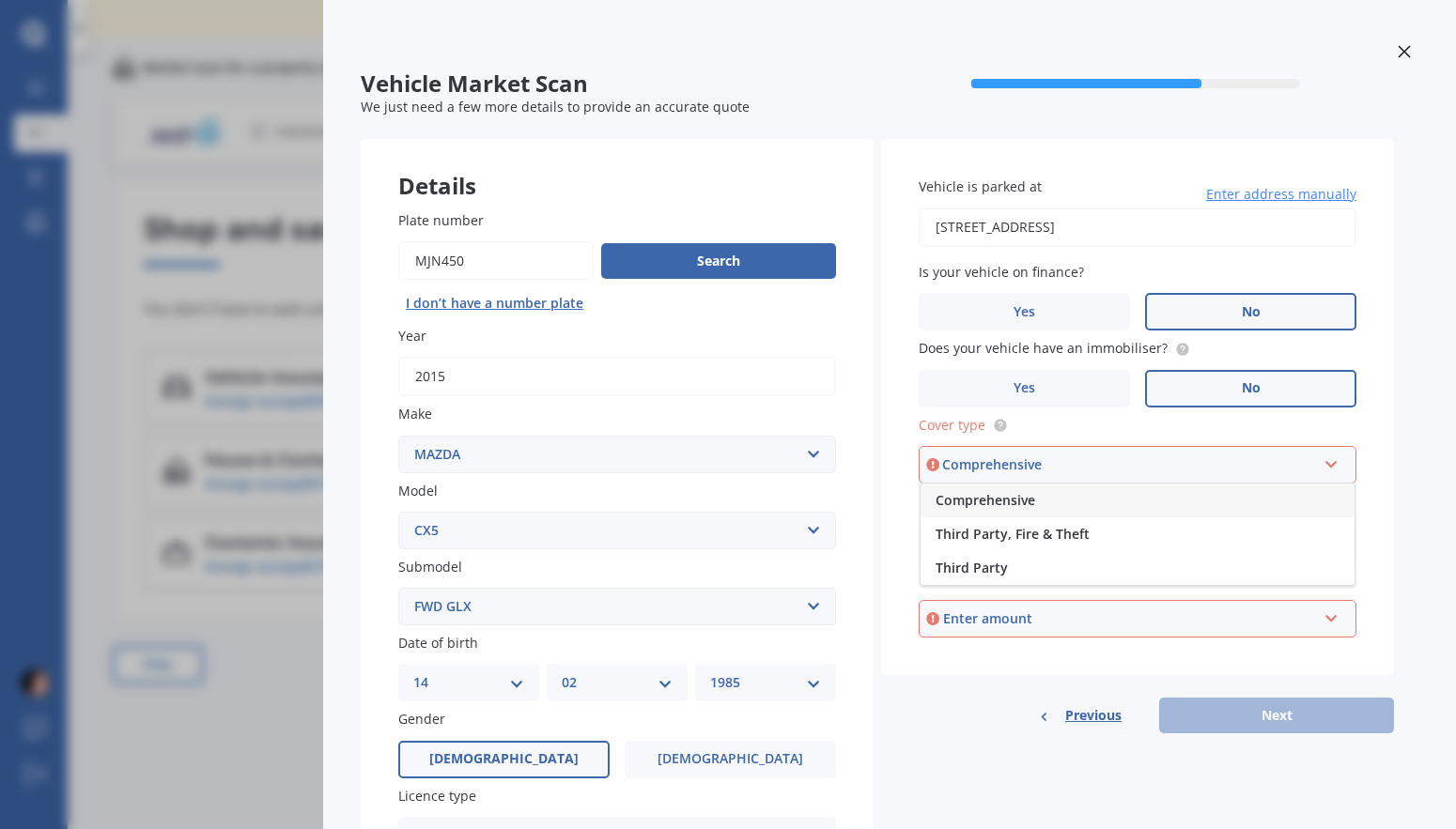 click on "Comprehensive" at bounding box center (1138, 500) 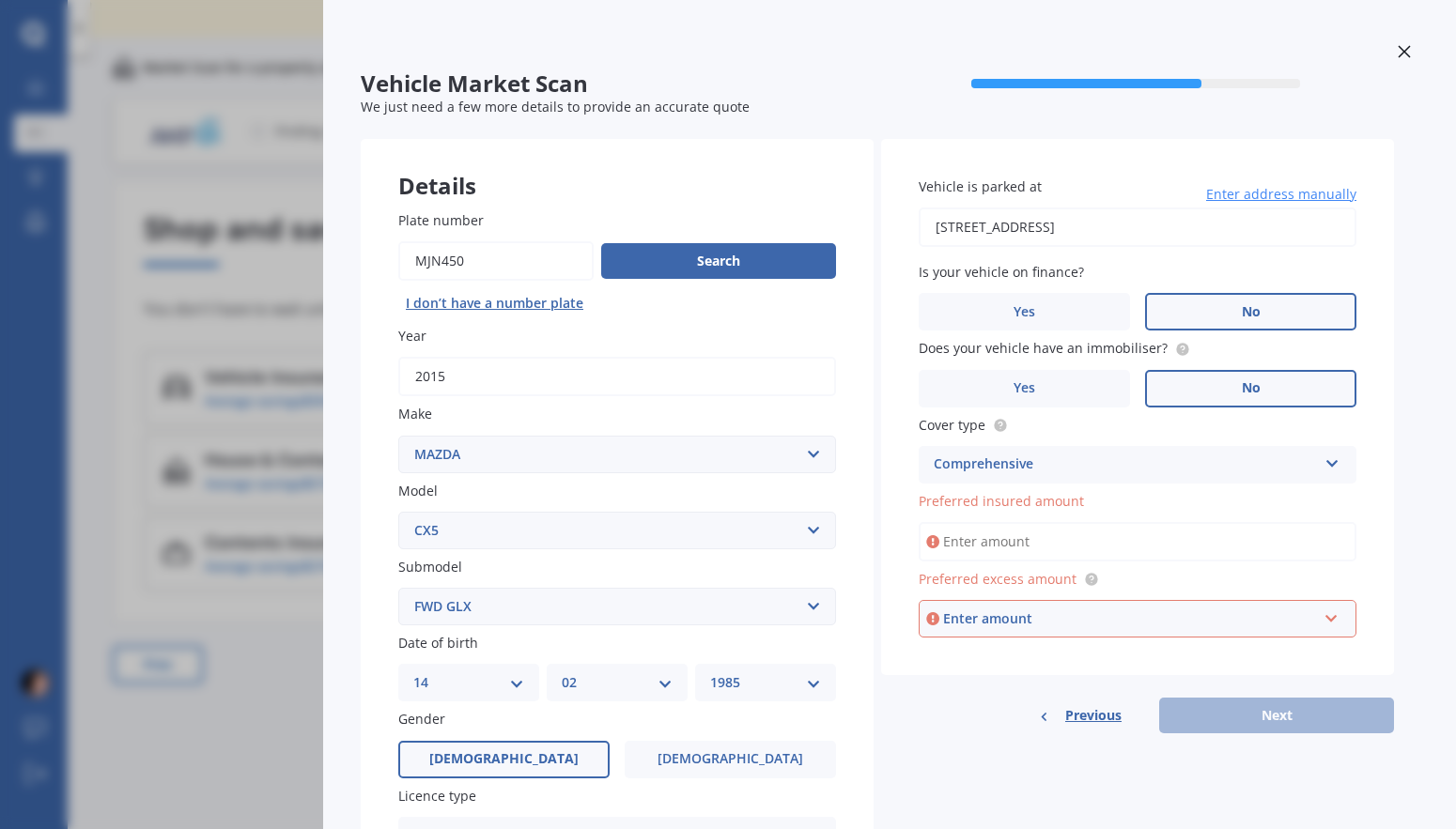click on "Preferred insured amount" at bounding box center [1138, 542] 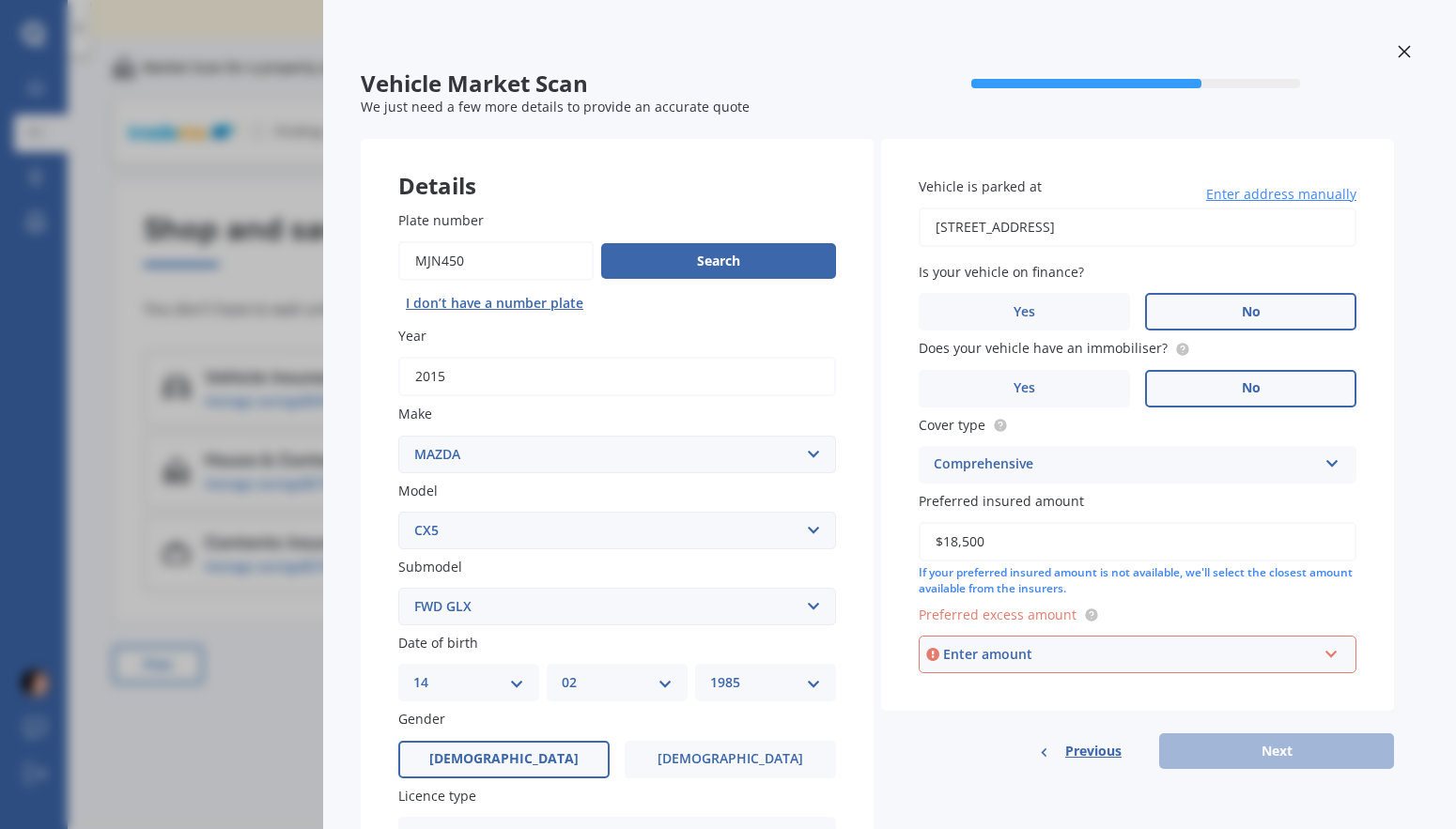type on "$18,500" 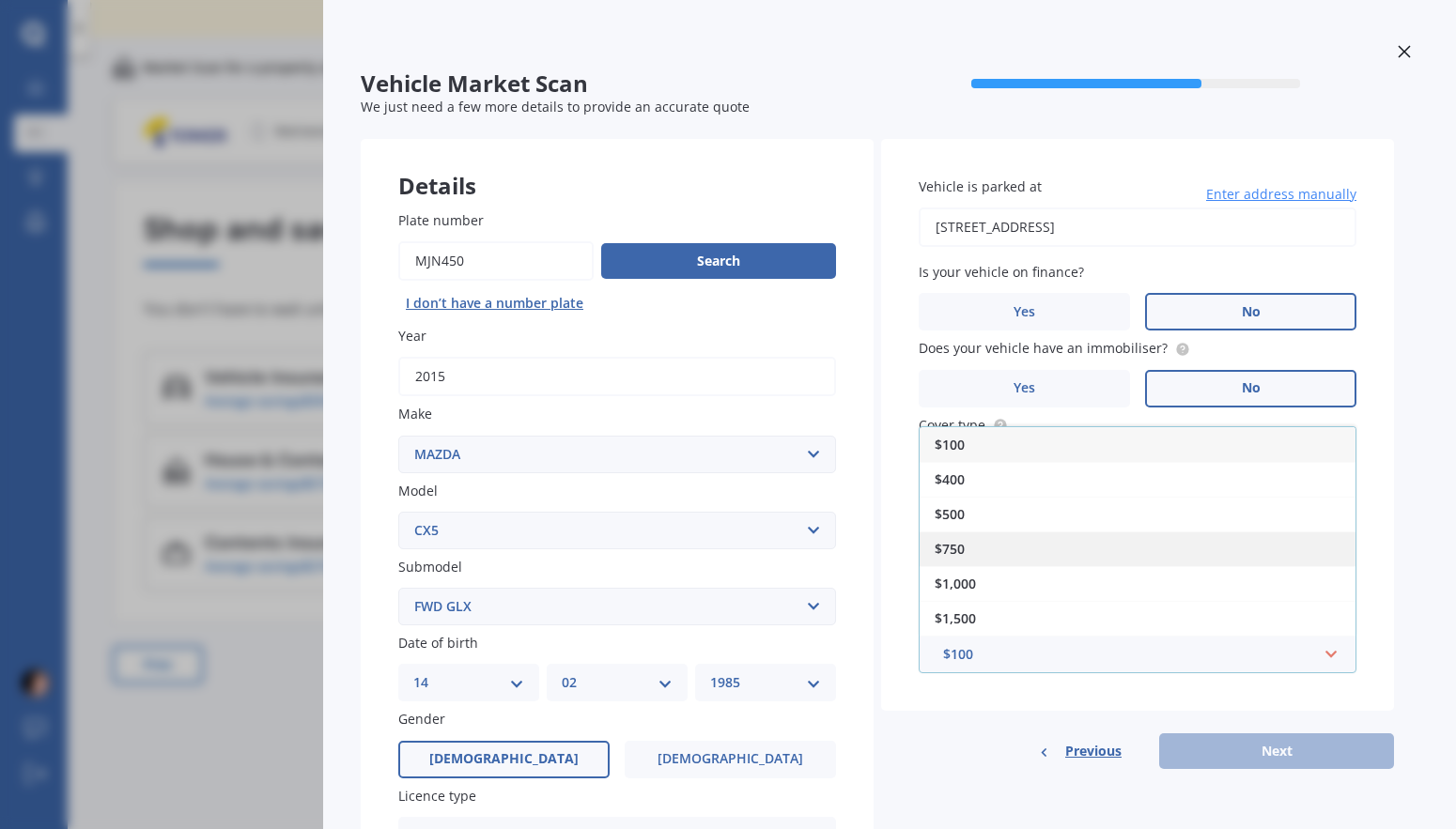 click on "$750" at bounding box center (1138, 548) 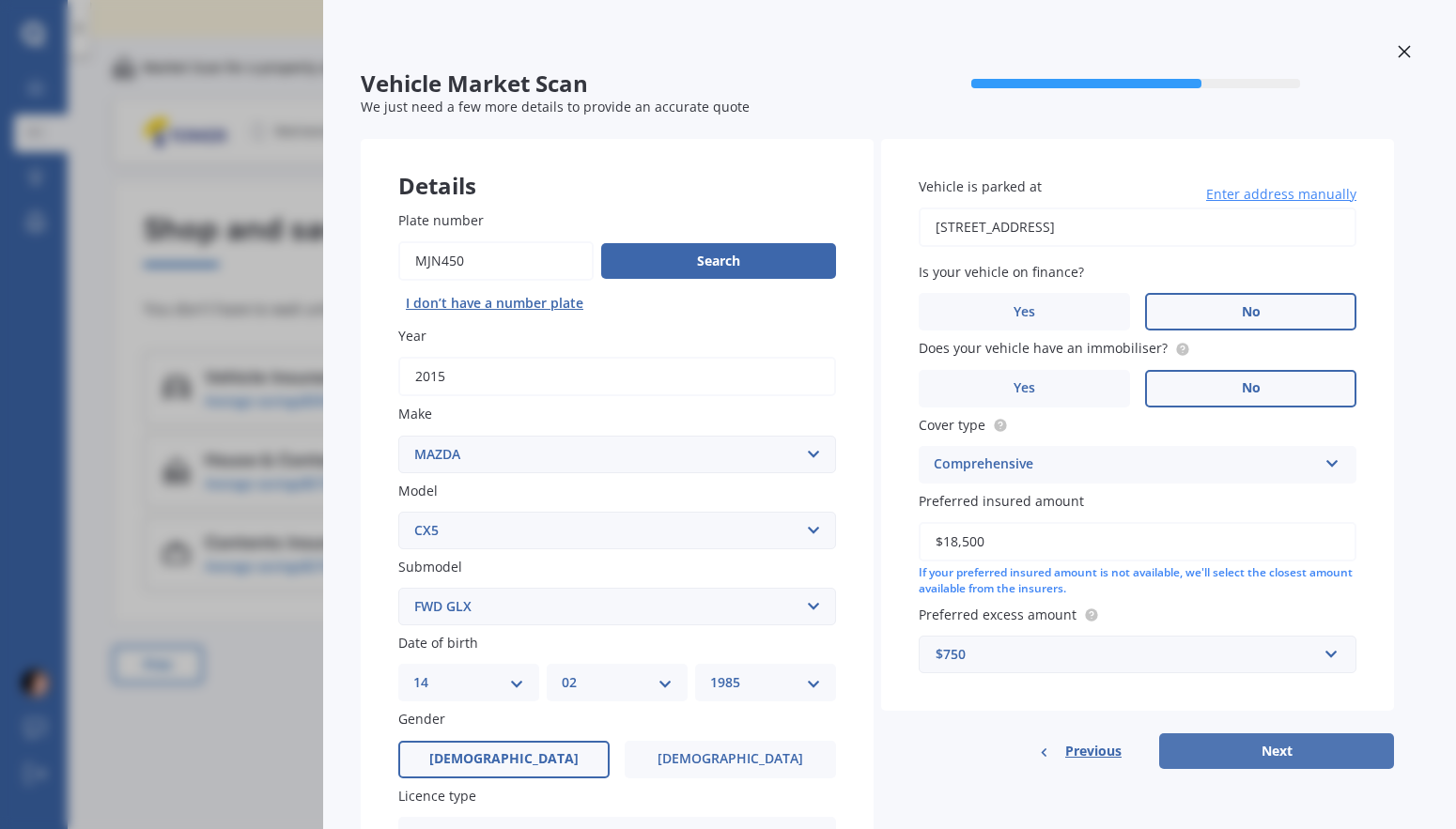 click on "Next" at bounding box center [1277, 751] 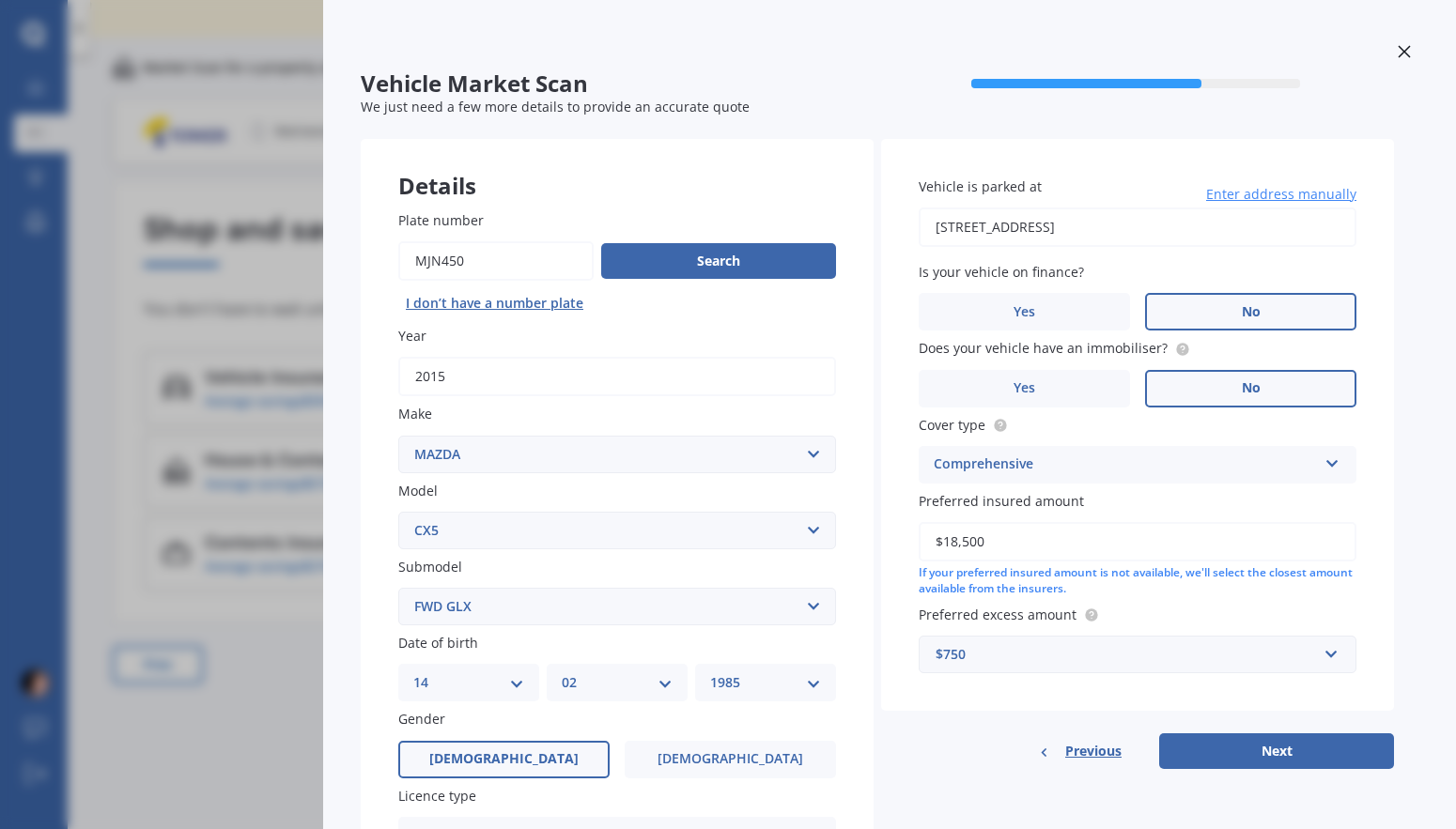 select on "14" 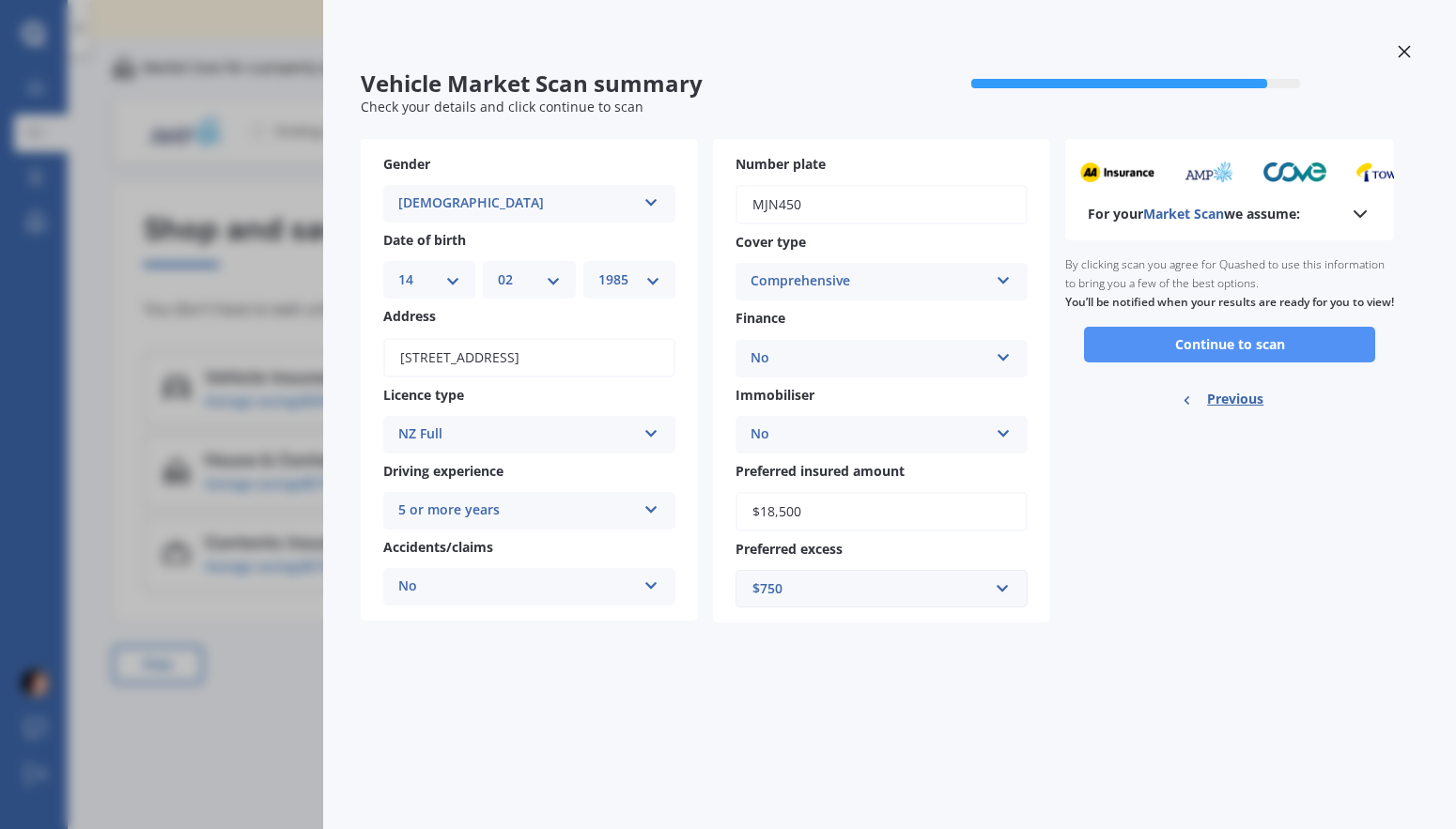 click on "Continue to scan" at bounding box center (1230, 345) 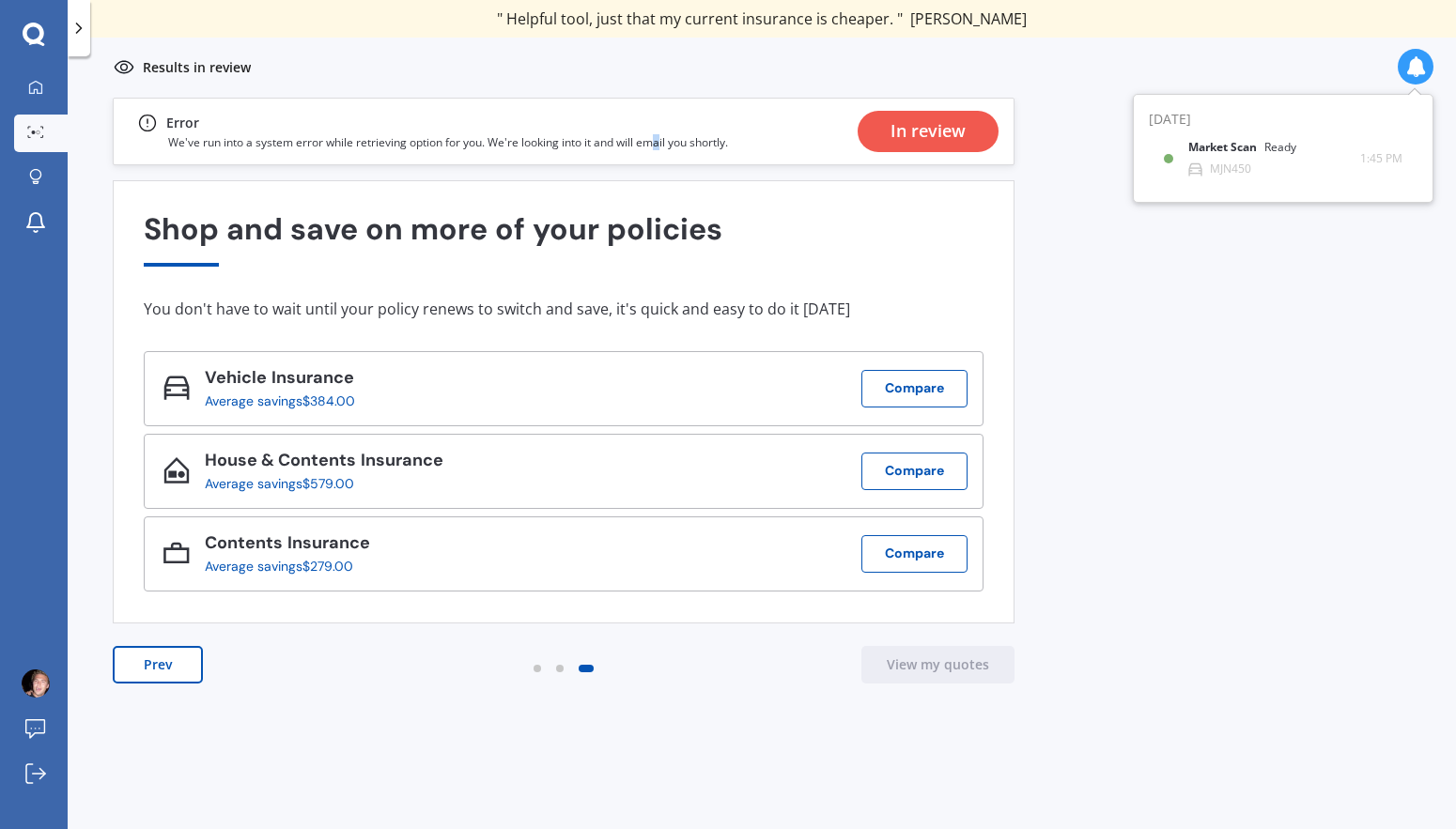 click on "Error We've run into a system error while retrieving option for you. We're looking into it and will email you shortly. In review" at bounding box center [564, 131] 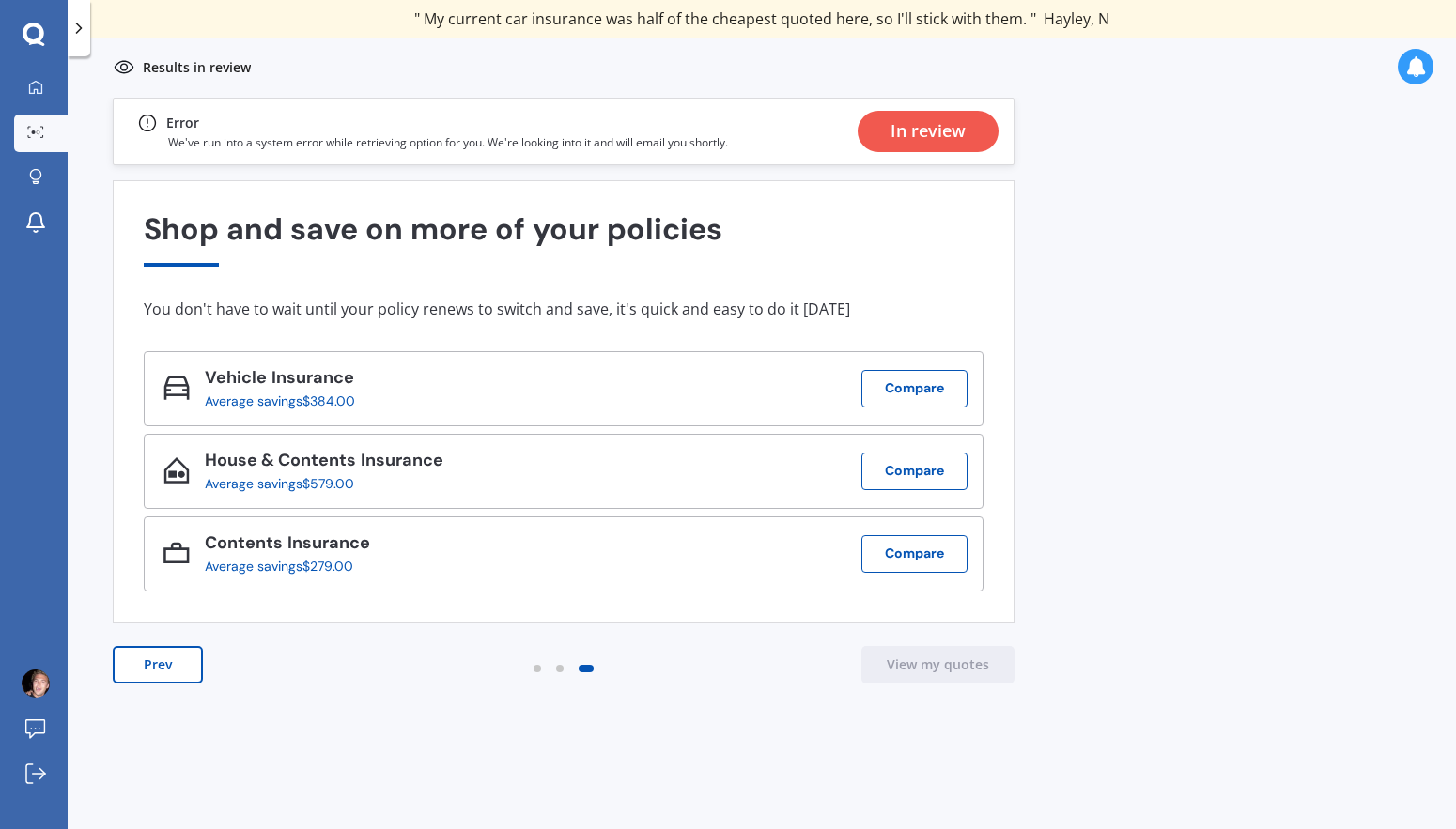 click on "In review" at bounding box center [928, 131] 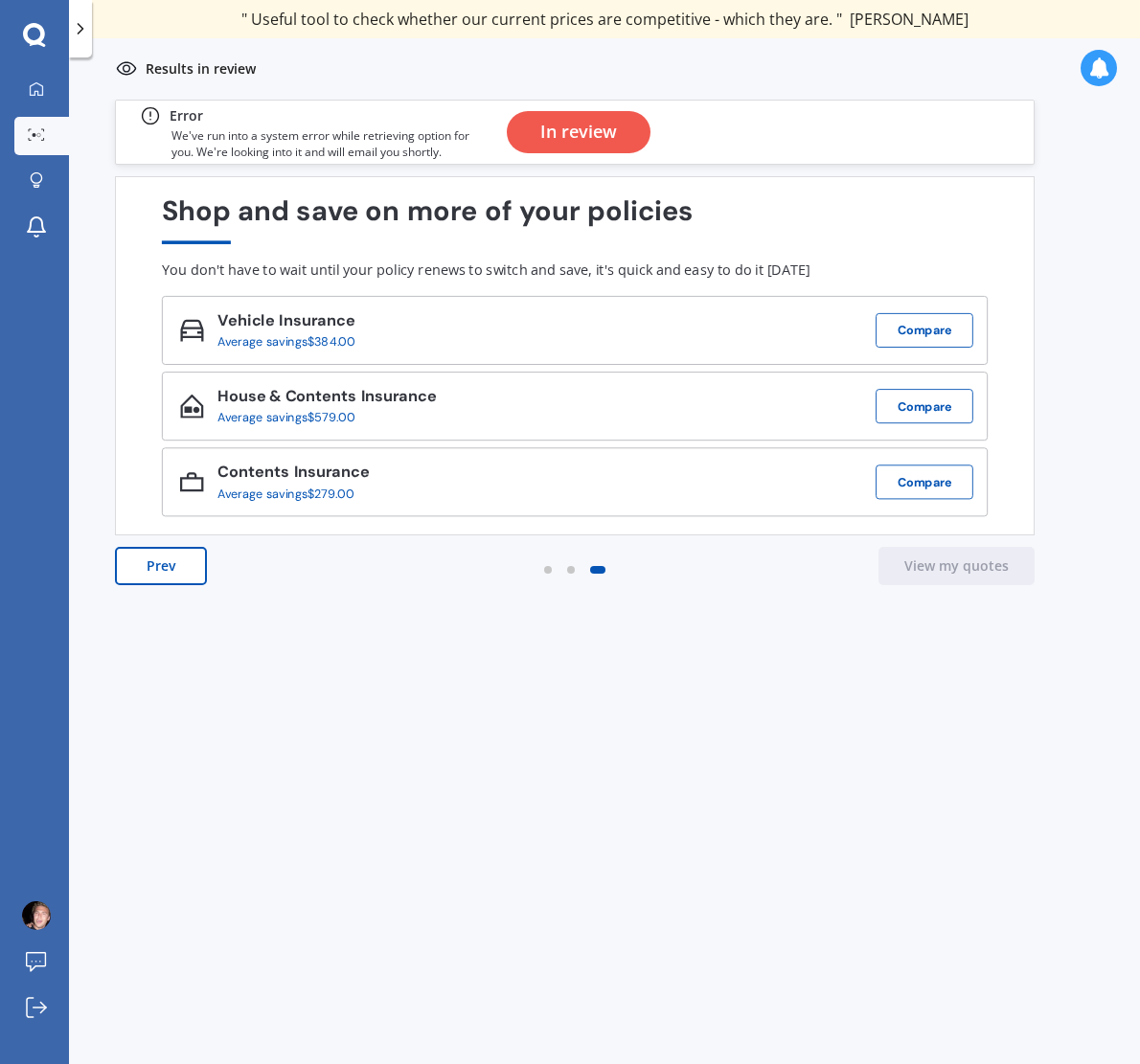 click on "In review" at bounding box center [579, 132] 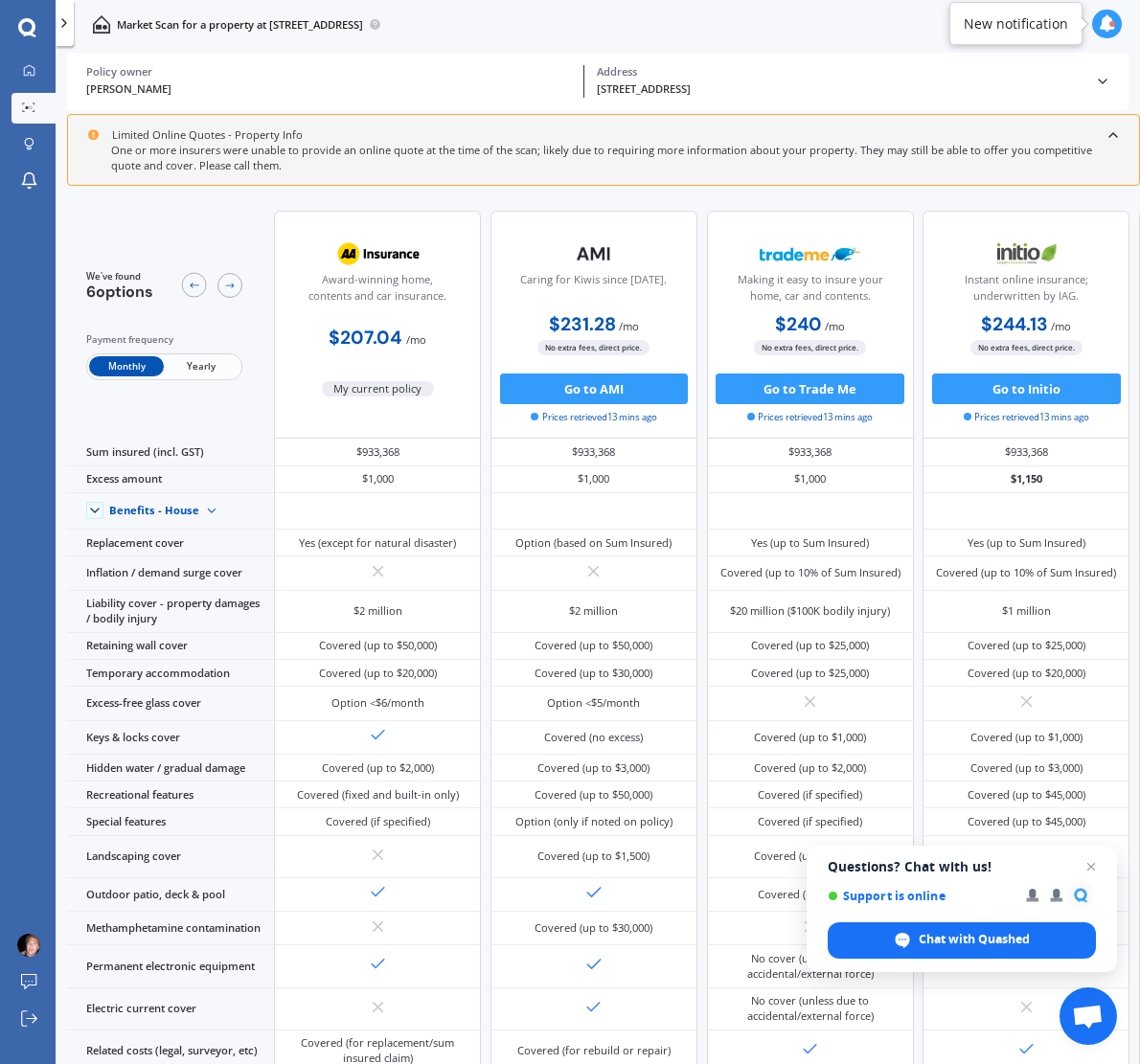 scroll, scrollTop: 0, scrollLeft: 0, axis: both 